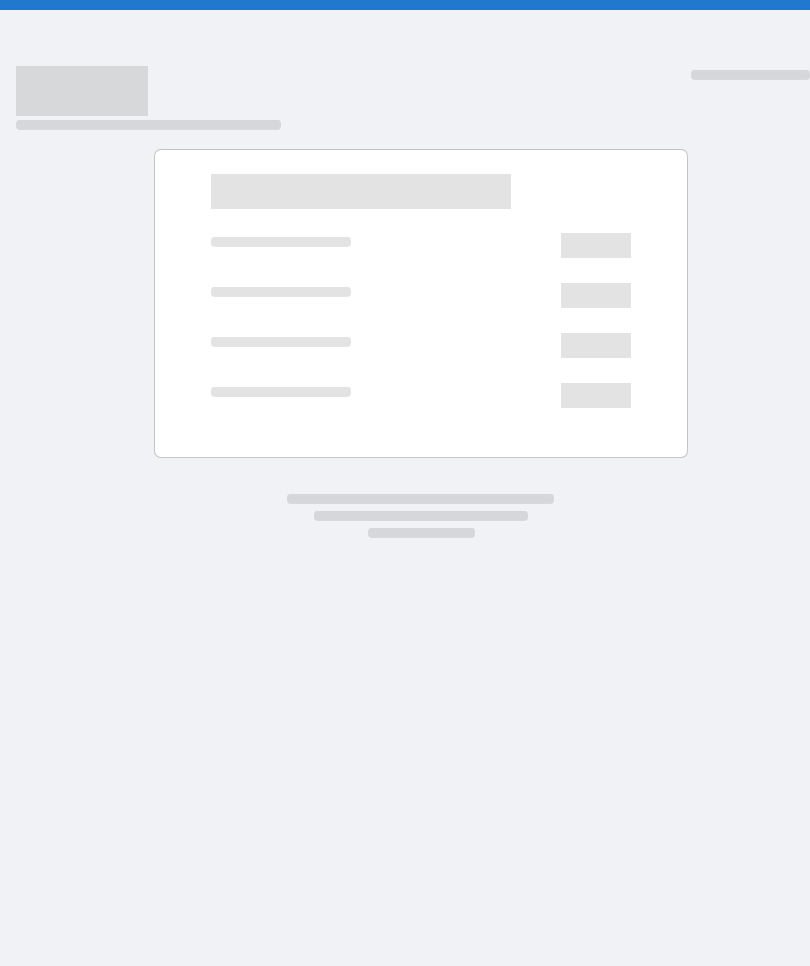 scroll, scrollTop: 0, scrollLeft: 0, axis: both 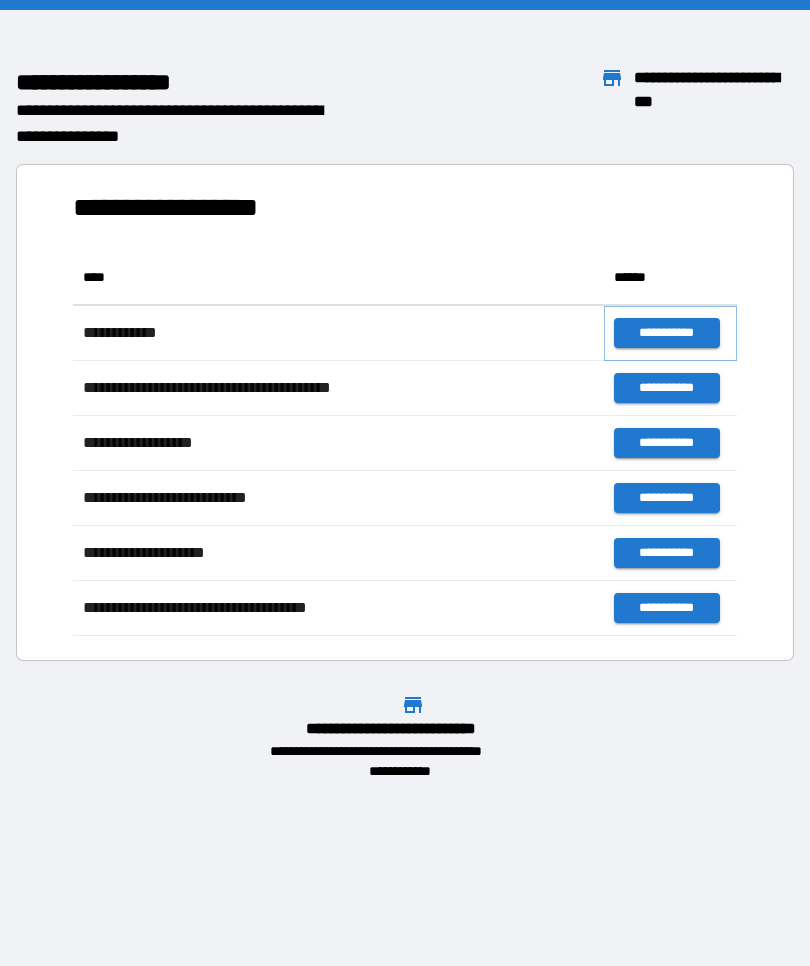 click on "**********" at bounding box center [666, 333] 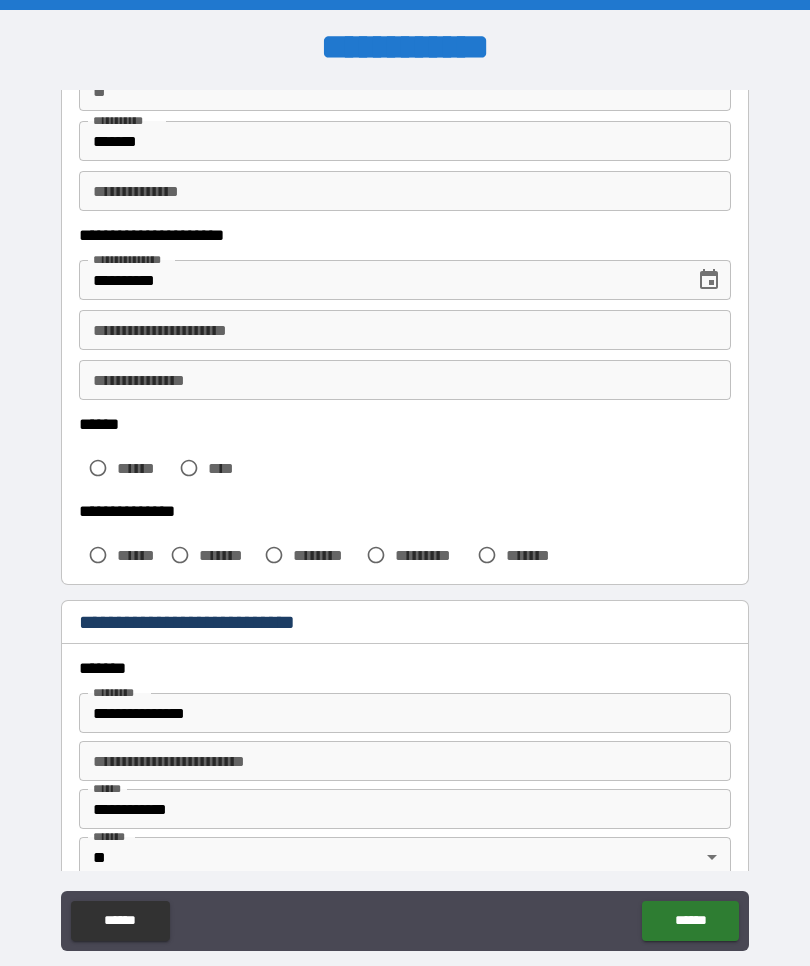 scroll, scrollTop: 219, scrollLeft: 0, axis: vertical 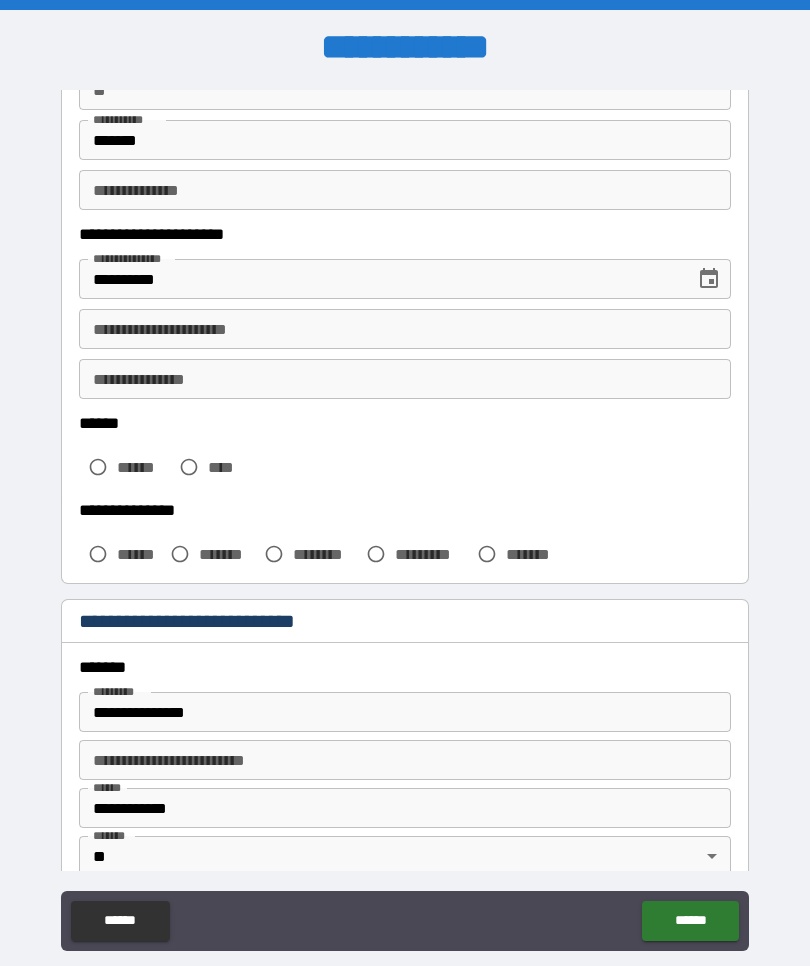 click on "**********" at bounding box center (405, 329) 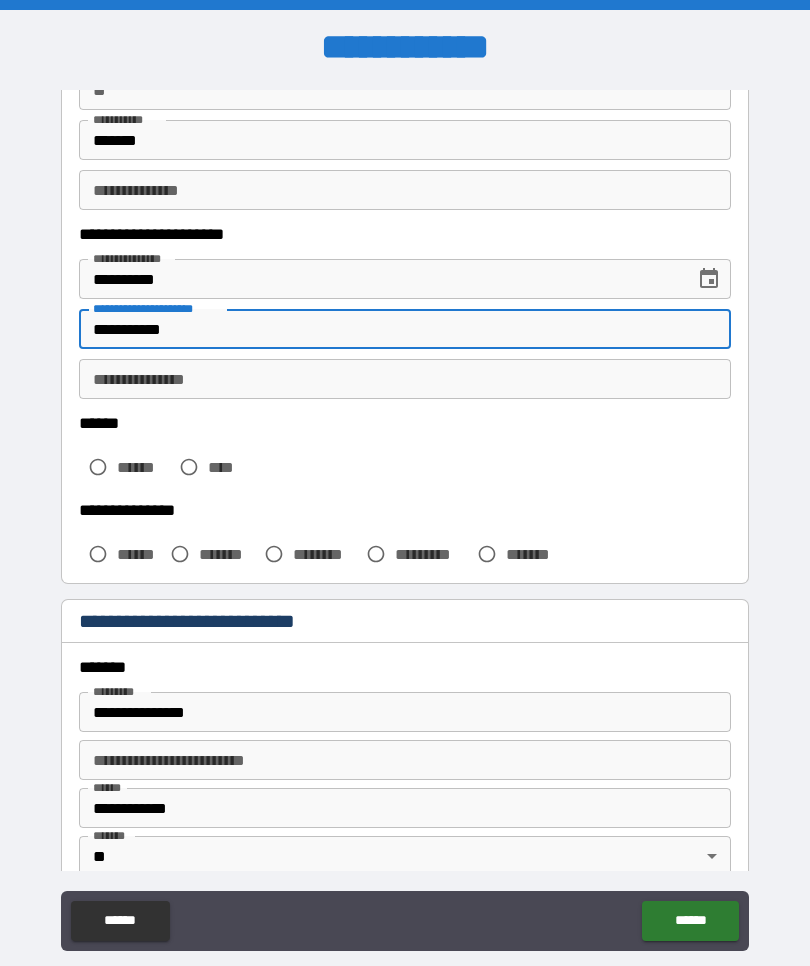type on "**********" 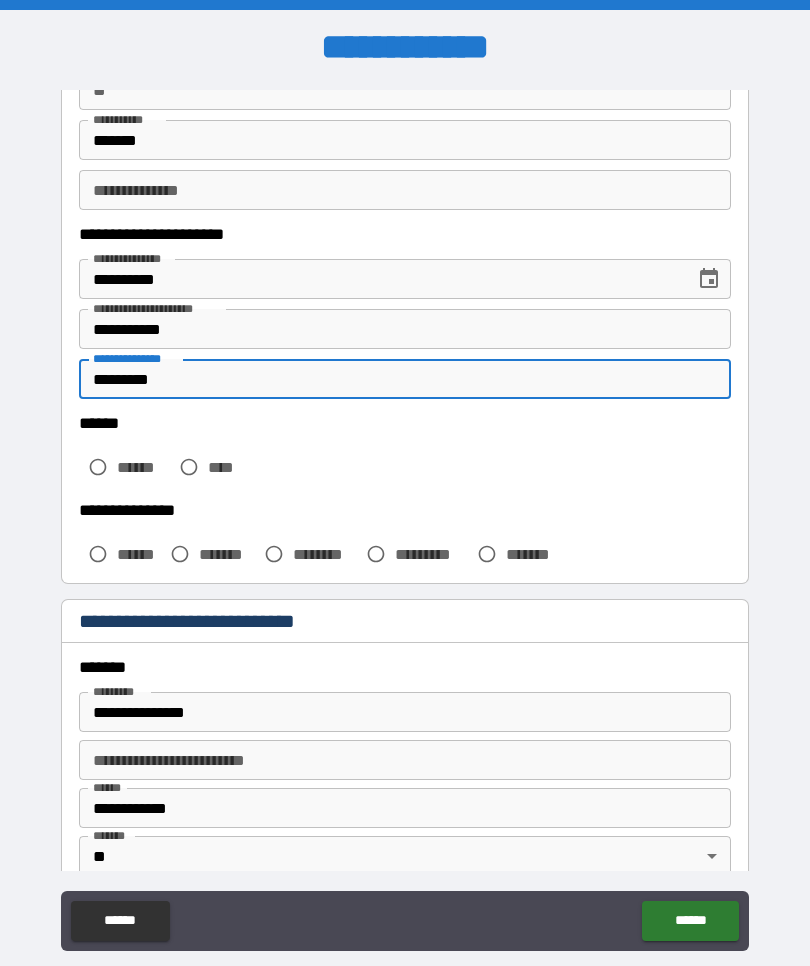 type on "*********" 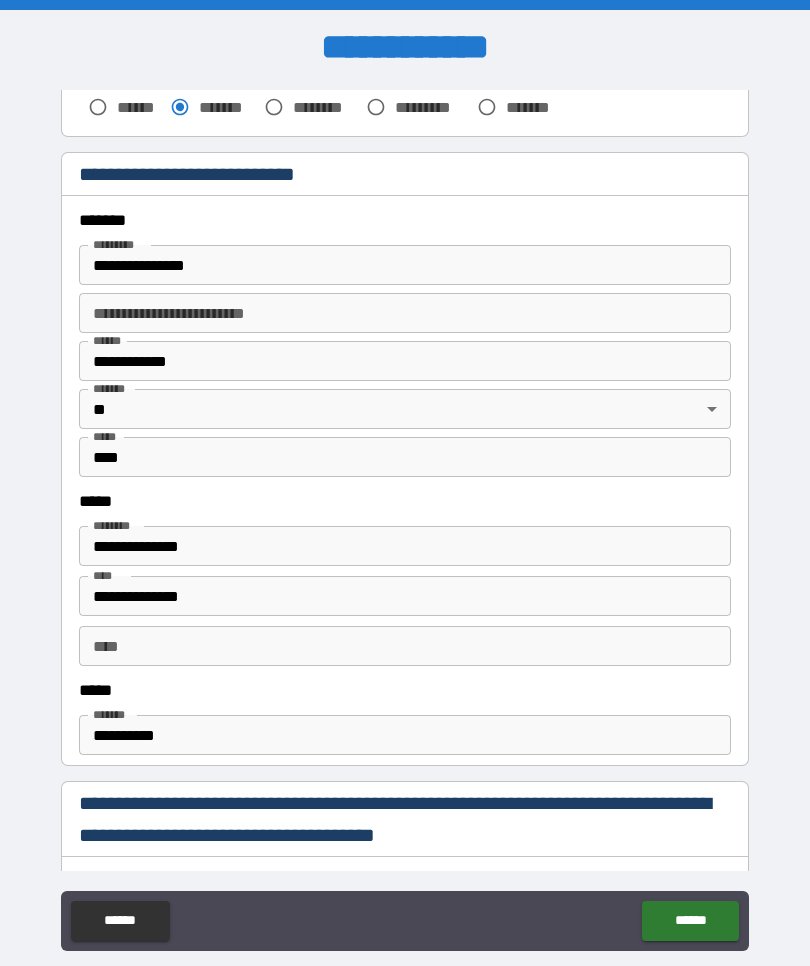 scroll, scrollTop: 665, scrollLeft: 0, axis: vertical 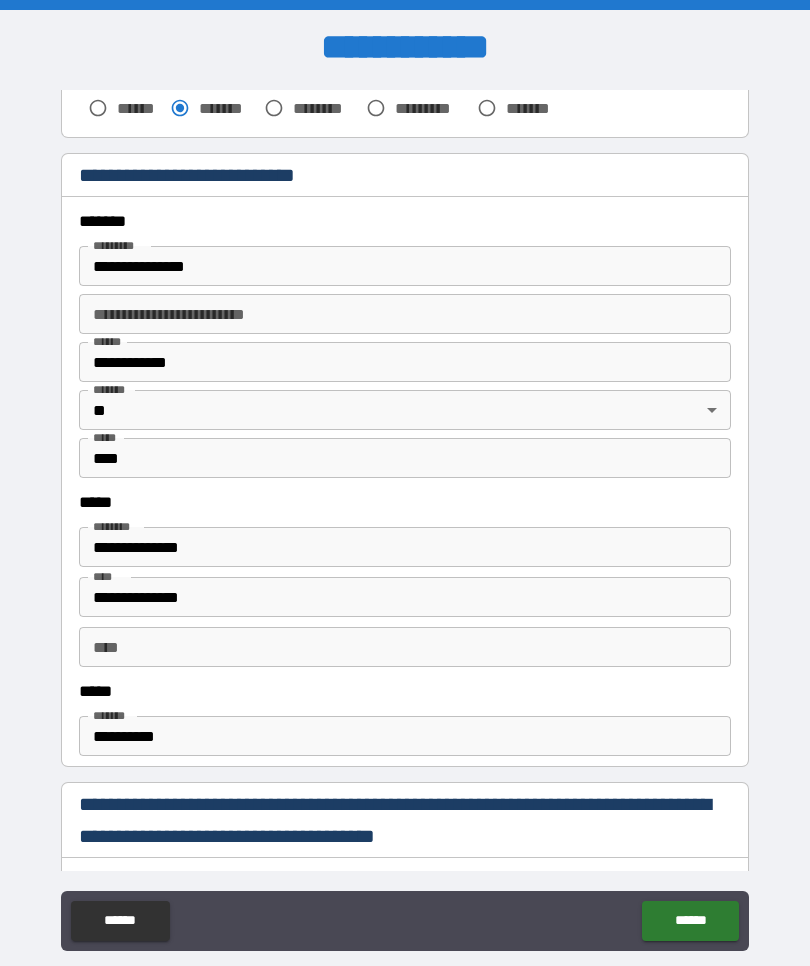 click on "**********" at bounding box center [405, 362] 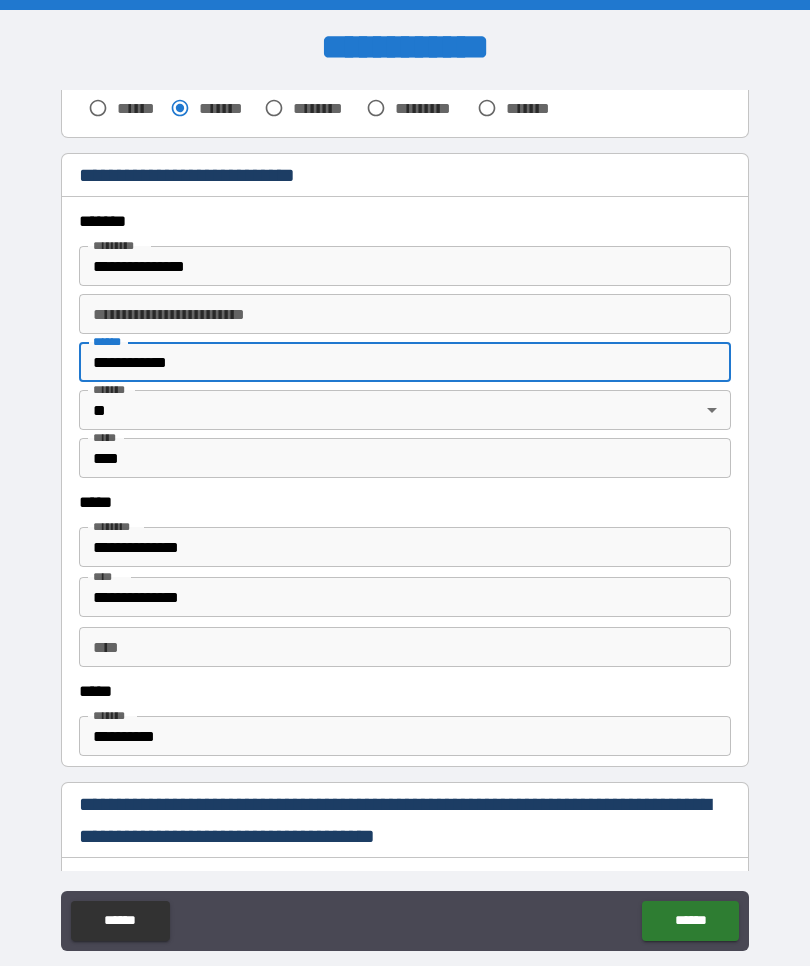 click on "**********" at bounding box center [405, 362] 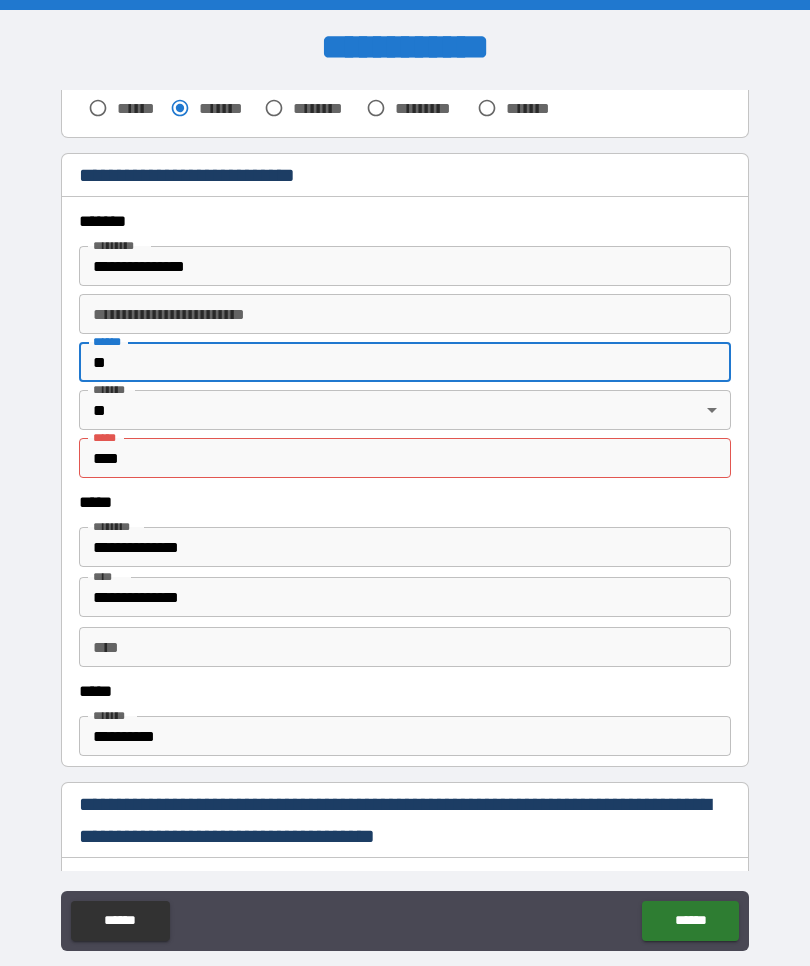 type on "*" 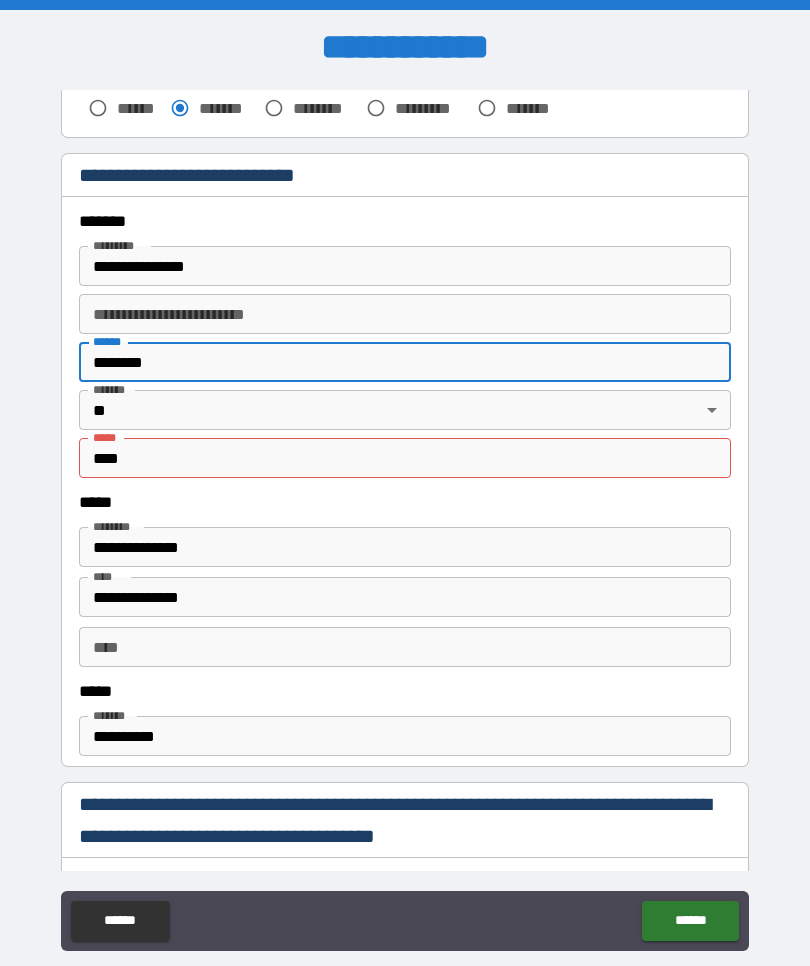 type on "********" 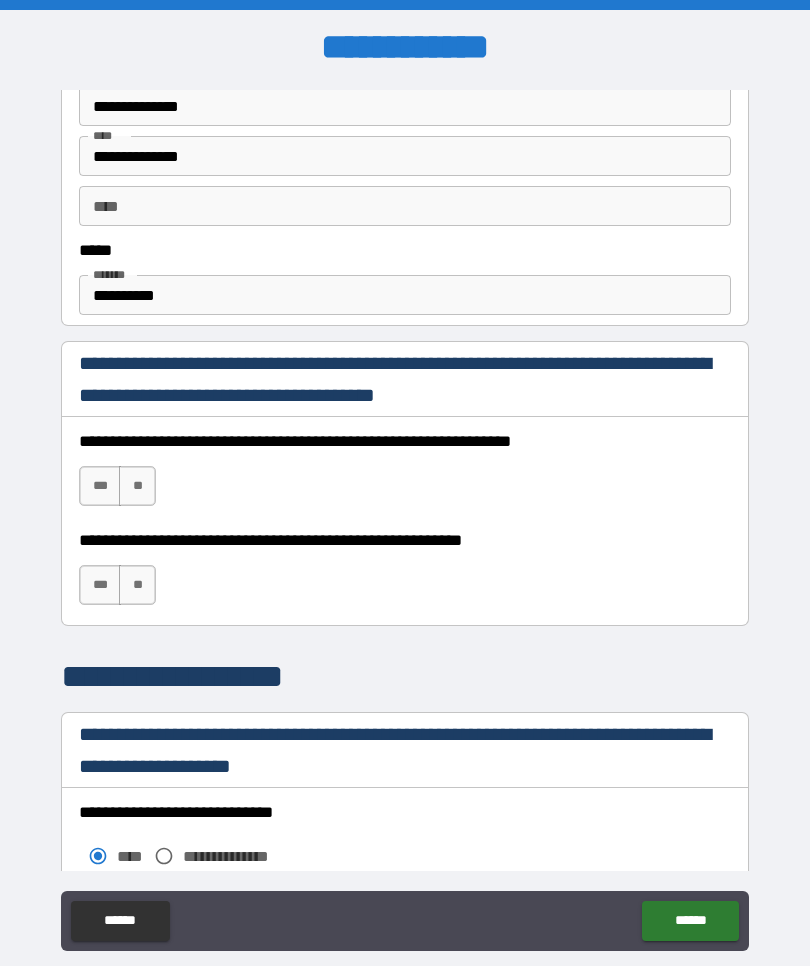 scroll, scrollTop: 1107, scrollLeft: 0, axis: vertical 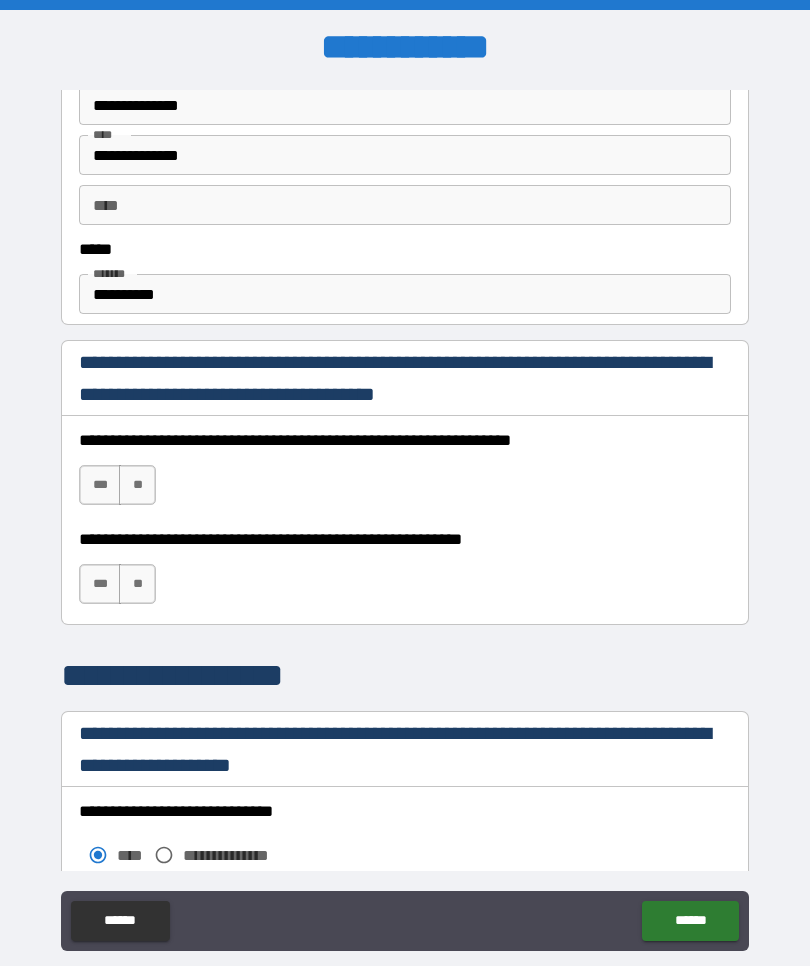 type on "*****" 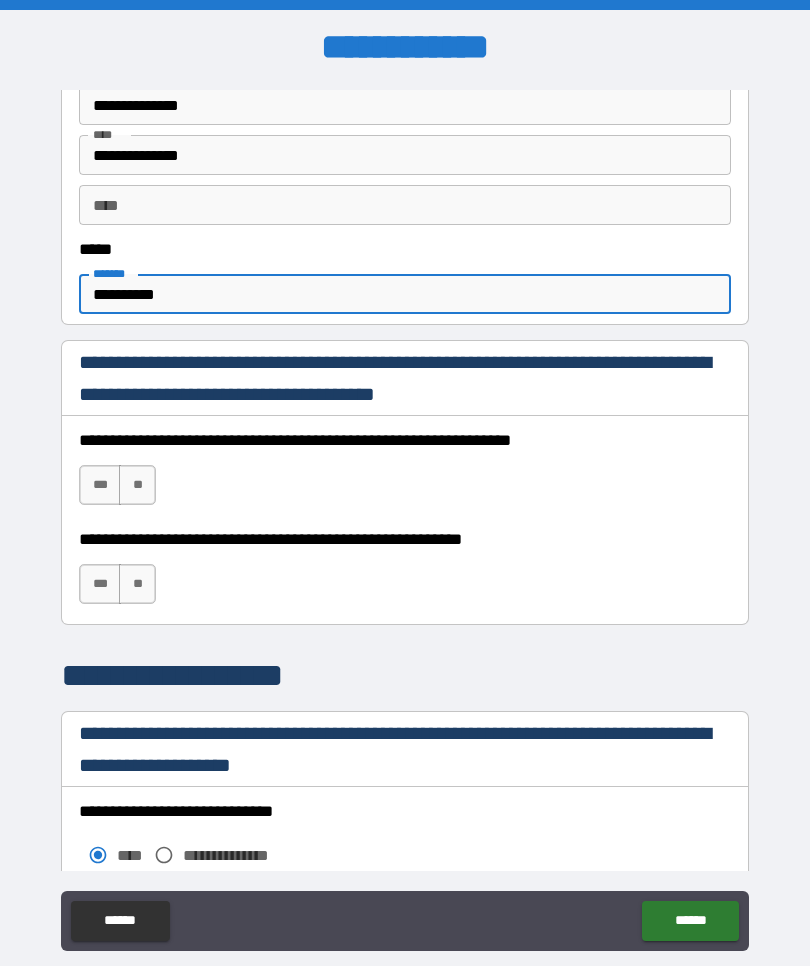 click on "**********" at bounding box center [405, 294] 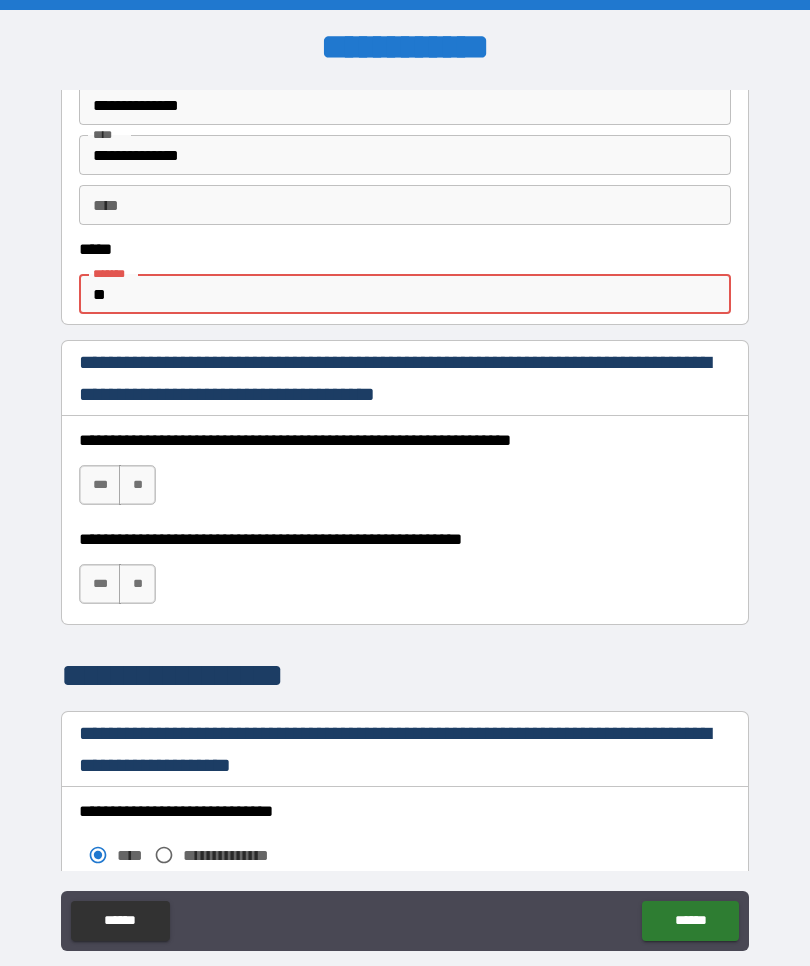 type on "*" 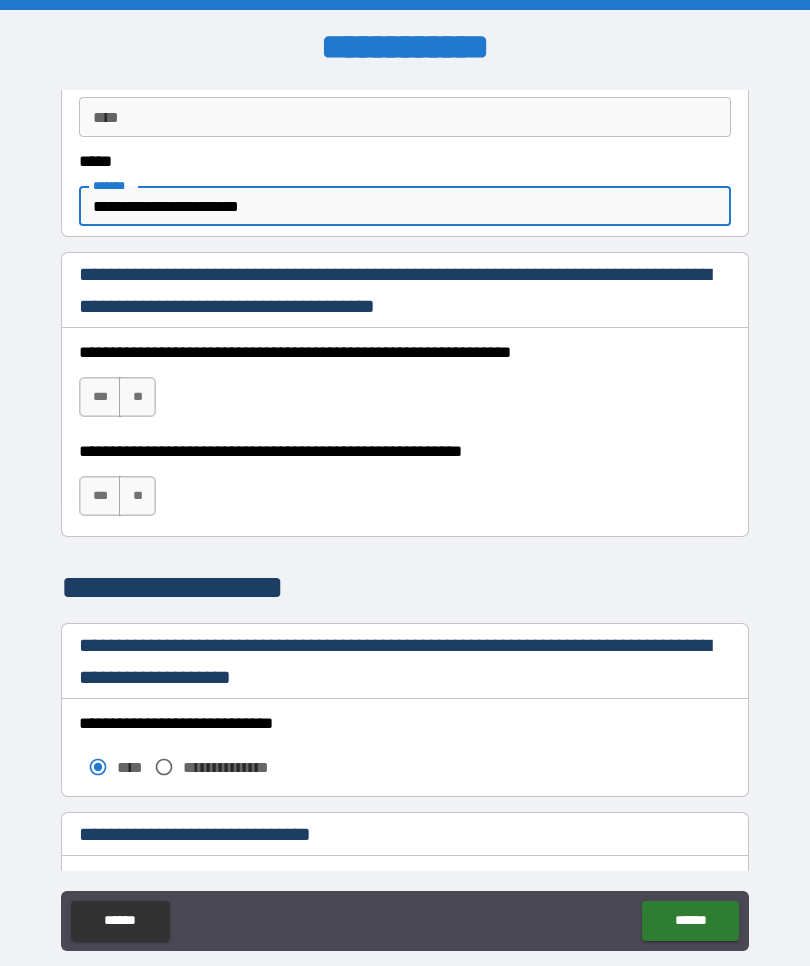scroll, scrollTop: 1208, scrollLeft: 0, axis: vertical 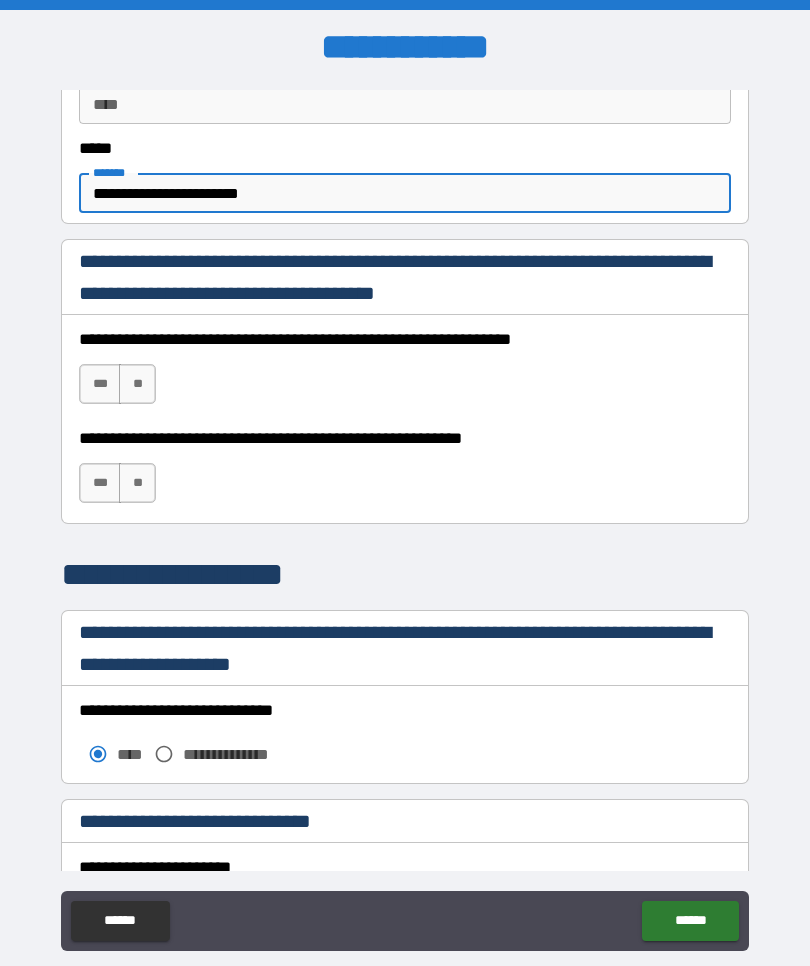 type on "**********" 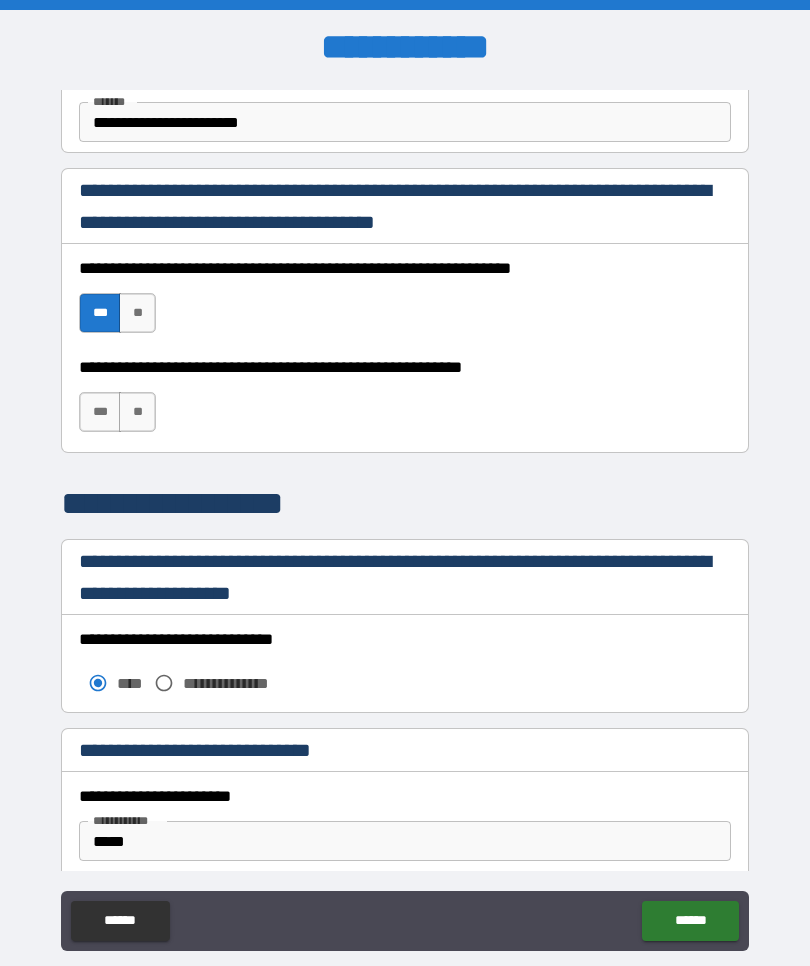 scroll, scrollTop: 1281, scrollLeft: 0, axis: vertical 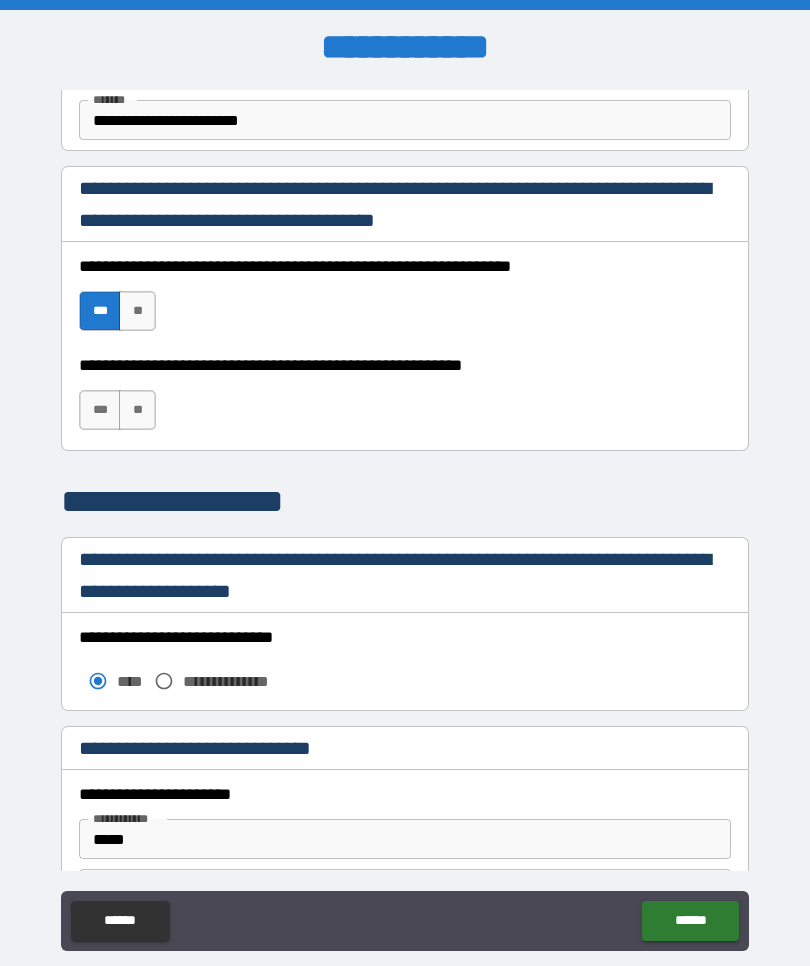 click on "***" at bounding box center (100, 410) 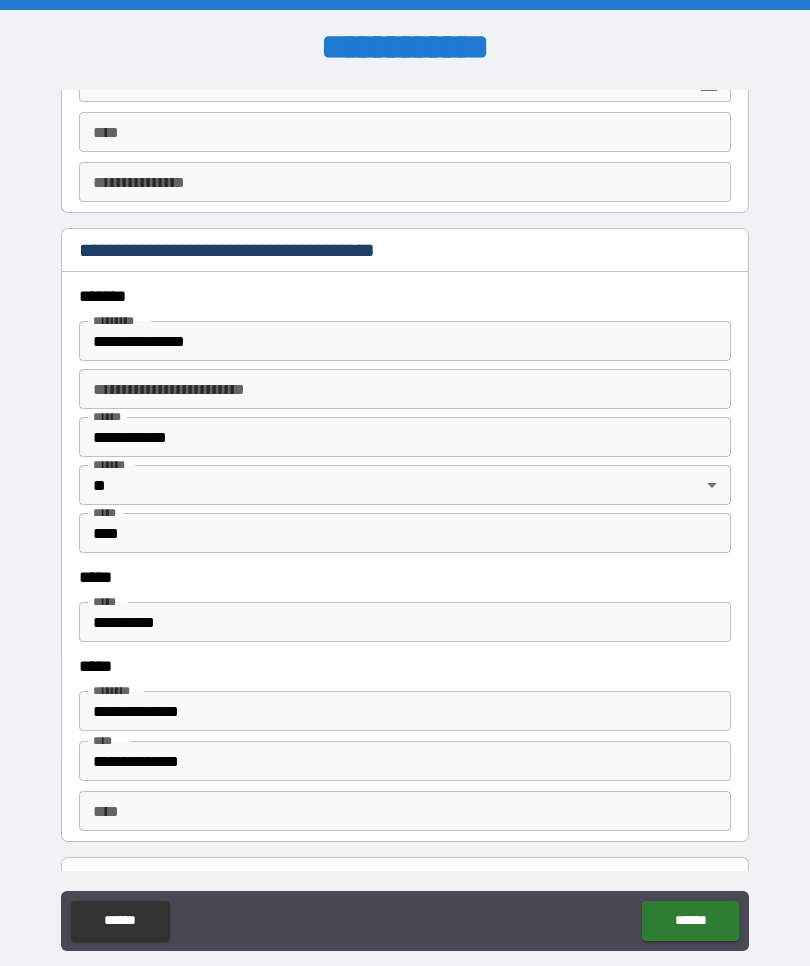 scroll, scrollTop: 2227, scrollLeft: 0, axis: vertical 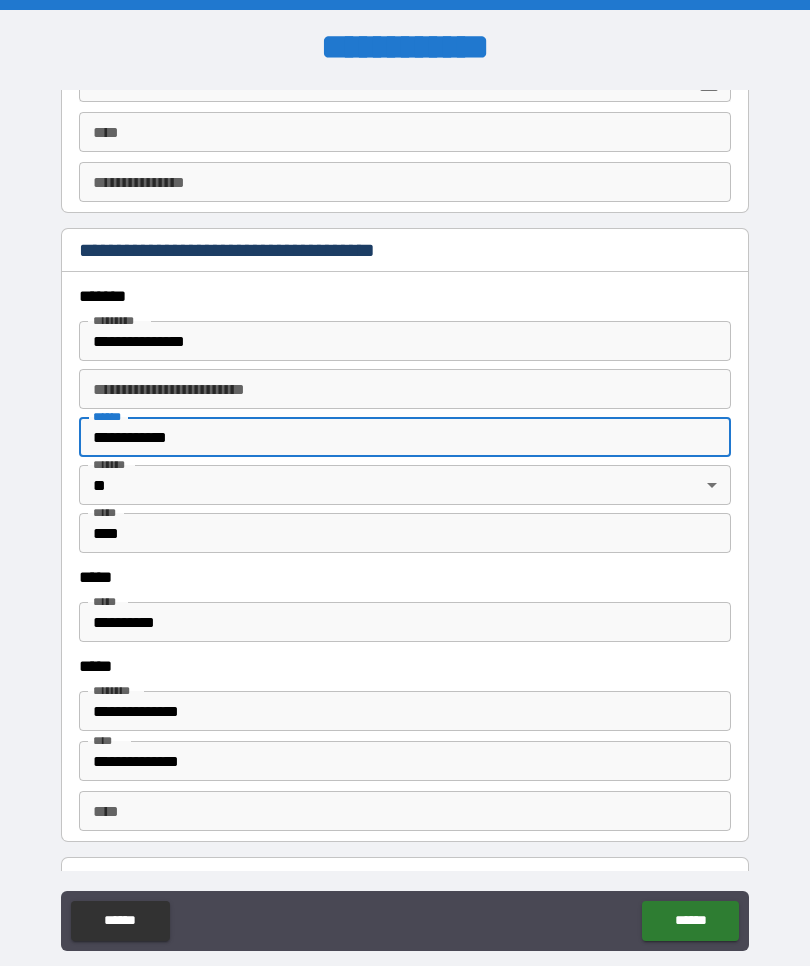 click on "**********" at bounding box center (405, 437) 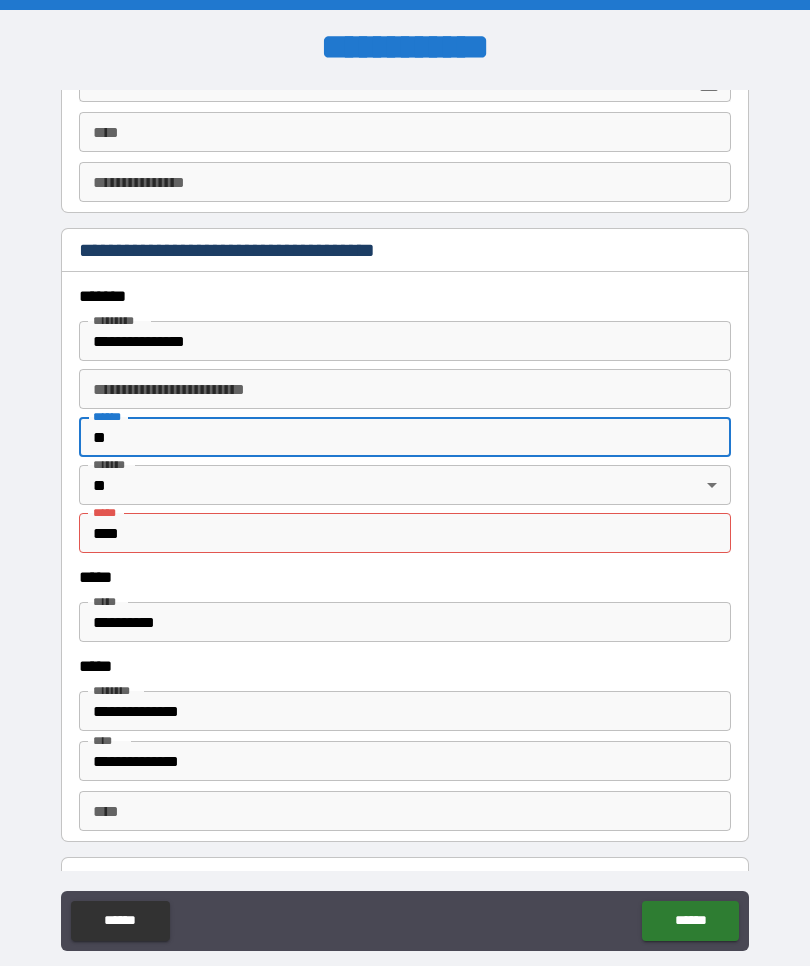 type on "*" 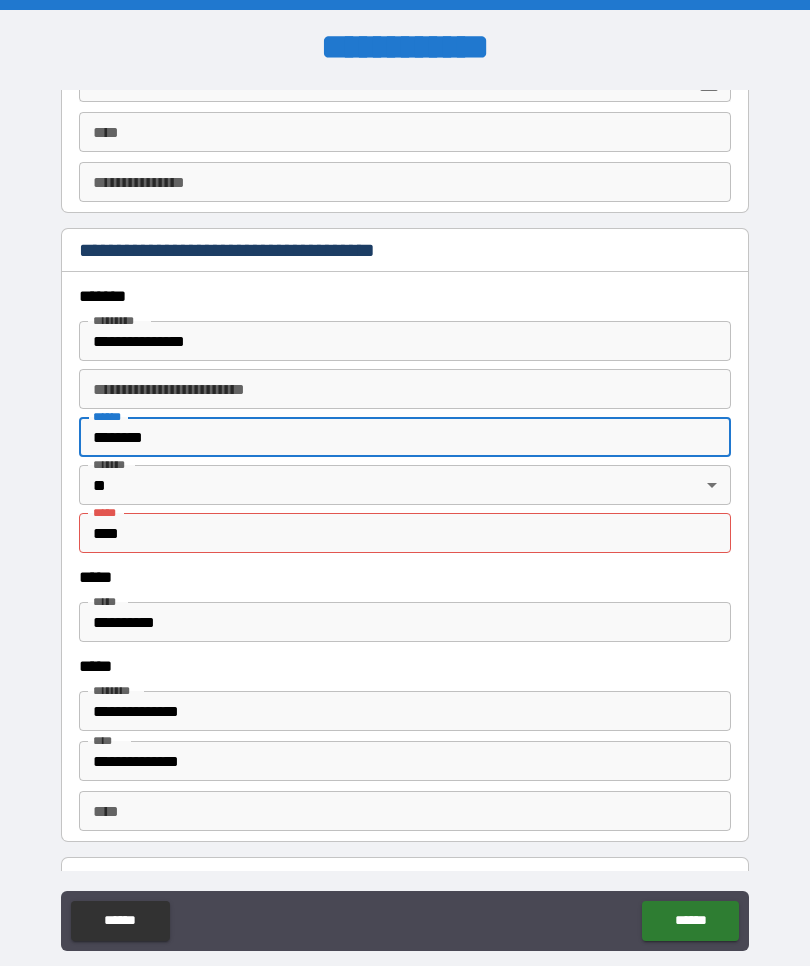type on "********" 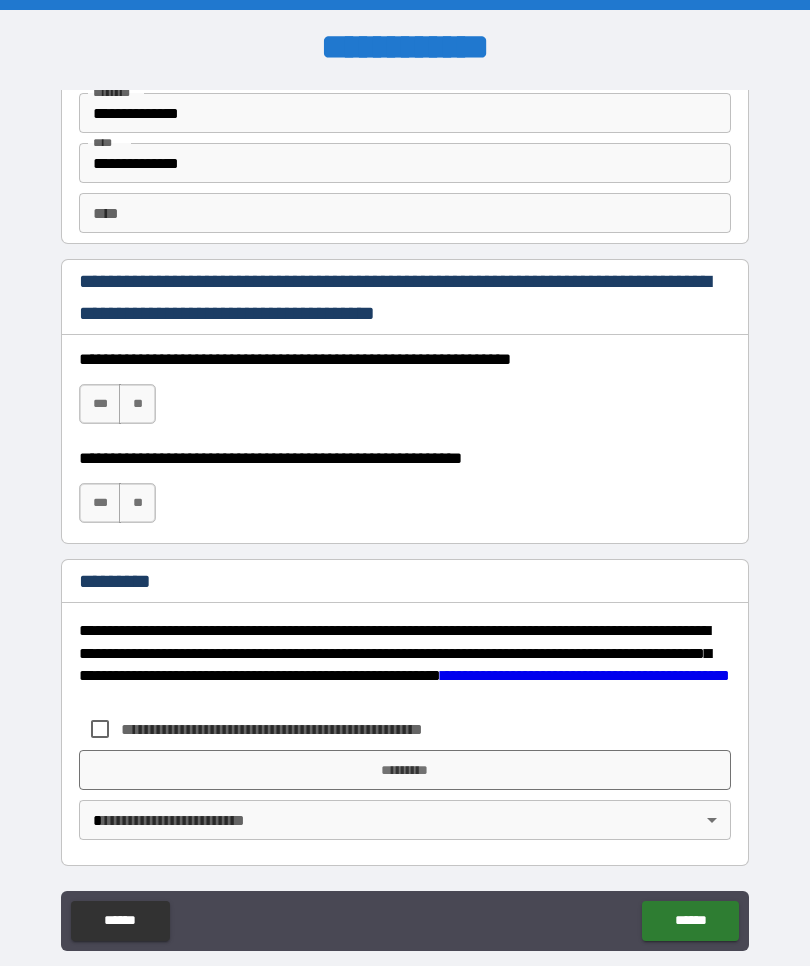 scroll, scrollTop: 2825, scrollLeft: 0, axis: vertical 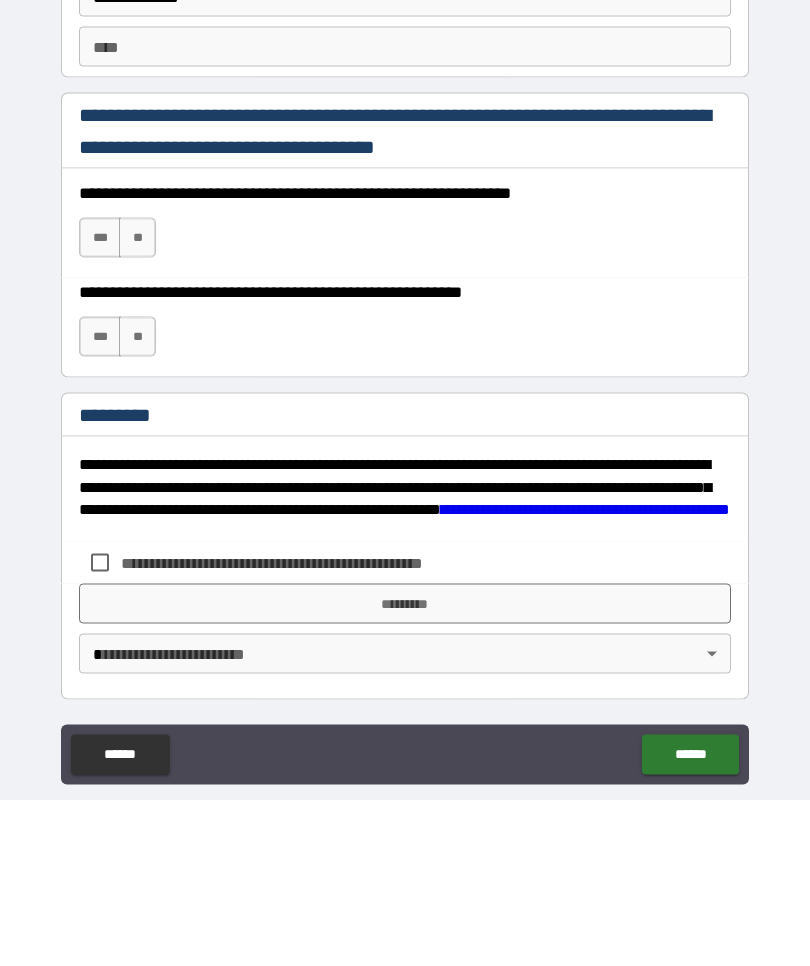 type on "*****" 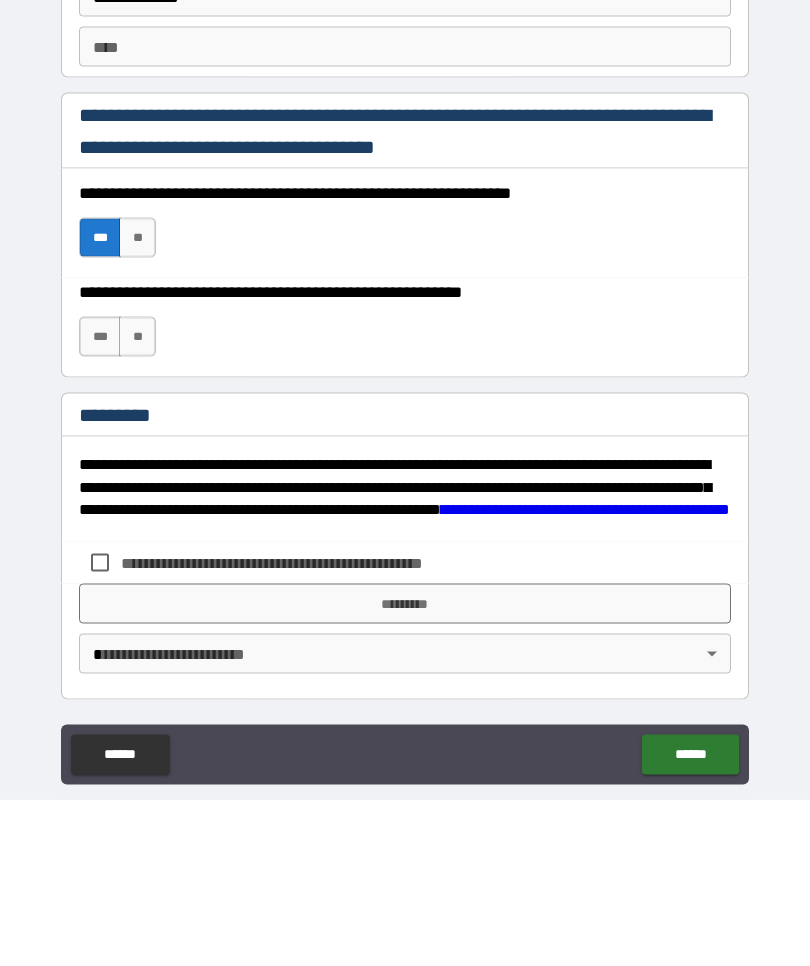 scroll, scrollTop: 69, scrollLeft: 0, axis: vertical 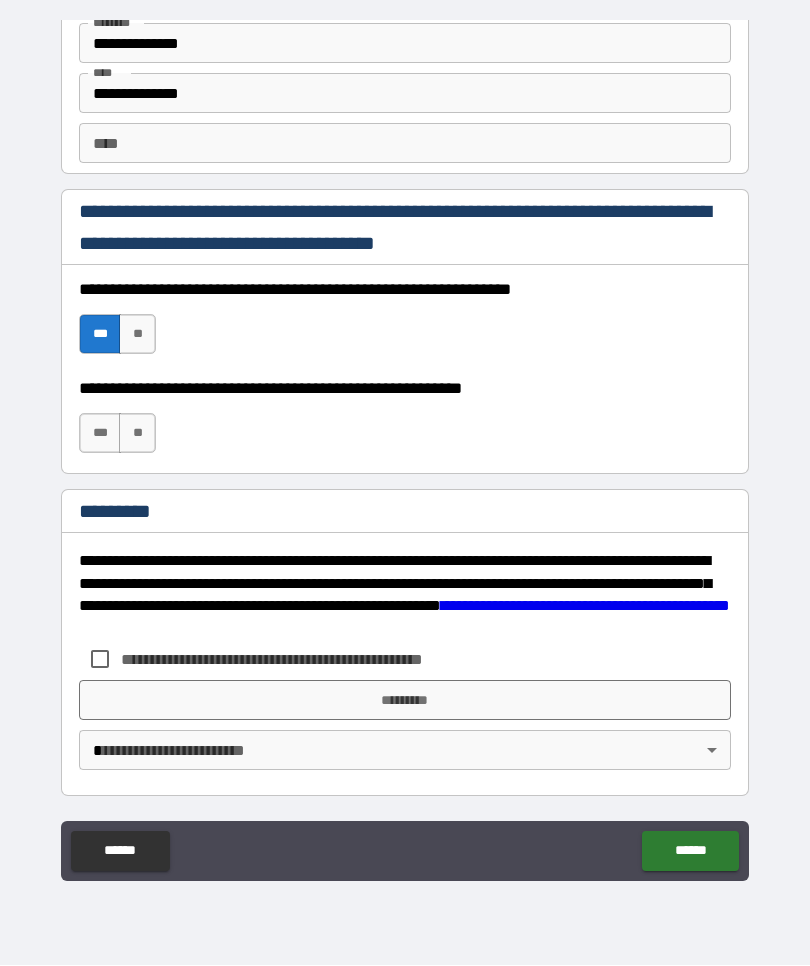 click on "***" at bounding box center (100, 434) 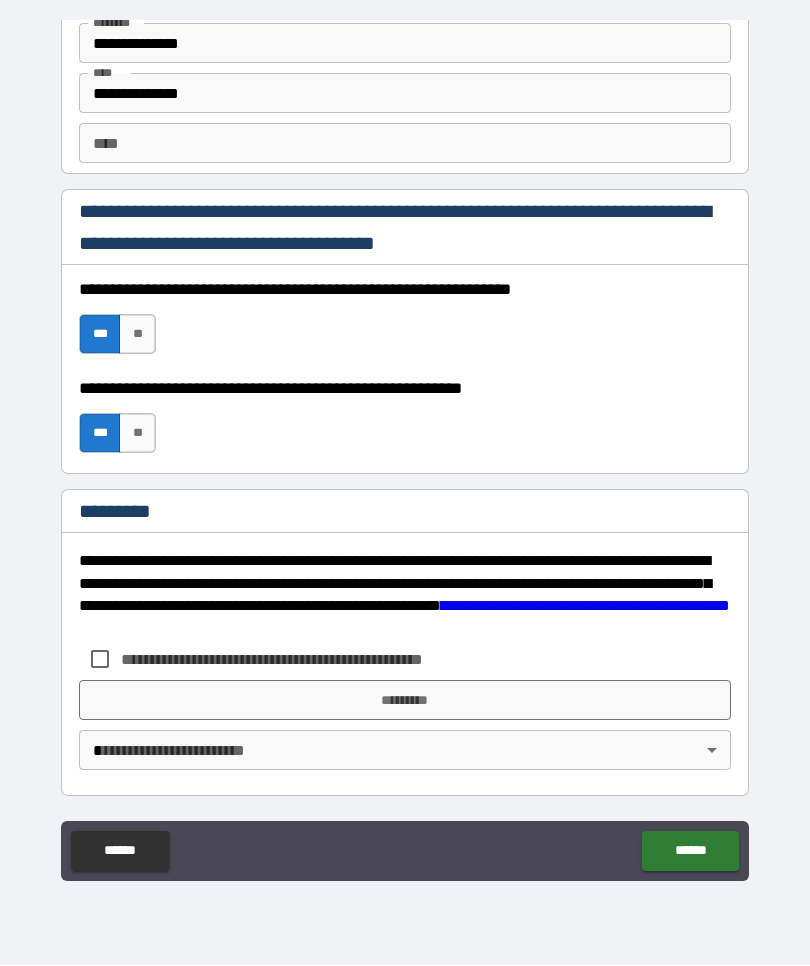 scroll, scrollTop: 2825, scrollLeft: 0, axis: vertical 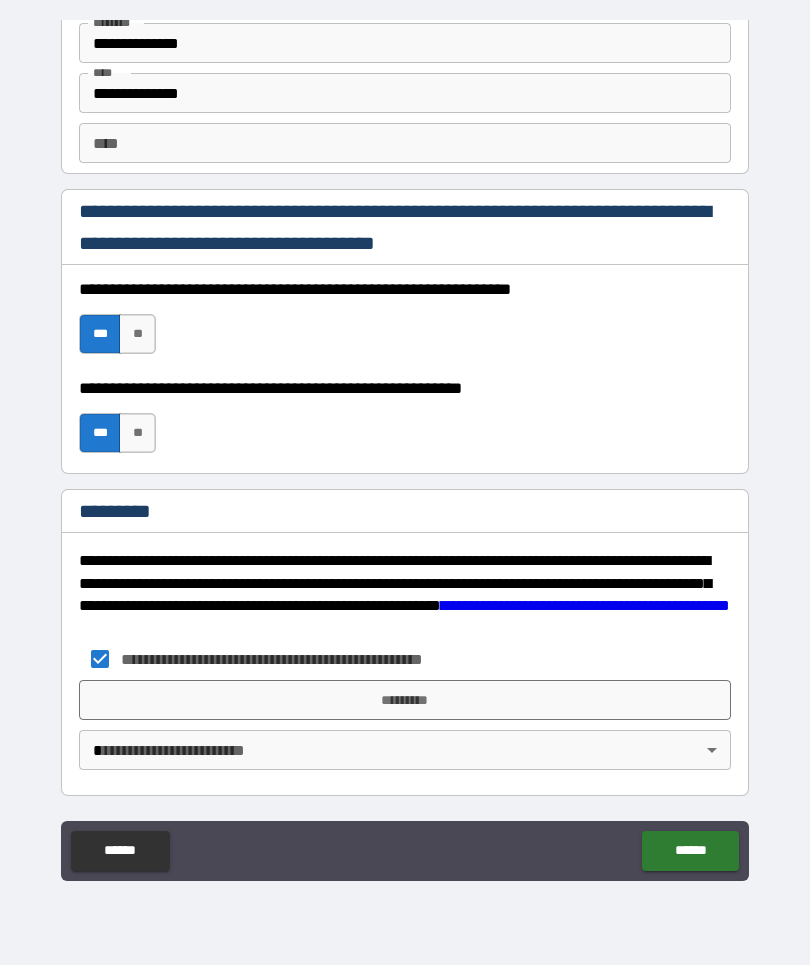 click on "*********" at bounding box center (405, 701) 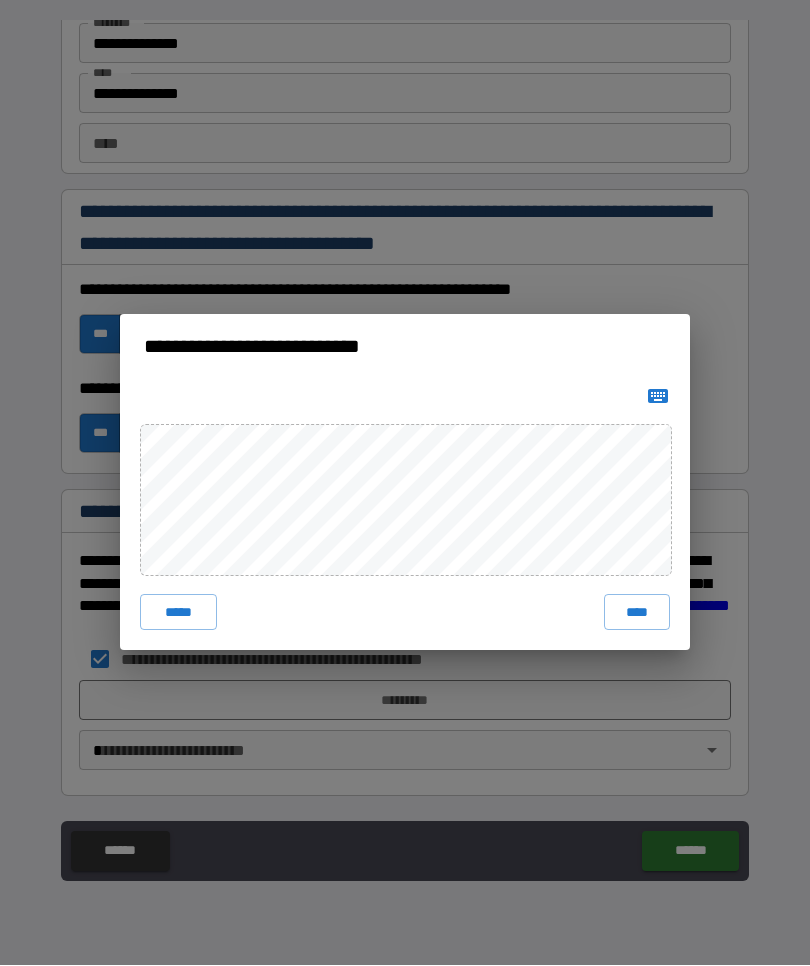 click on "****" at bounding box center [637, 613] 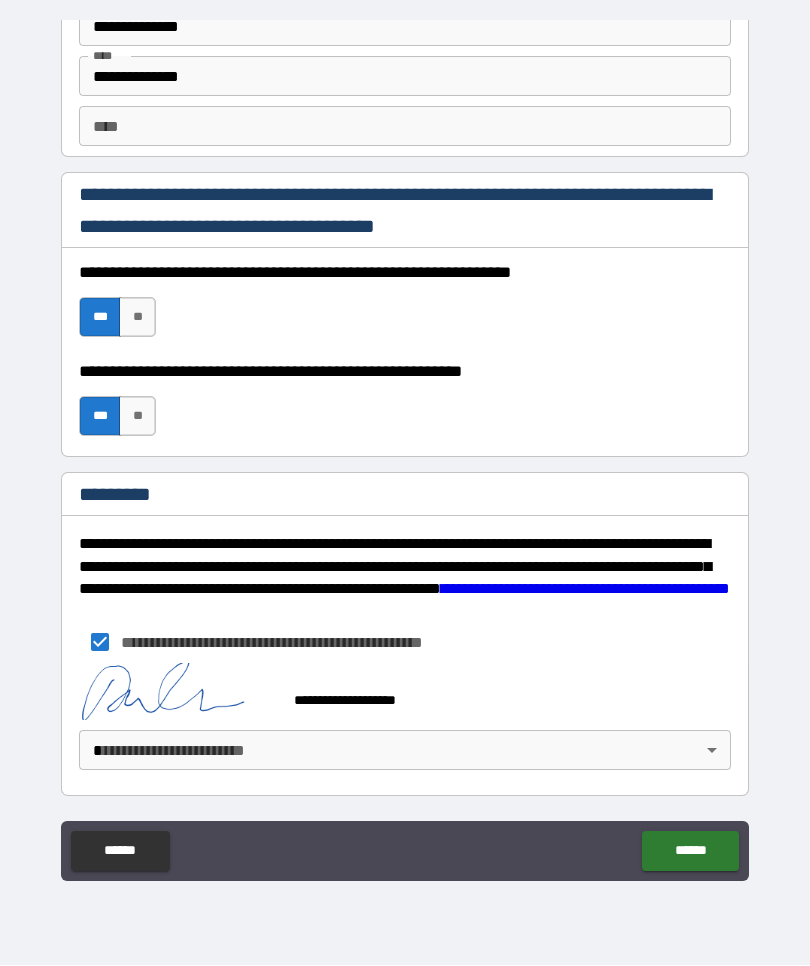 scroll, scrollTop: 2842, scrollLeft: 0, axis: vertical 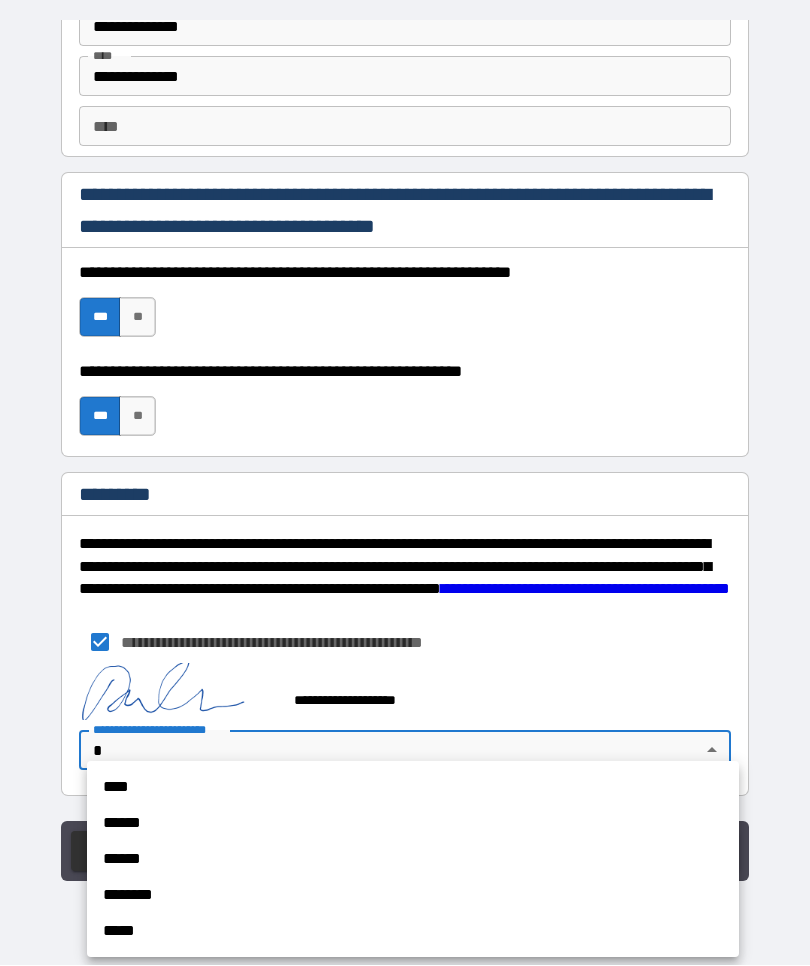 click on "****" at bounding box center [413, 788] 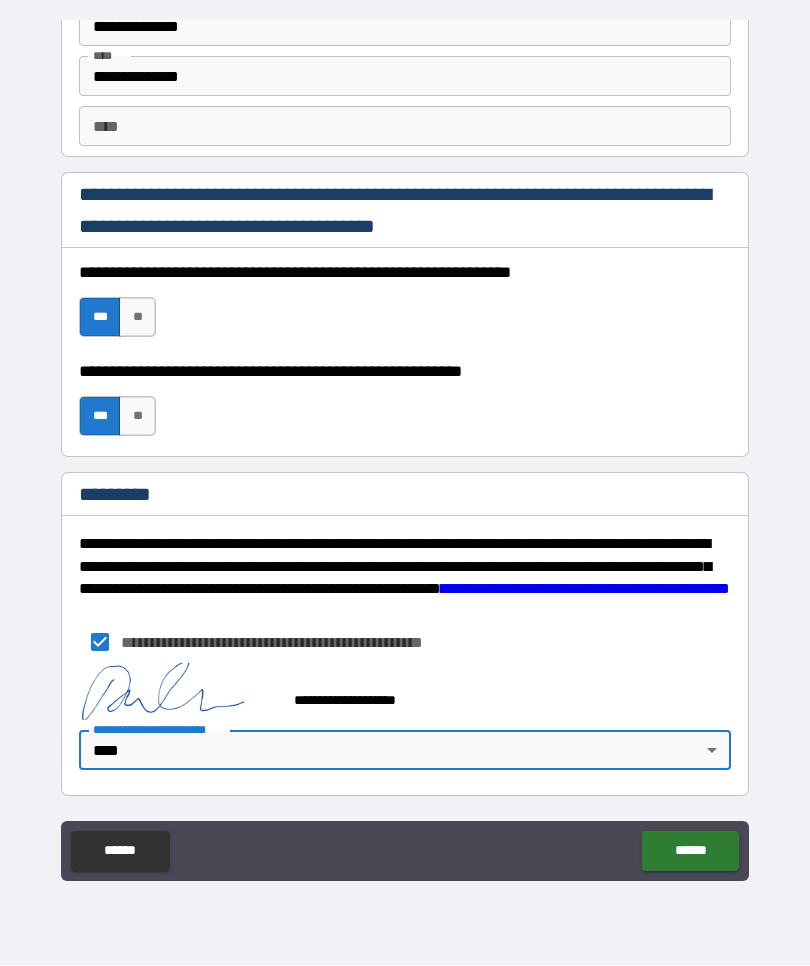 click on "******" at bounding box center (690, 852) 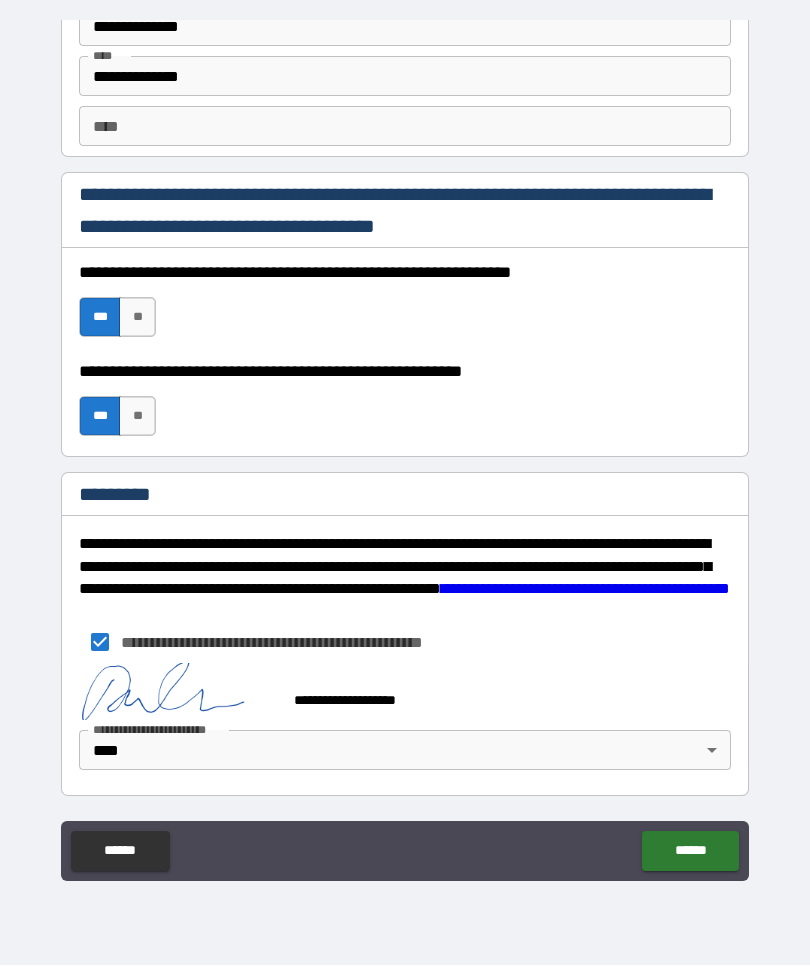 click on "******" at bounding box center [690, 852] 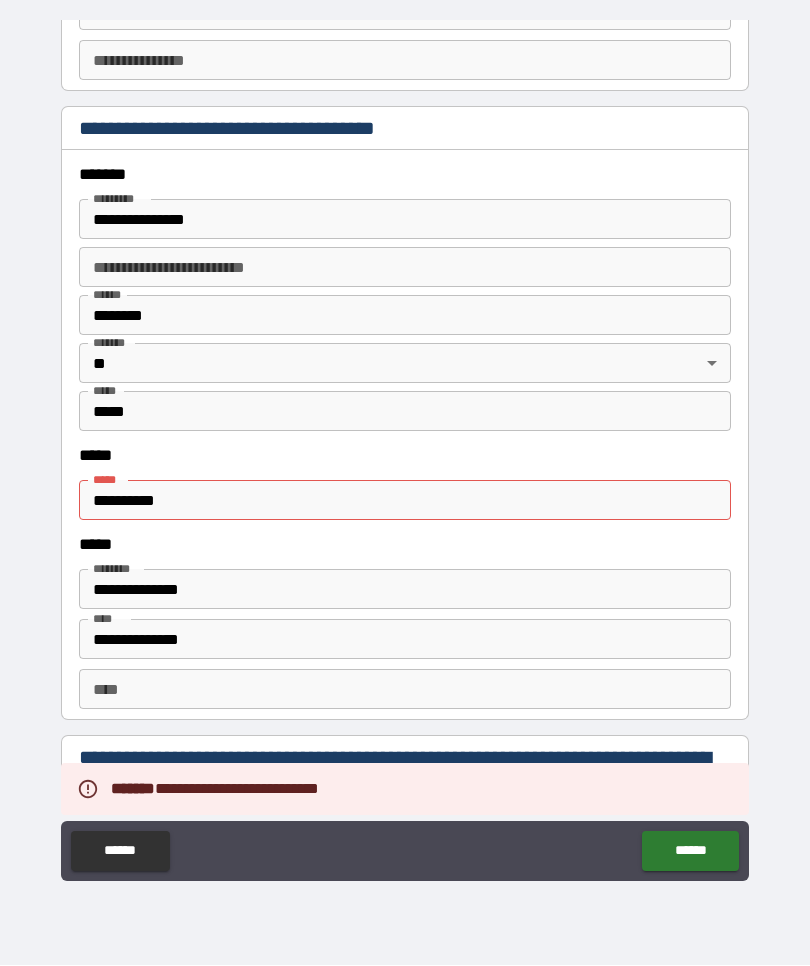 scroll, scrollTop: 2223, scrollLeft: 0, axis: vertical 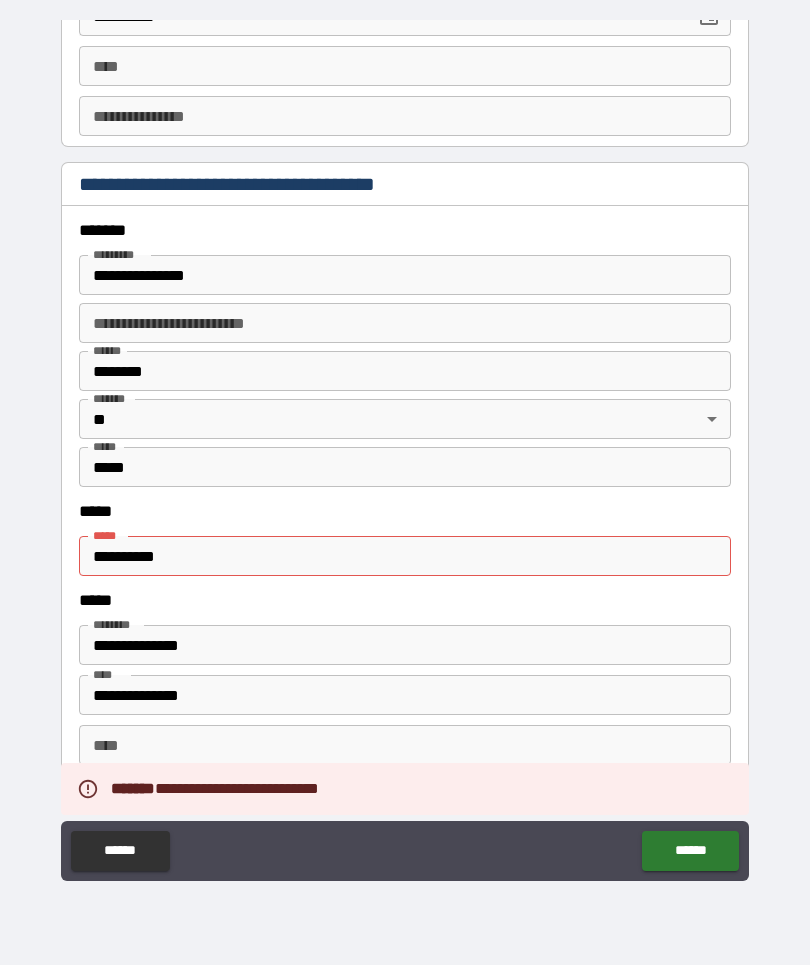 click on "**********" at bounding box center (405, 557) 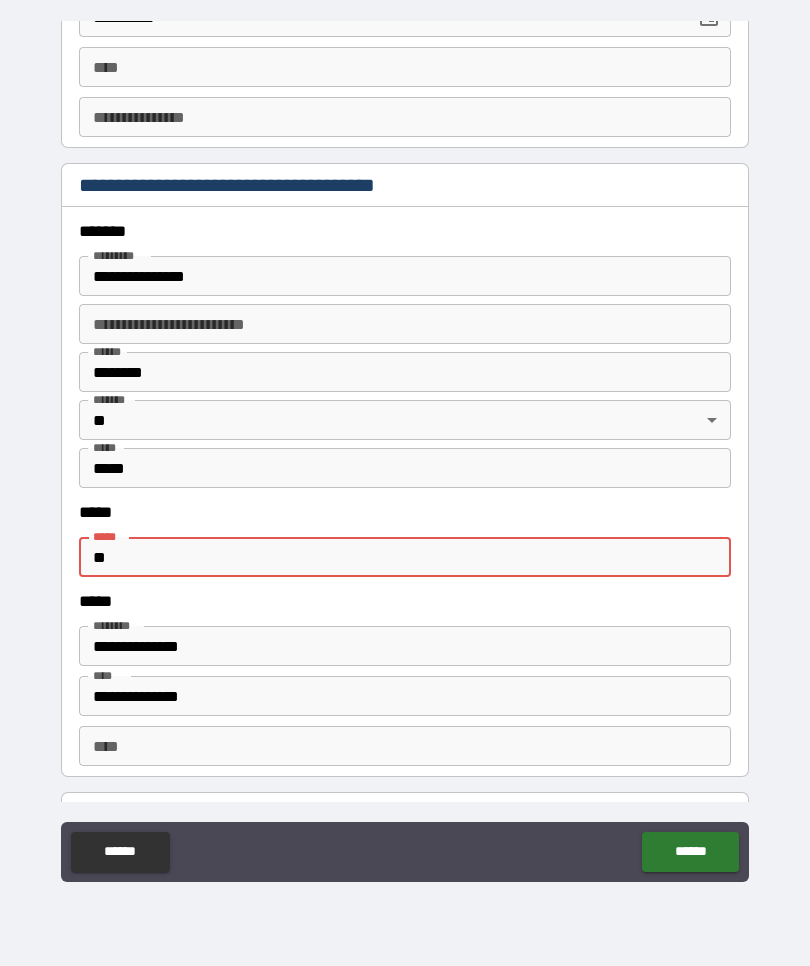 type on "*" 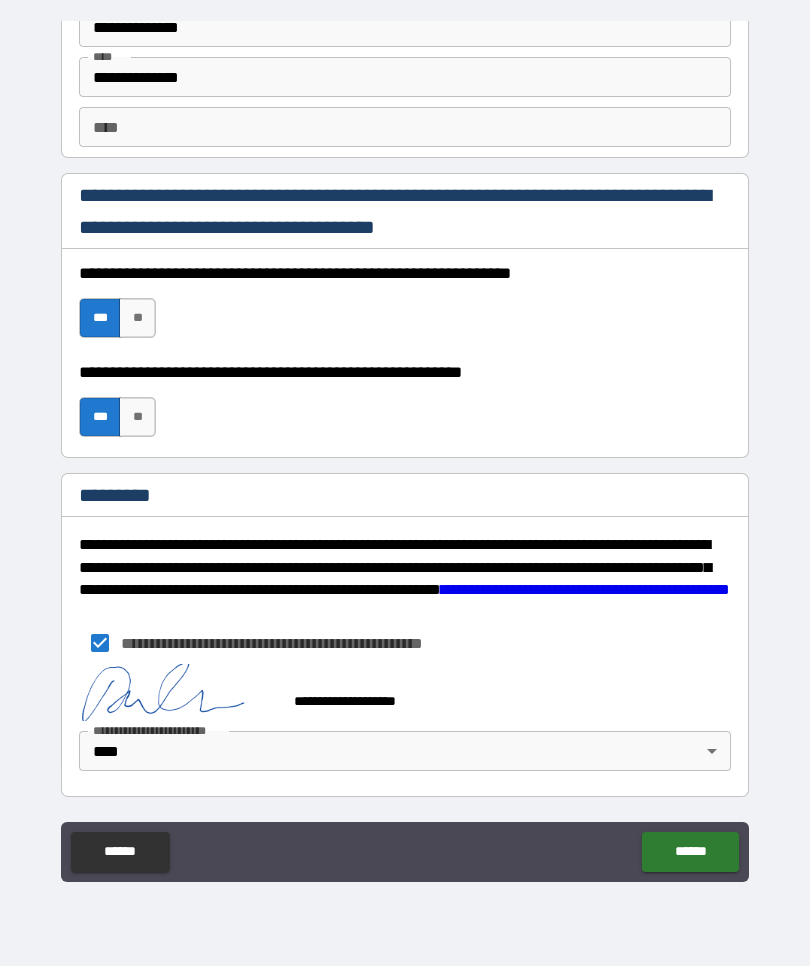 scroll, scrollTop: 2842, scrollLeft: 0, axis: vertical 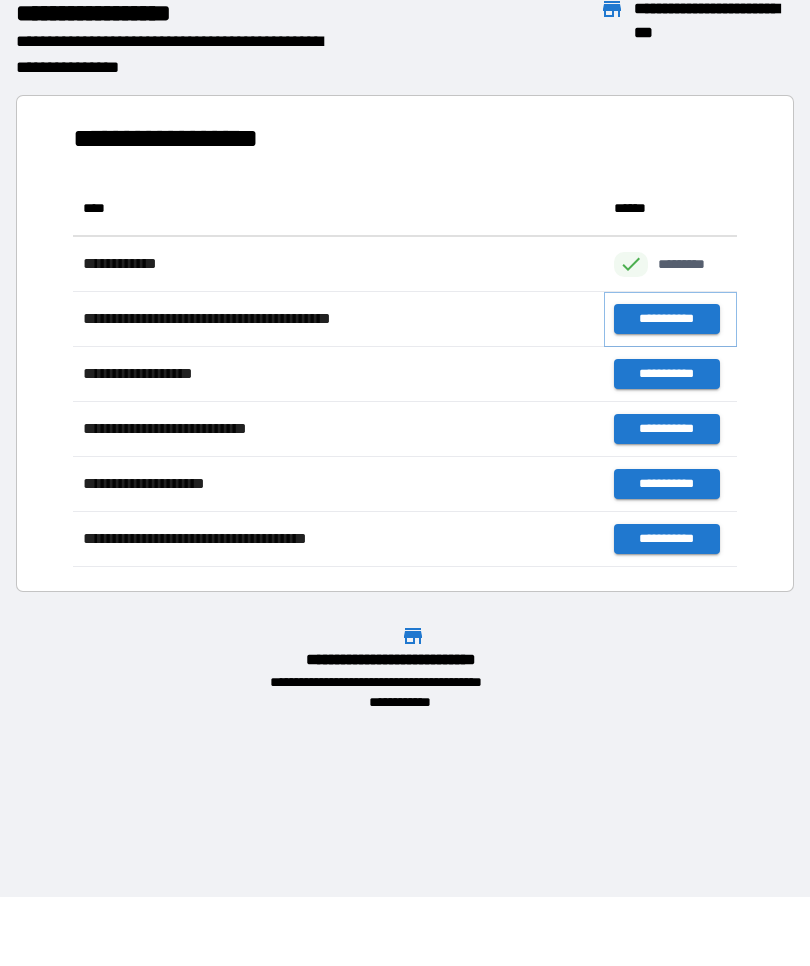 click on "**********" at bounding box center [666, 319] 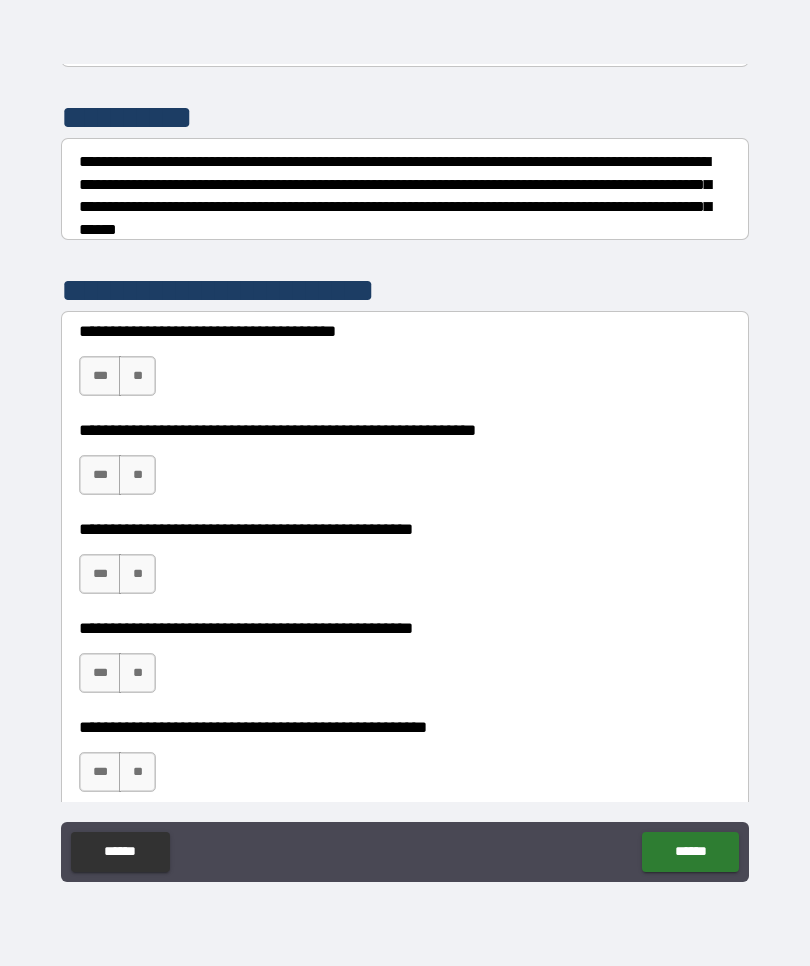 scroll, scrollTop: 253, scrollLeft: 0, axis: vertical 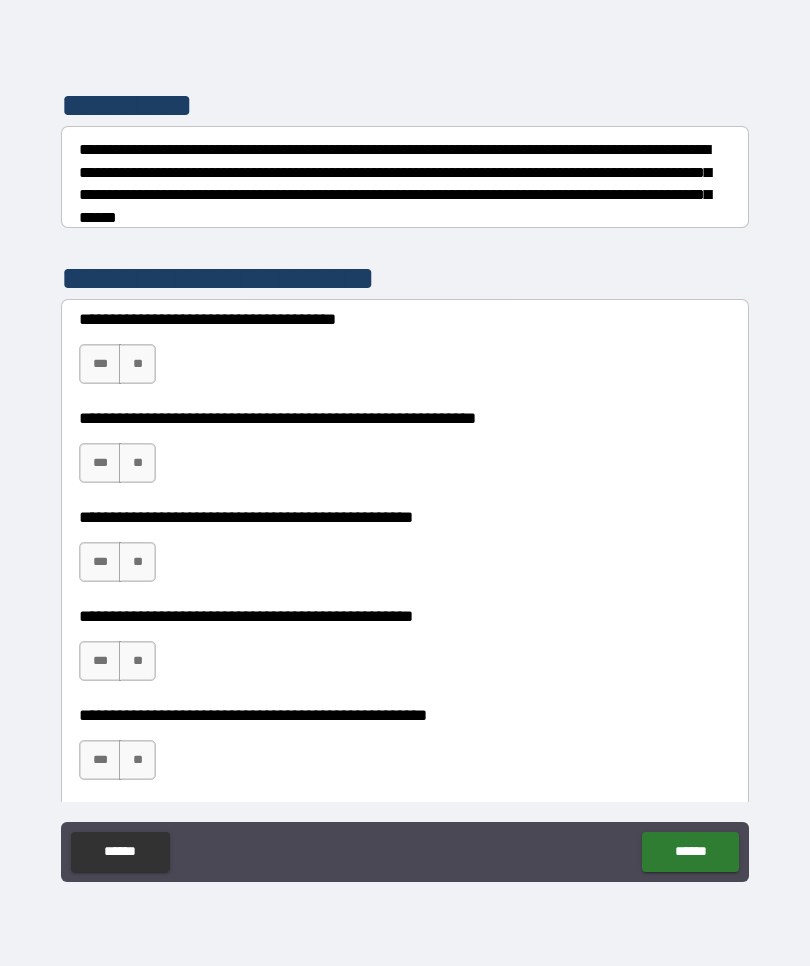click on "***" at bounding box center [100, 364] 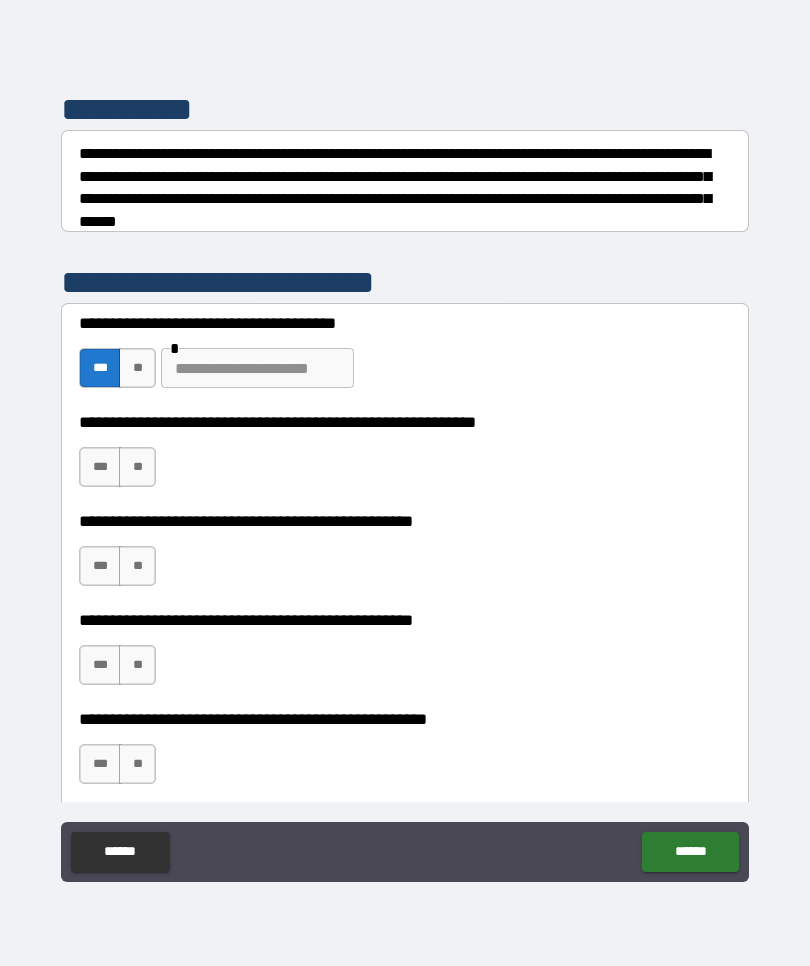 scroll, scrollTop: 248, scrollLeft: 0, axis: vertical 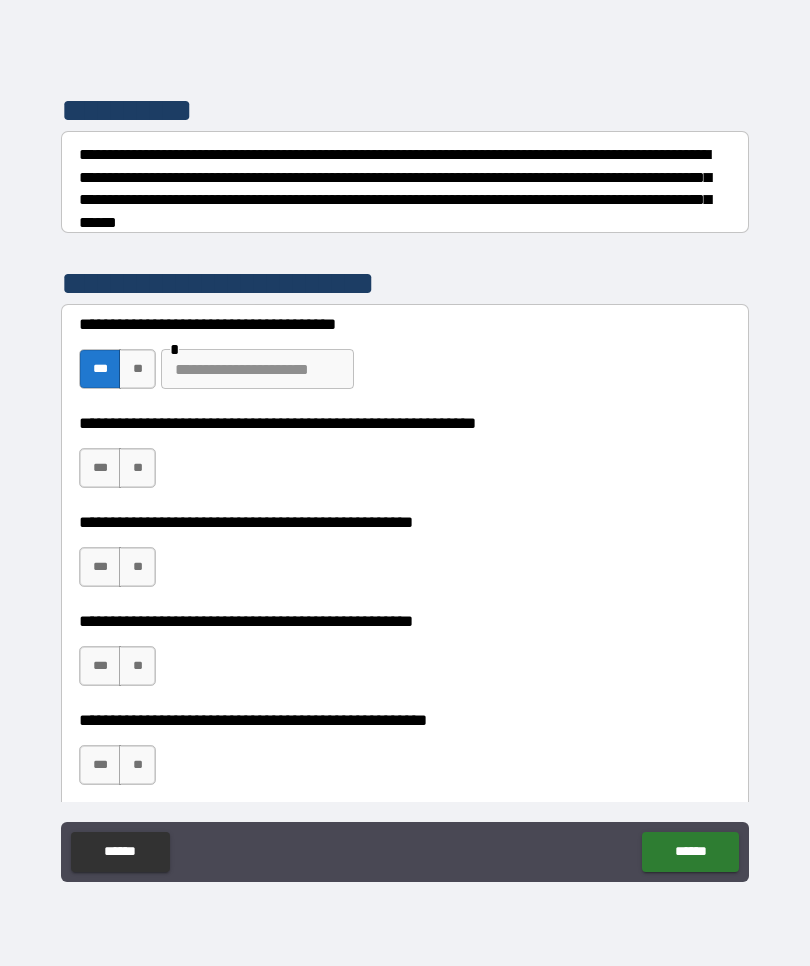 click on "**" at bounding box center [137, 369] 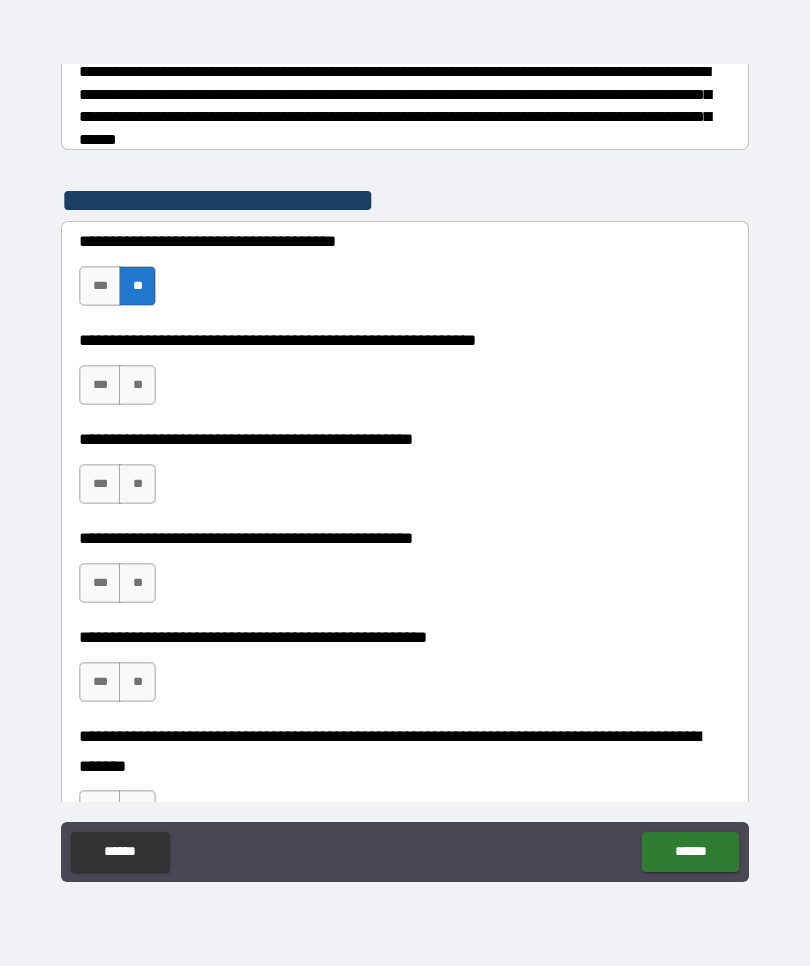 scroll, scrollTop: 351, scrollLeft: 0, axis: vertical 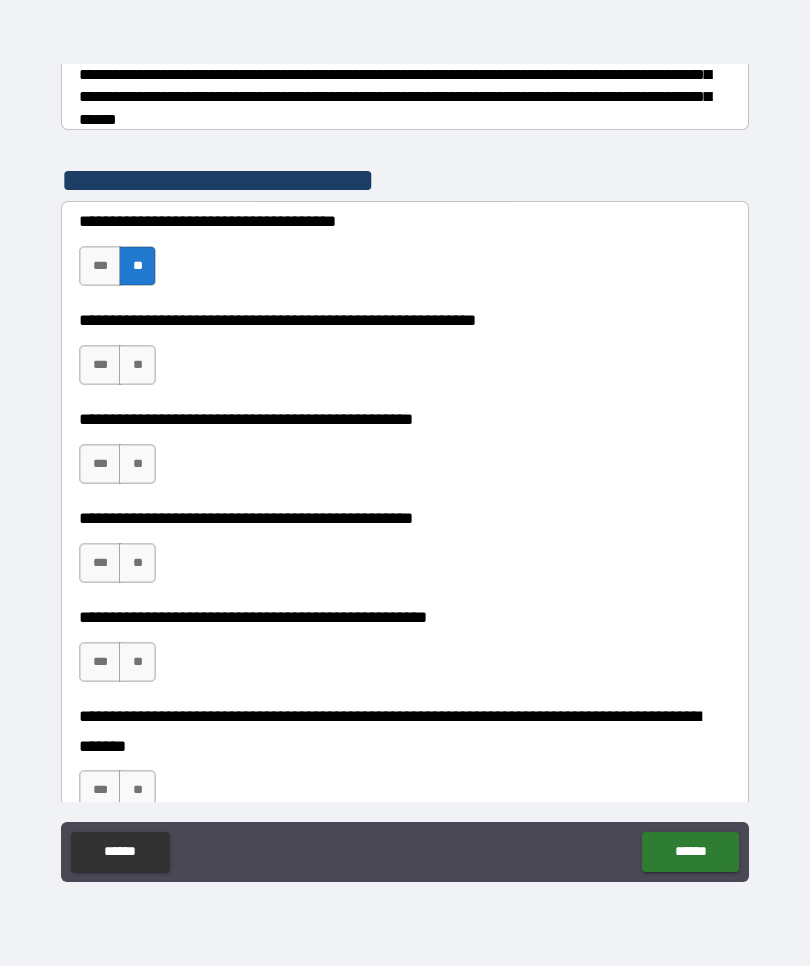click on "**" at bounding box center [137, 365] 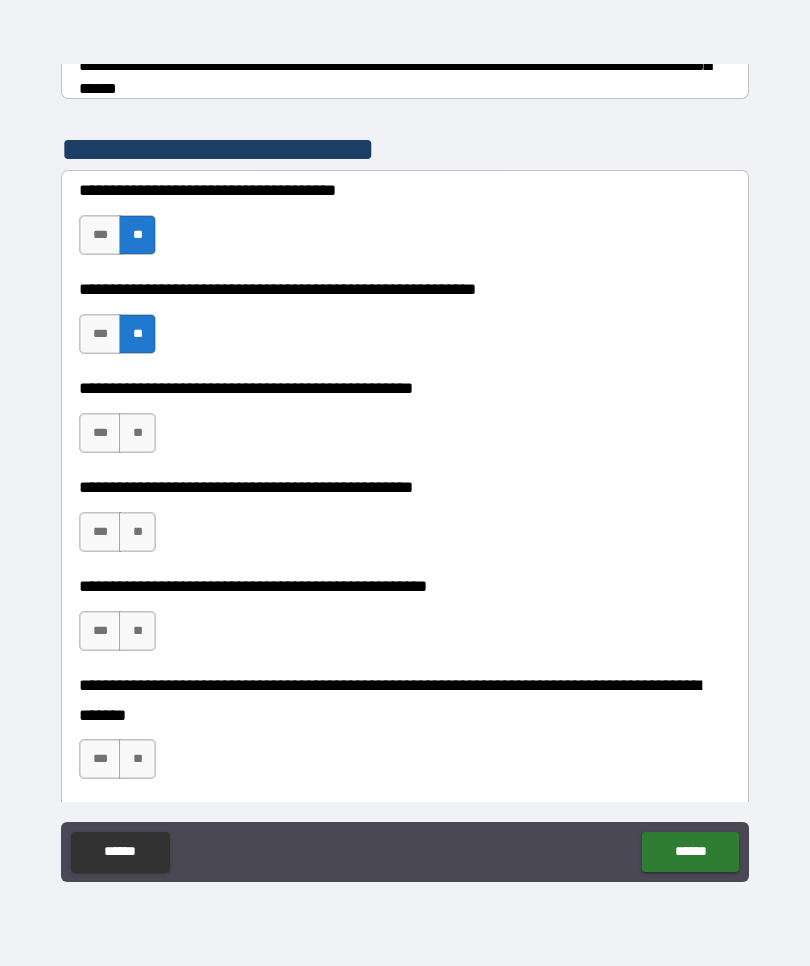 scroll, scrollTop: 386, scrollLeft: 0, axis: vertical 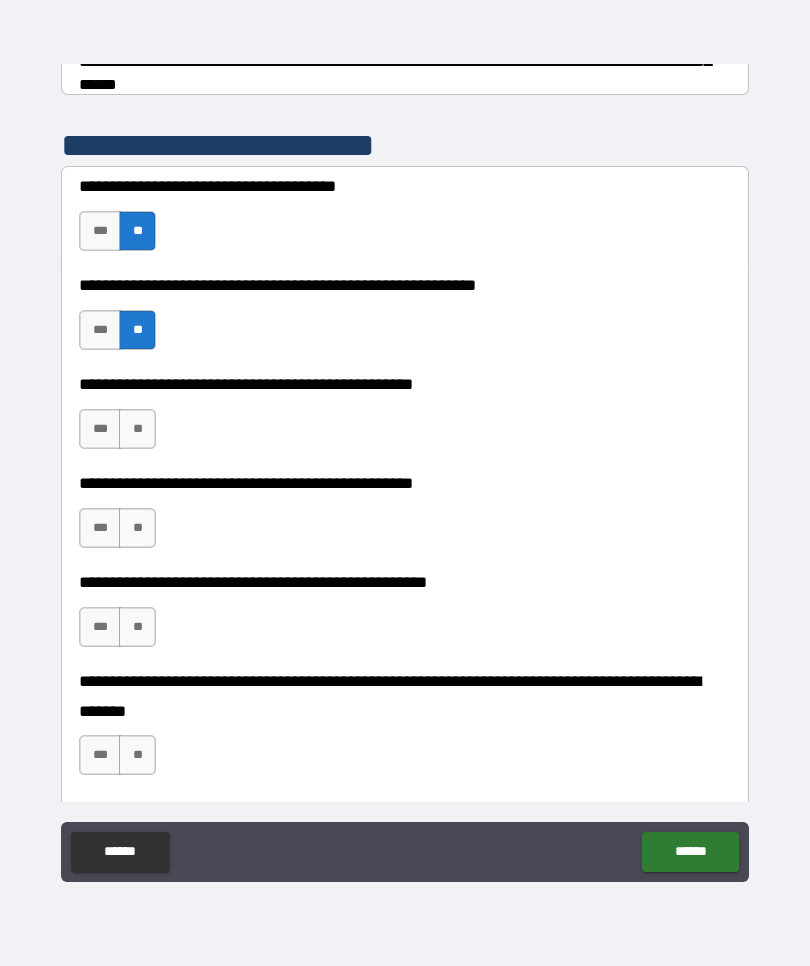 click on "**" at bounding box center (137, 429) 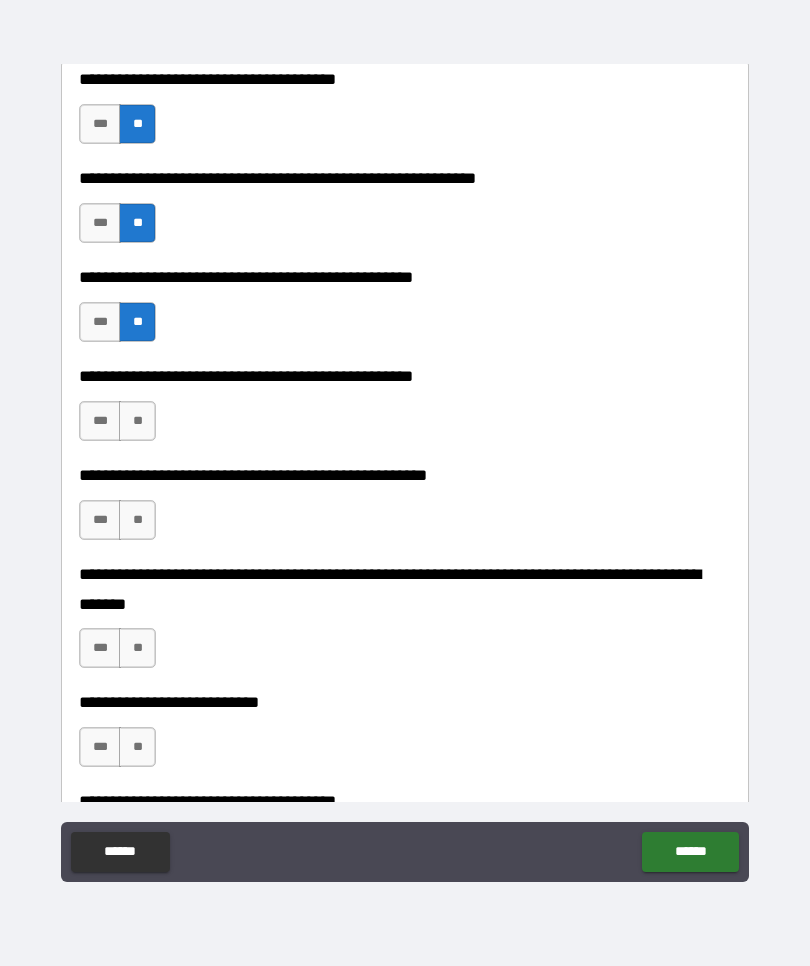 scroll, scrollTop: 493, scrollLeft: 0, axis: vertical 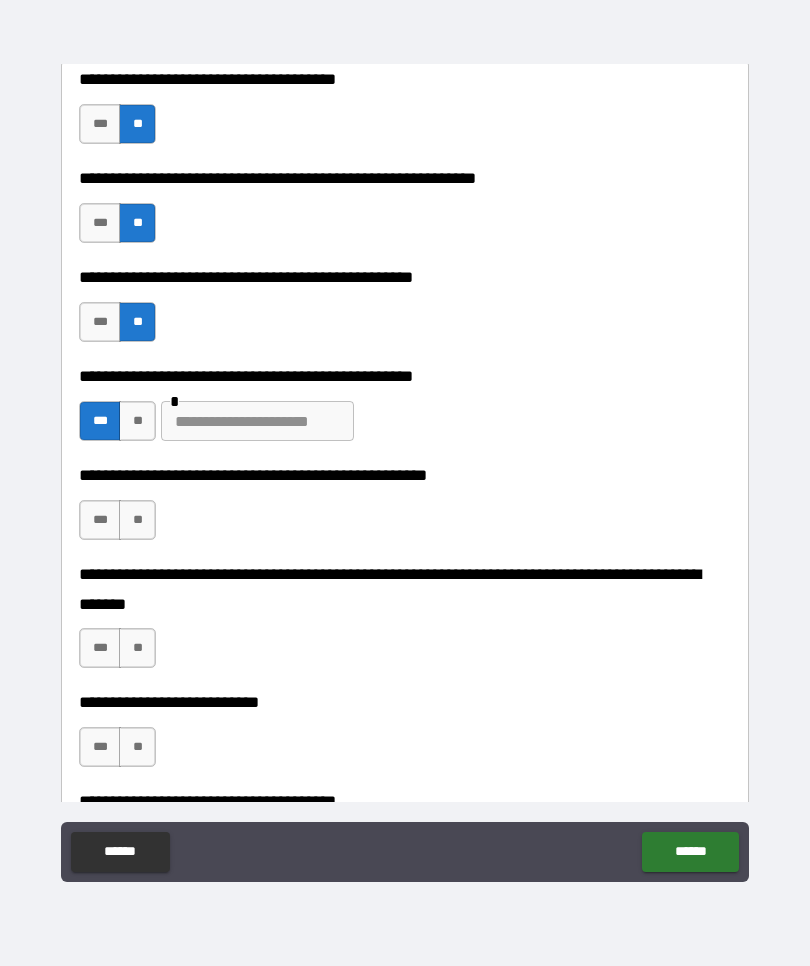click at bounding box center (257, 421) 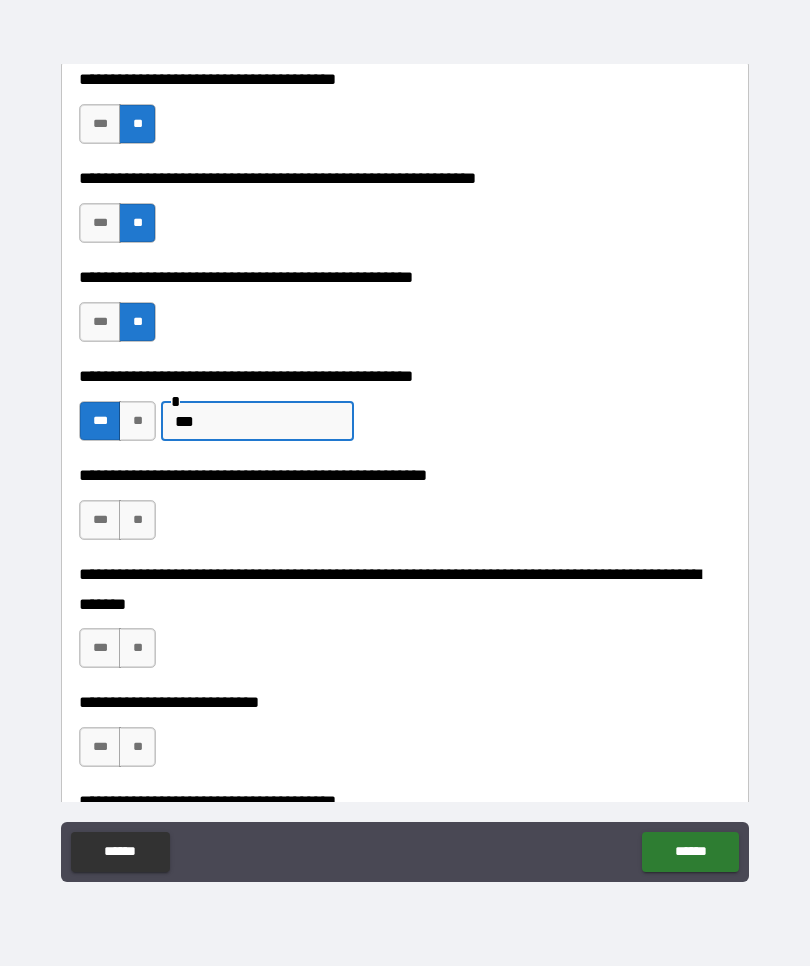 type on "*" 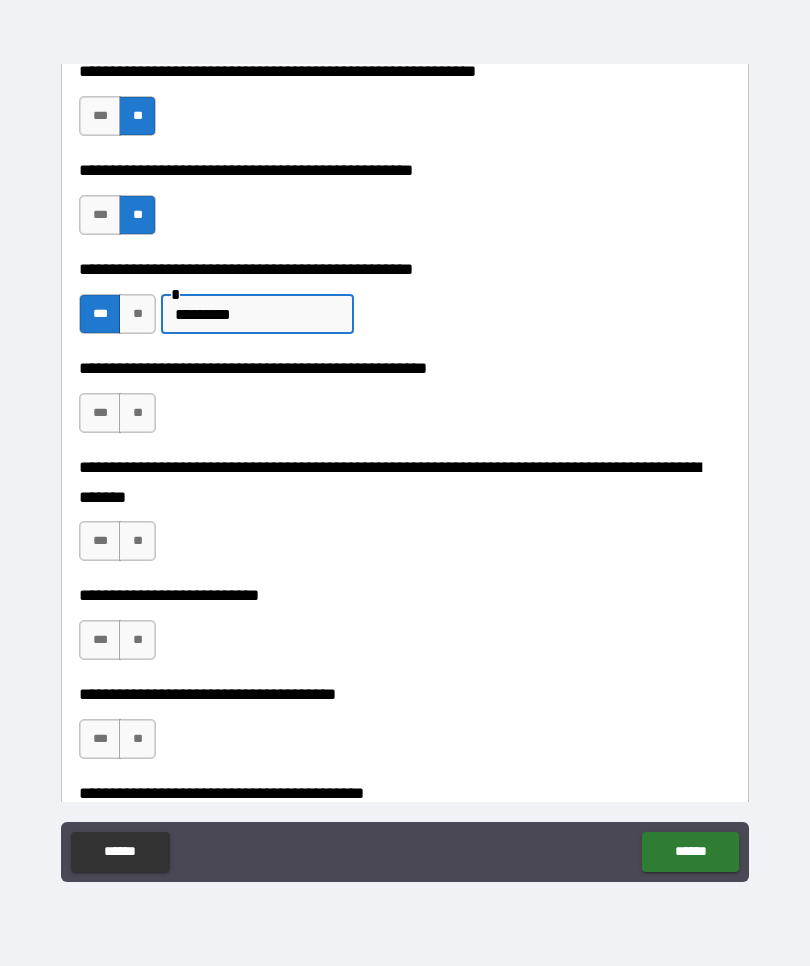 scroll, scrollTop: 605, scrollLeft: 0, axis: vertical 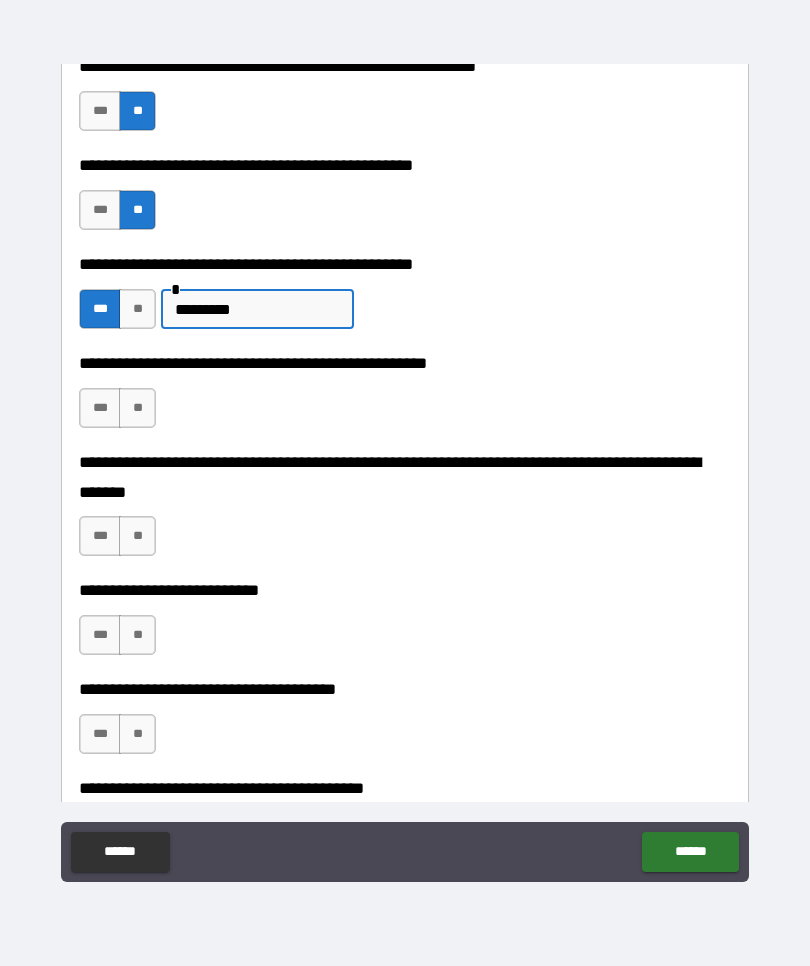 type on "*********" 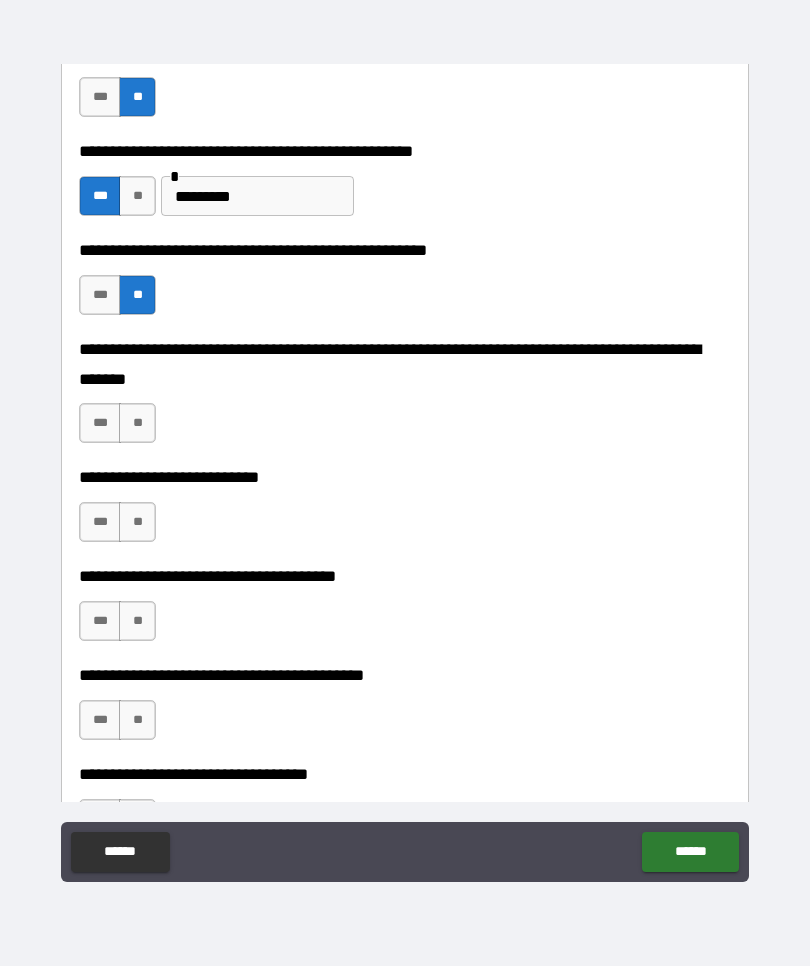 scroll, scrollTop: 721, scrollLeft: 0, axis: vertical 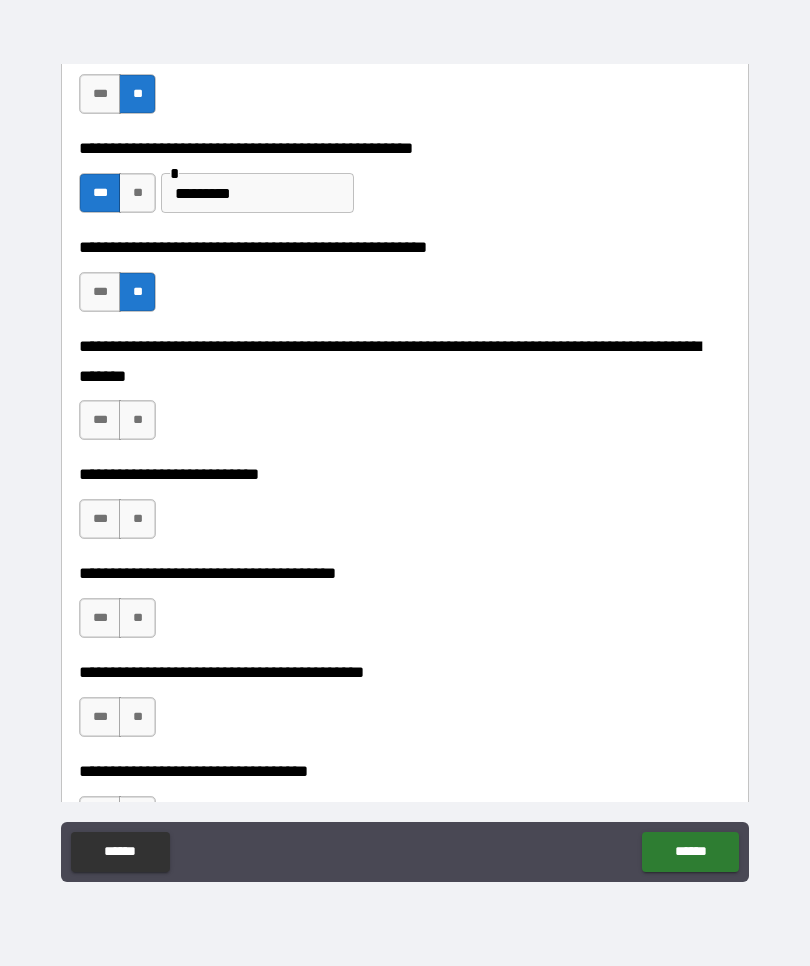 click on "**" at bounding box center (137, 420) 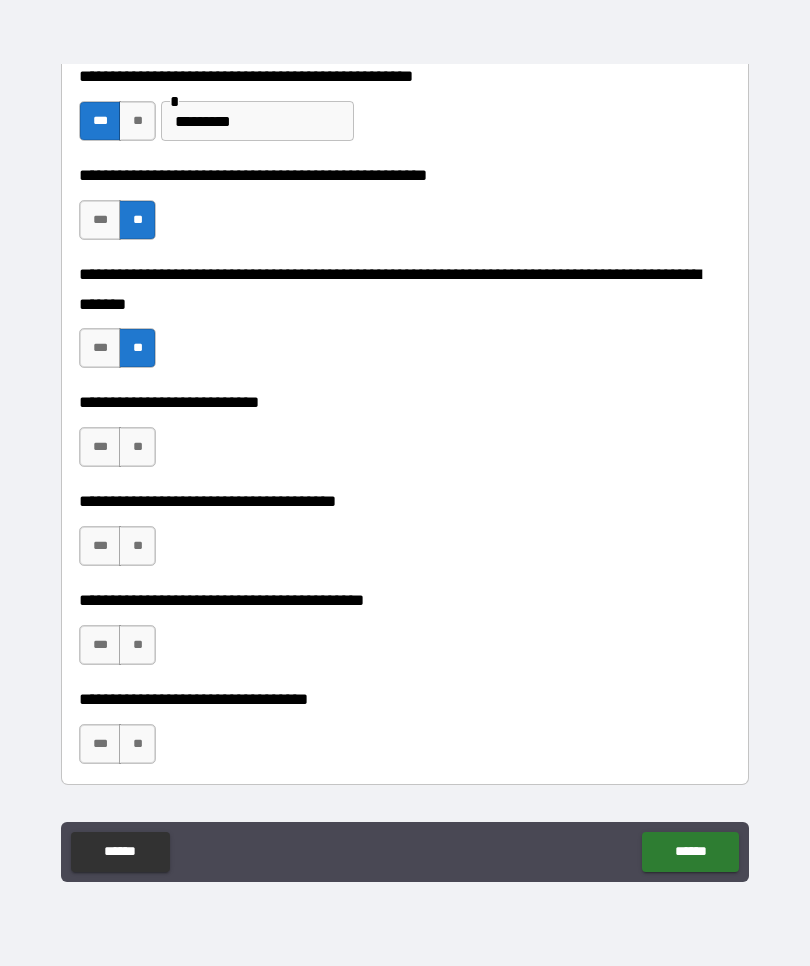scroll, scrollTop: 794, scrollLeft: 0, axis: vertical 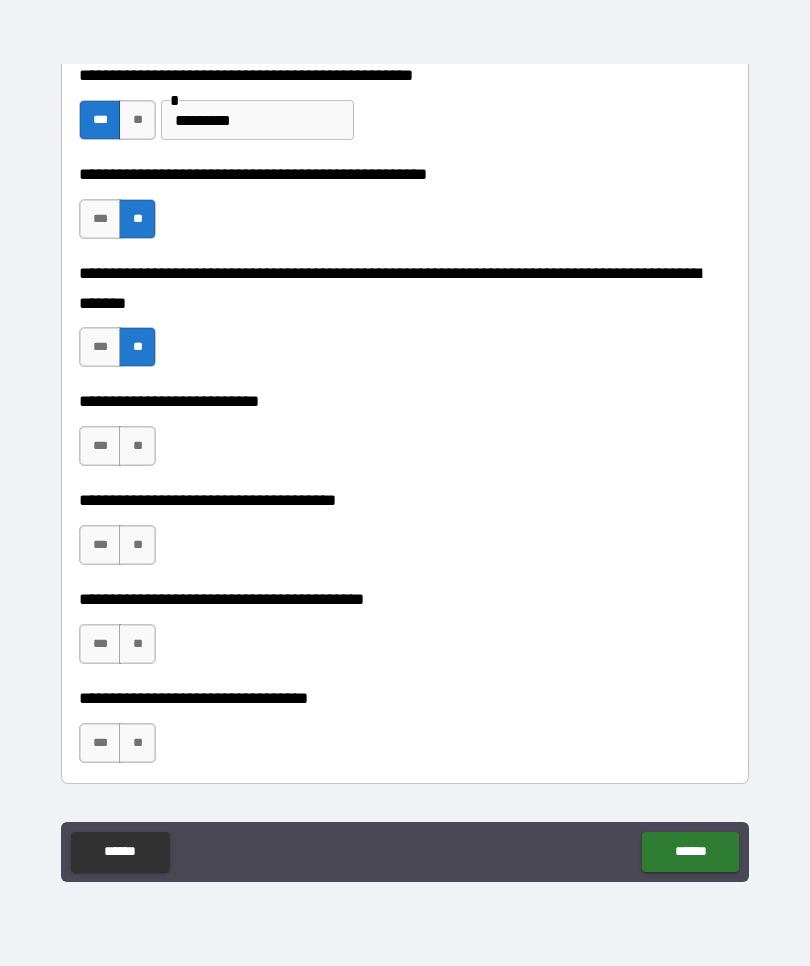 click on "**" at bounding box center (137, 446) 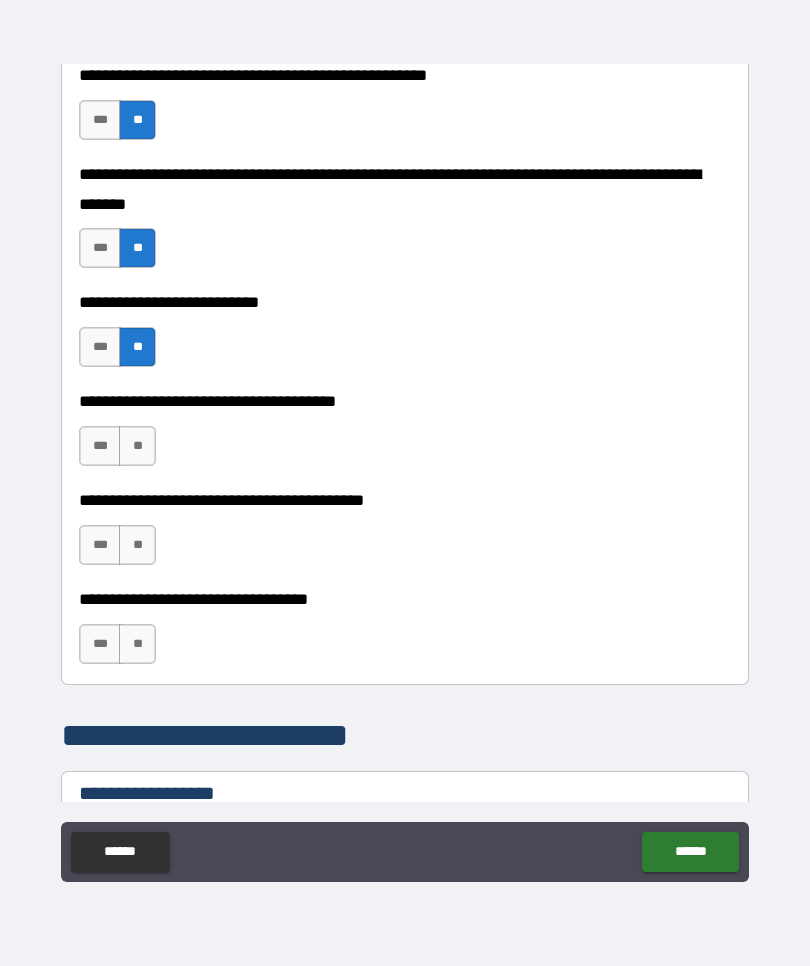 scroll, scrollTop: 898, scrollLeft: 0, axis: vertical 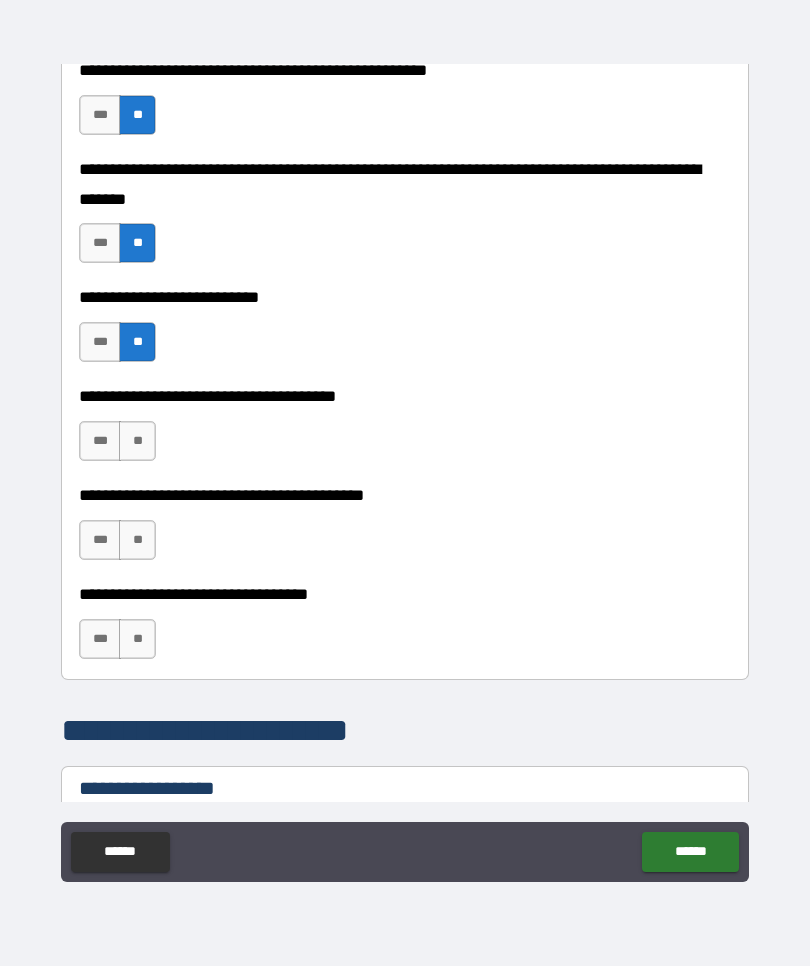 click on "**" at bounding box center [137, 441] 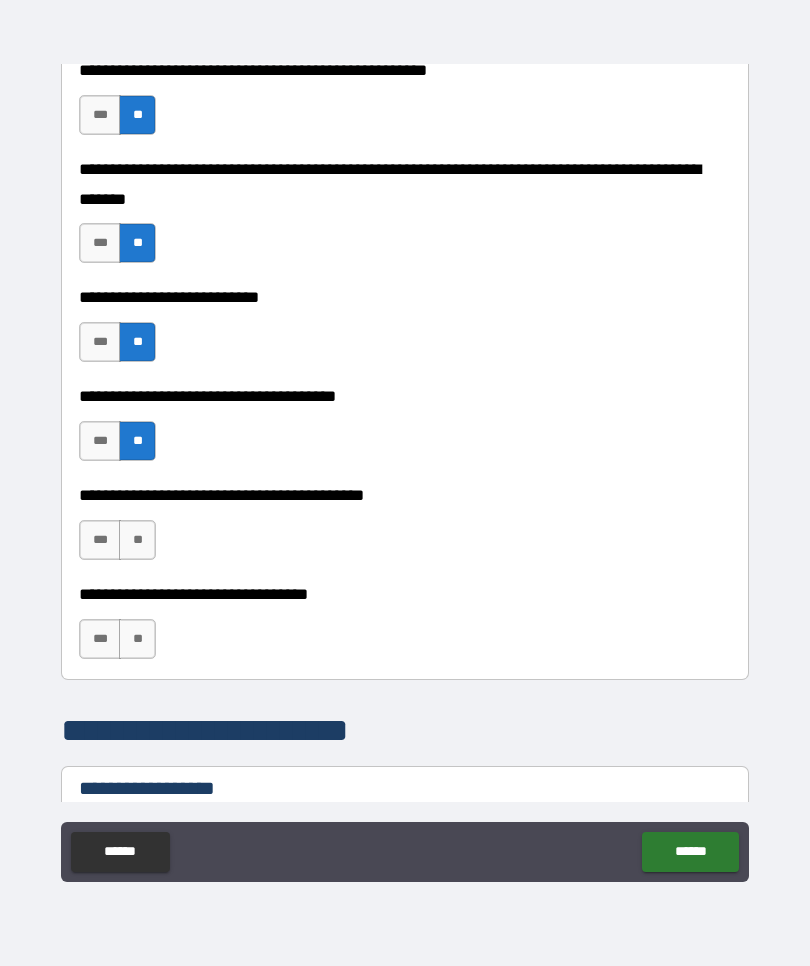 click on "***" at bounding box center (100, 540) 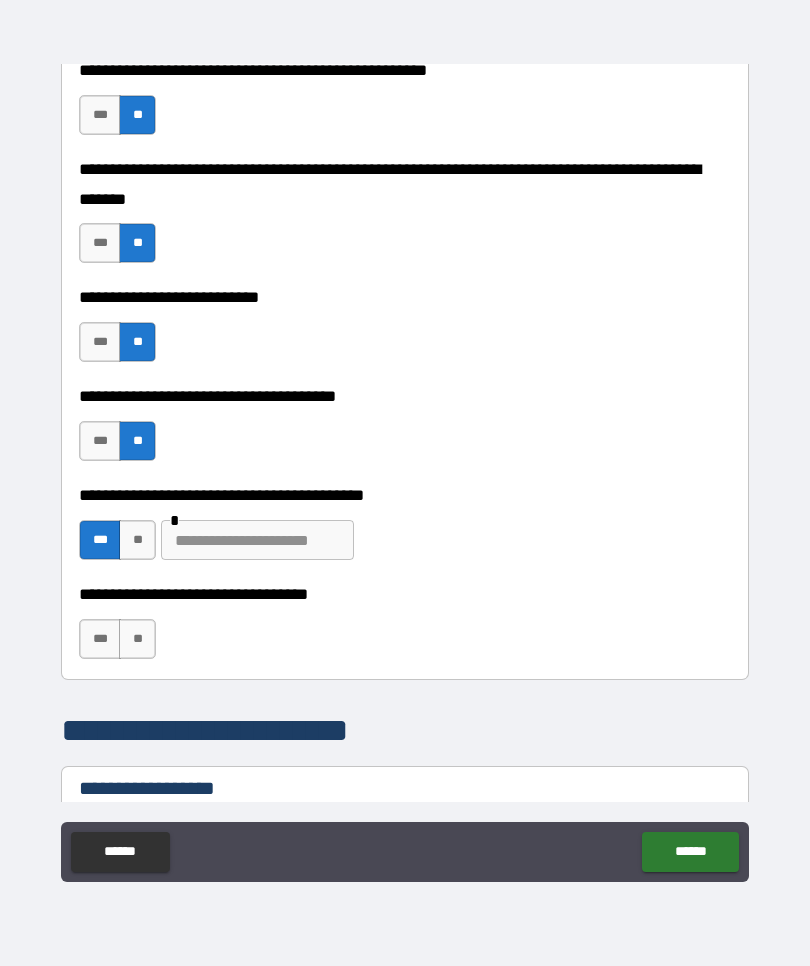 click at bounding box center (257, 540) 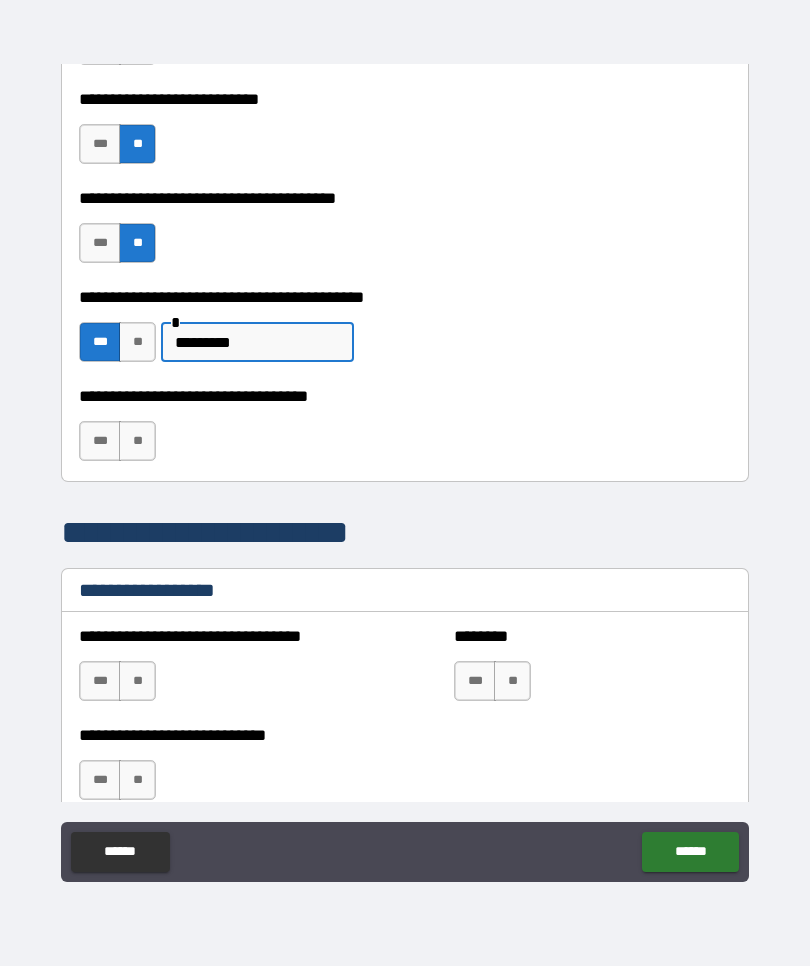 scroll, scrollTop: 1100, scrollLeft: 0, axis: vertical 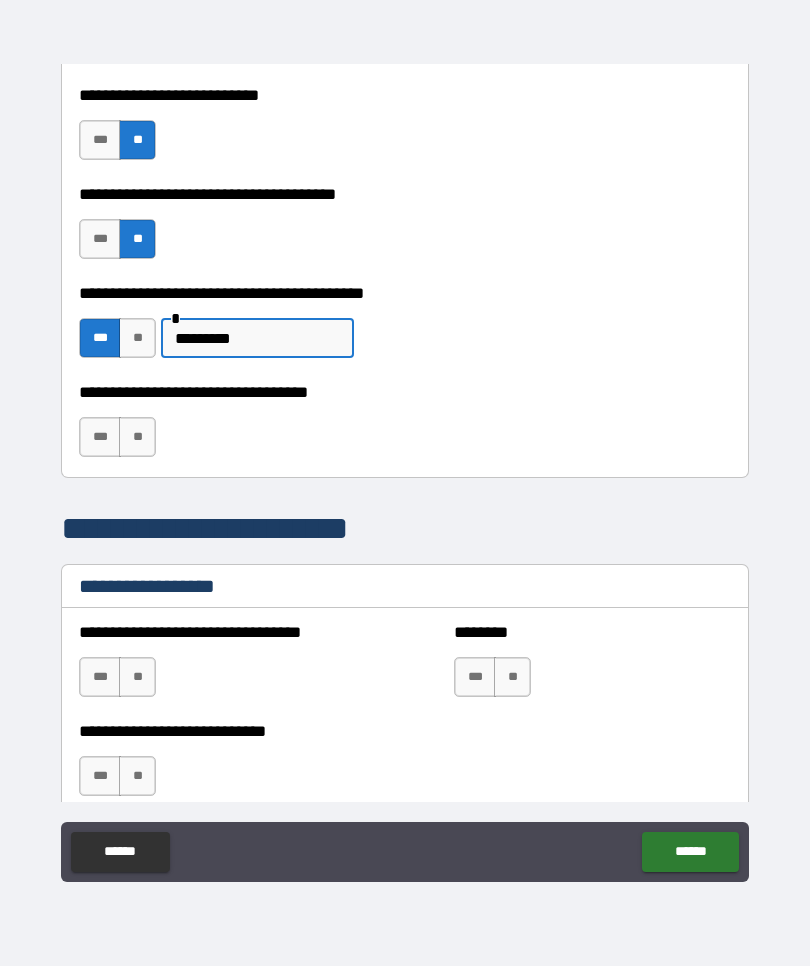 type on "********" 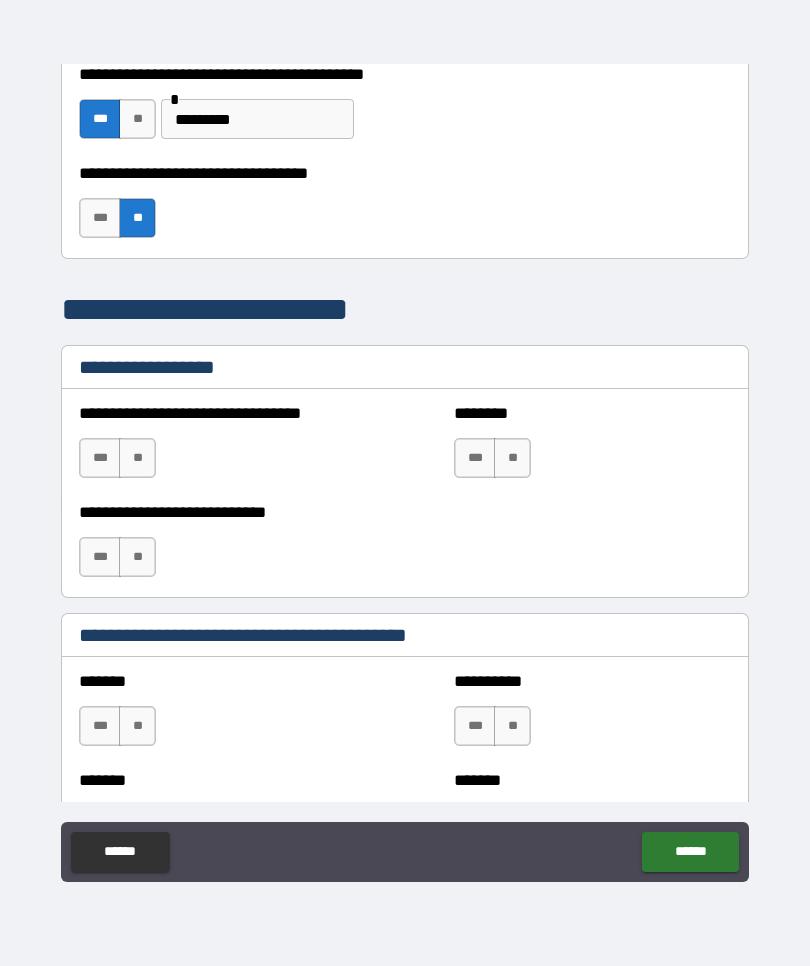 scroll, scrollTop: 1320, scrollLeft: 0, axis: vertical 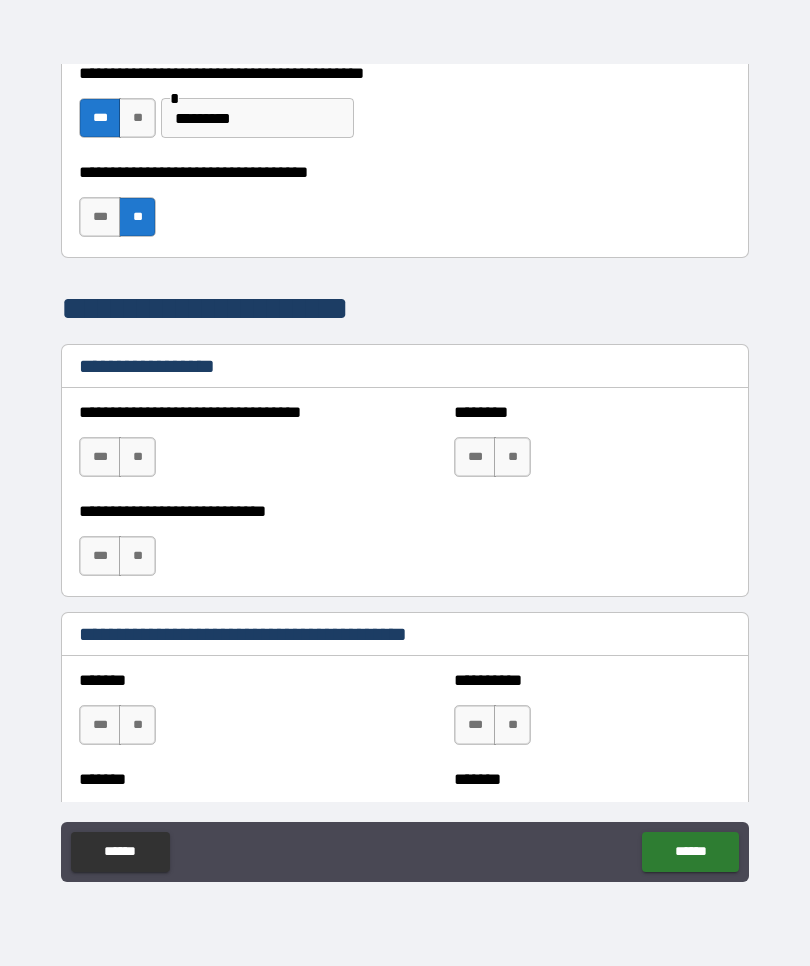 click on "**" at bounding box center [137, 457] 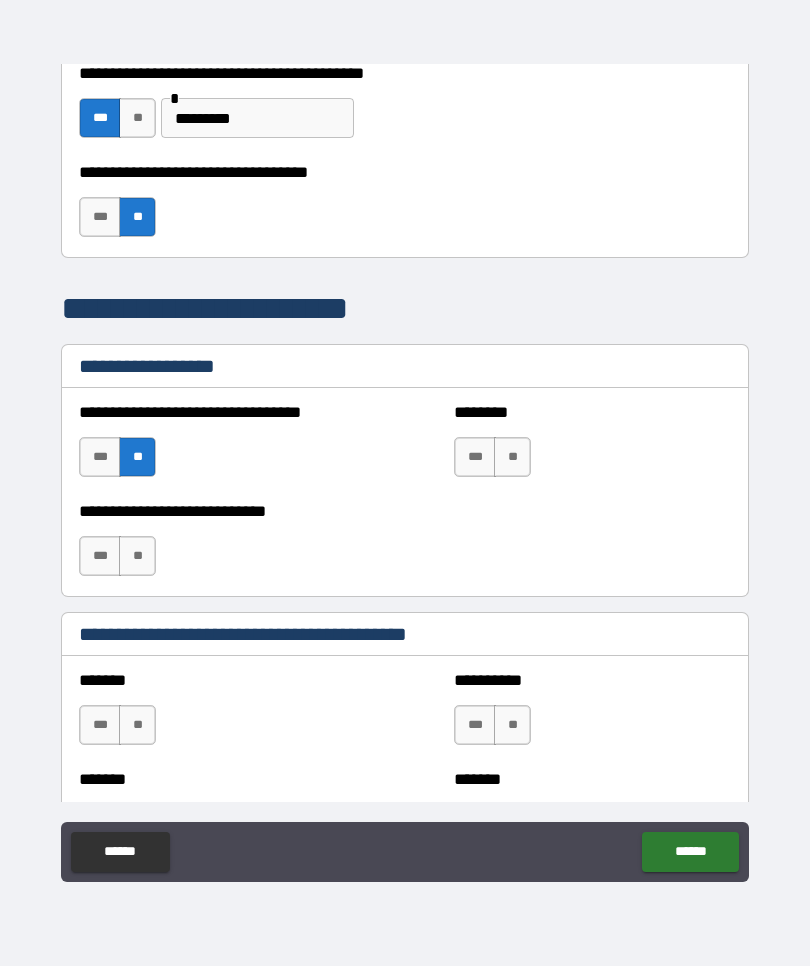 click on "**" at bounding box center [137, 556] 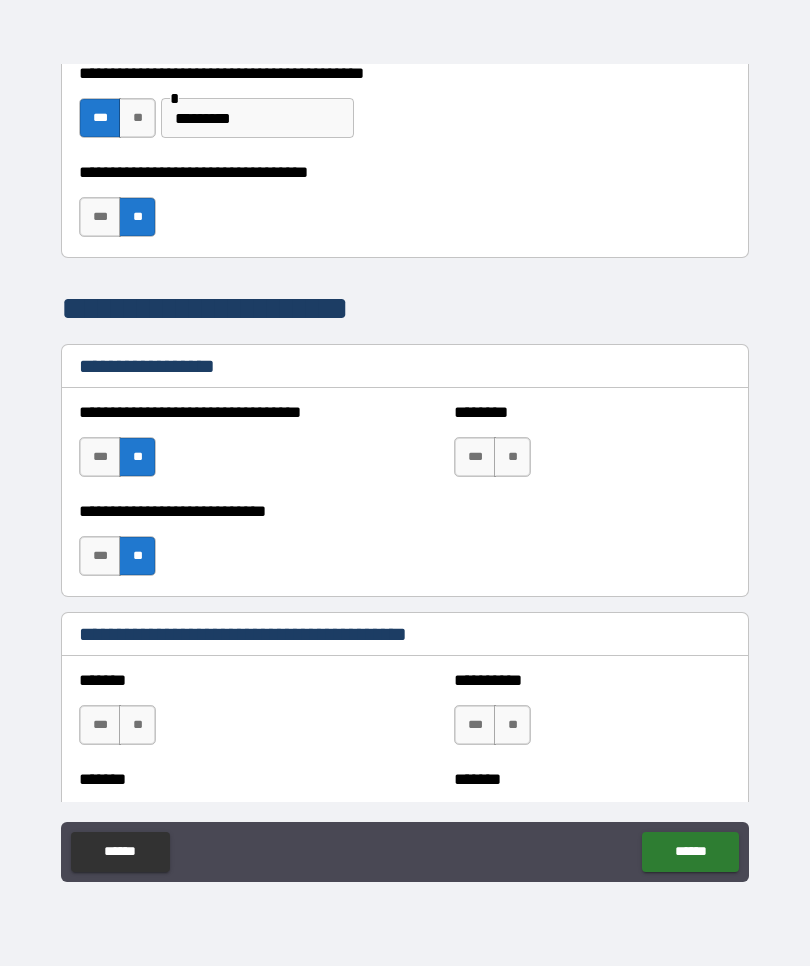 click on "**" at bounding box center (512, 457) 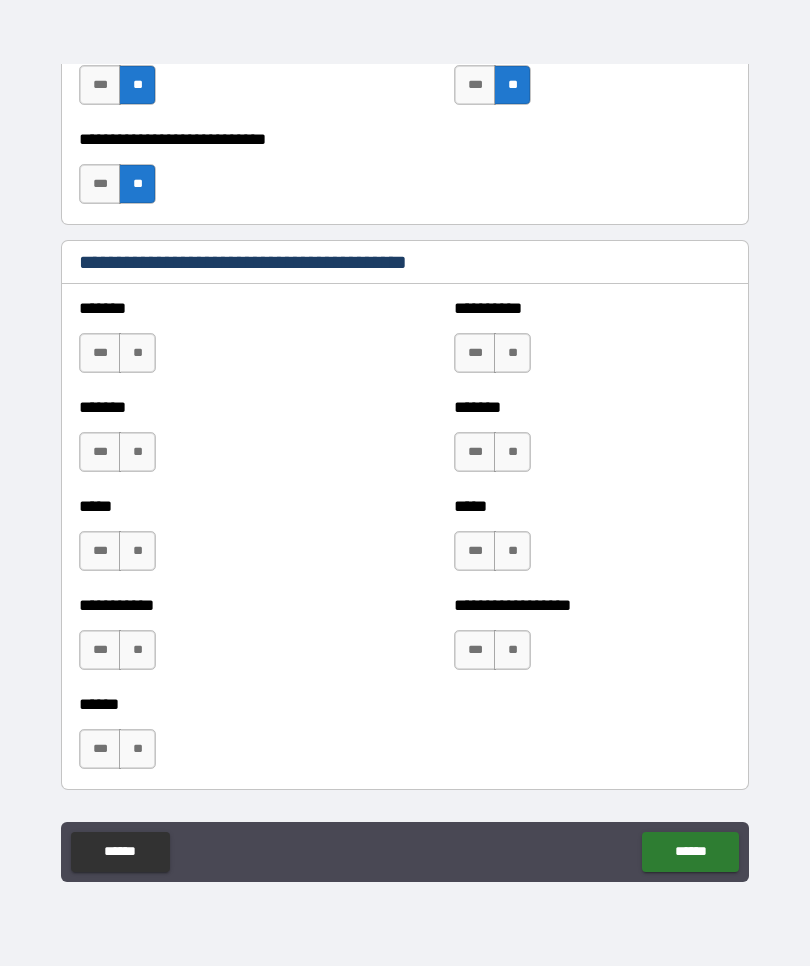 scroll, scrollTop: 1713, scrollLeft: 0, axis: vertical 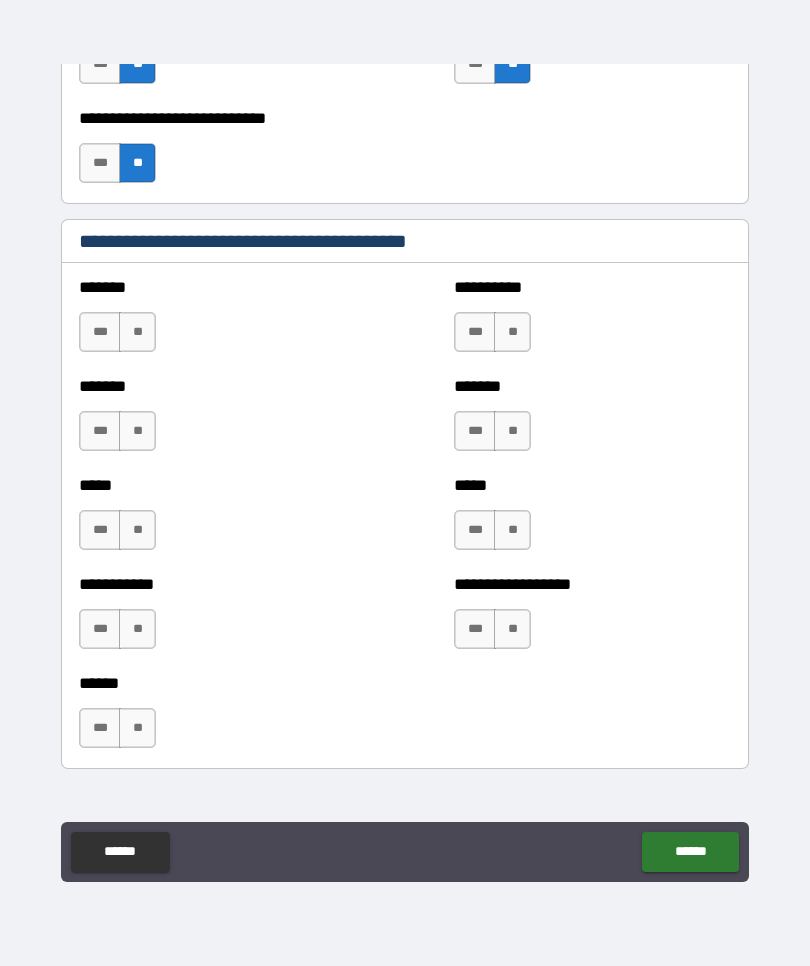 click on "**" at bounding box center [137, 332] 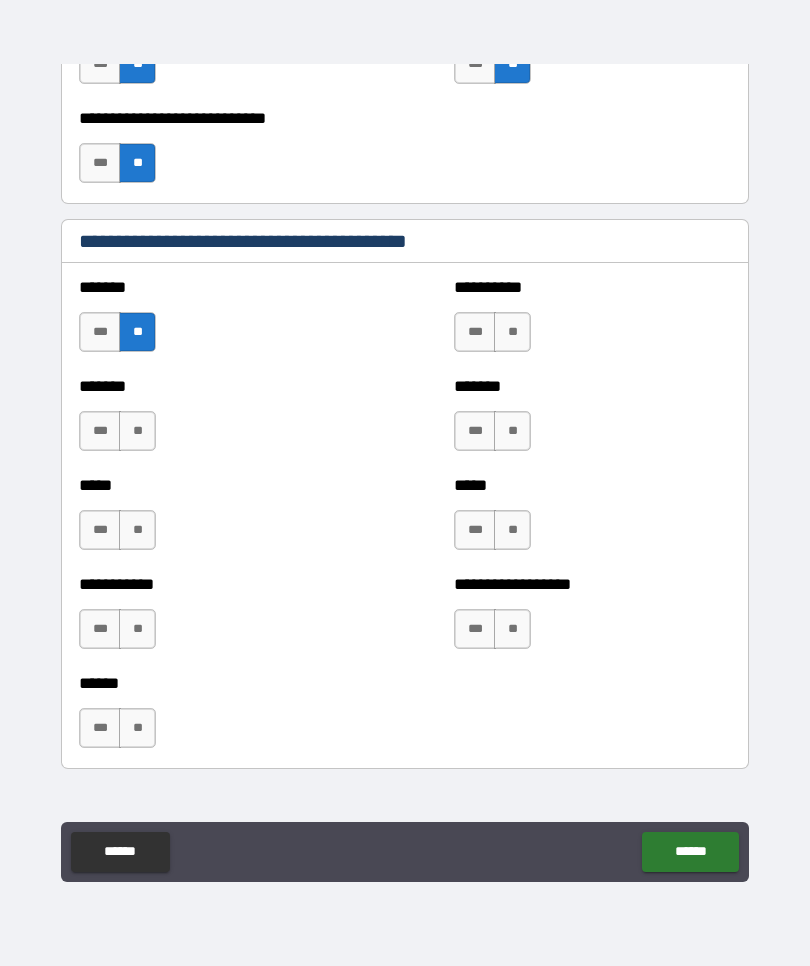 click on "**" at bounding box center (137, 431) 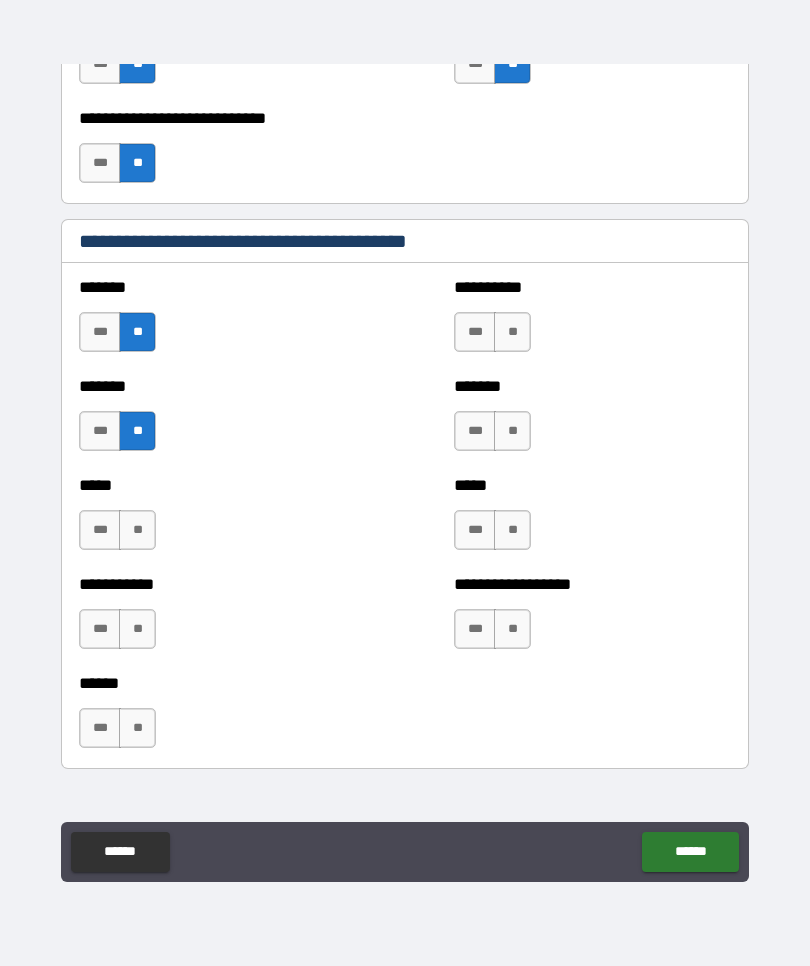 click on "**" at bounding box center (137, 530) 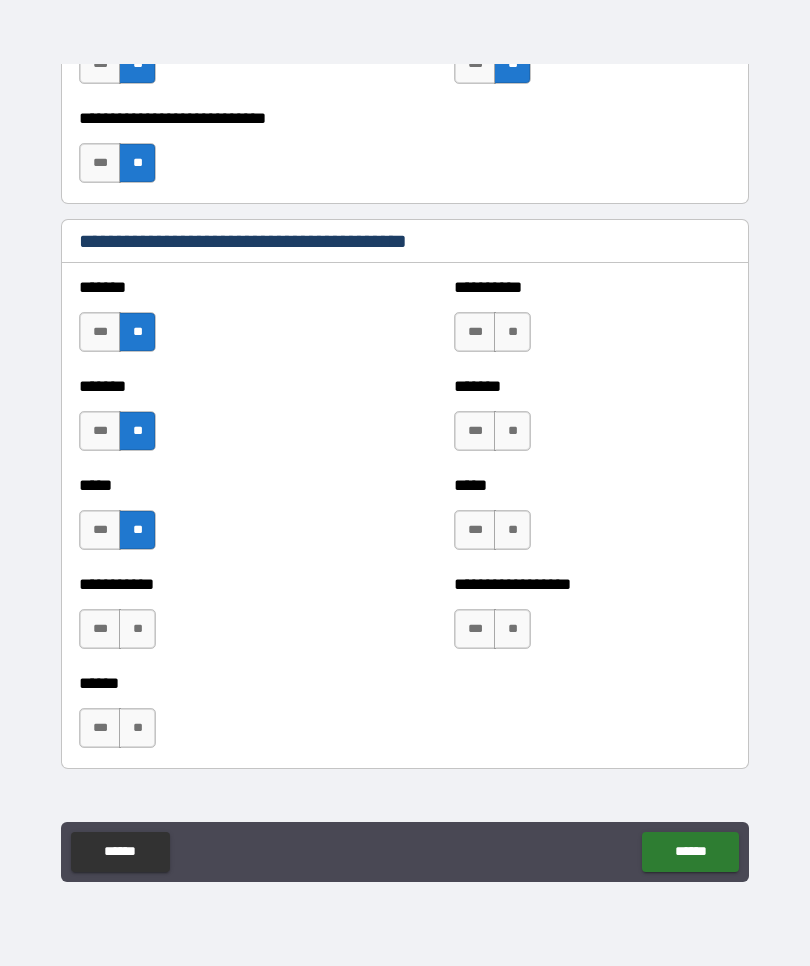 click on "**" at bounding box center (137, 629) 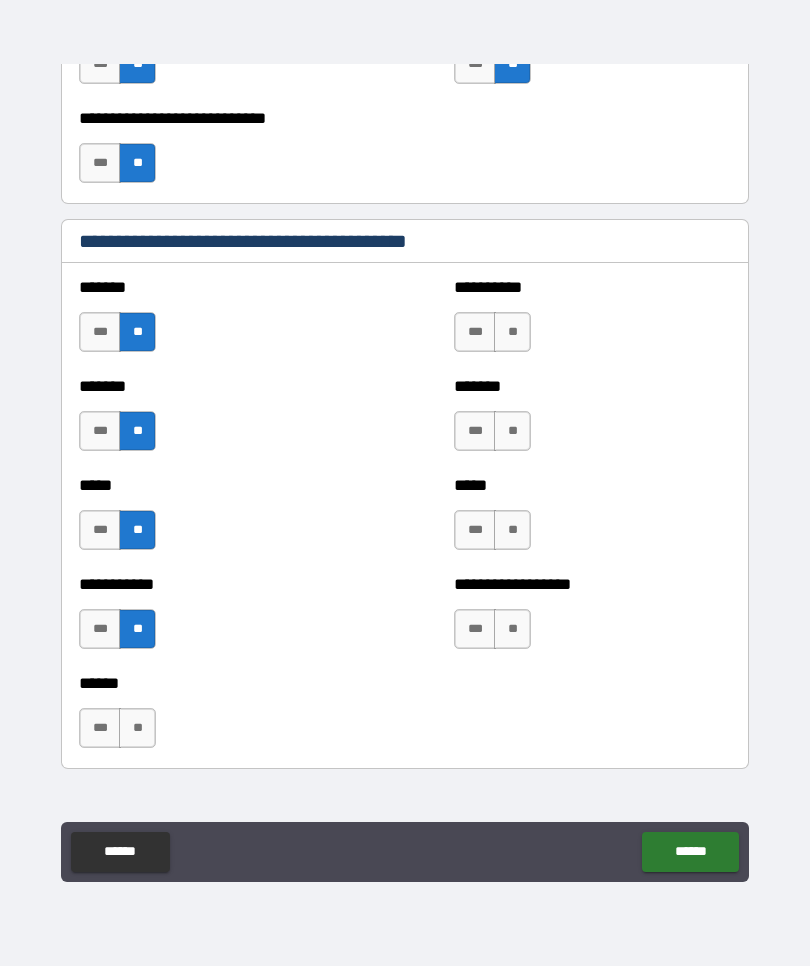 click on "**" at bounding box center [137, 728] 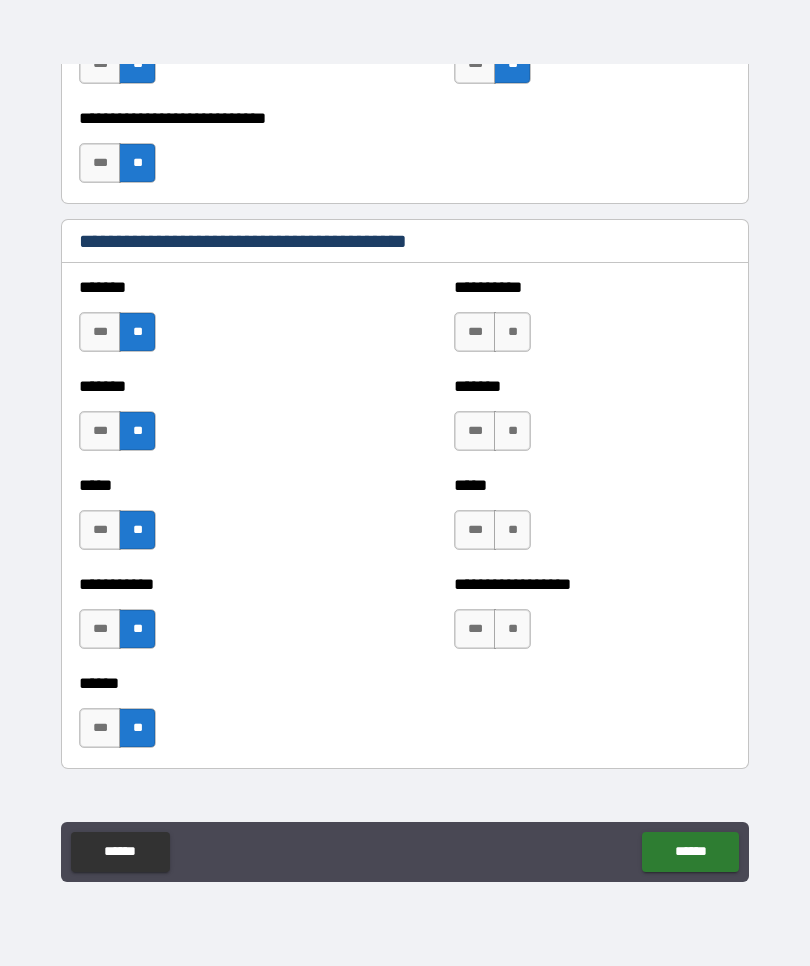 click on "**" at bounding box center [512, 629] 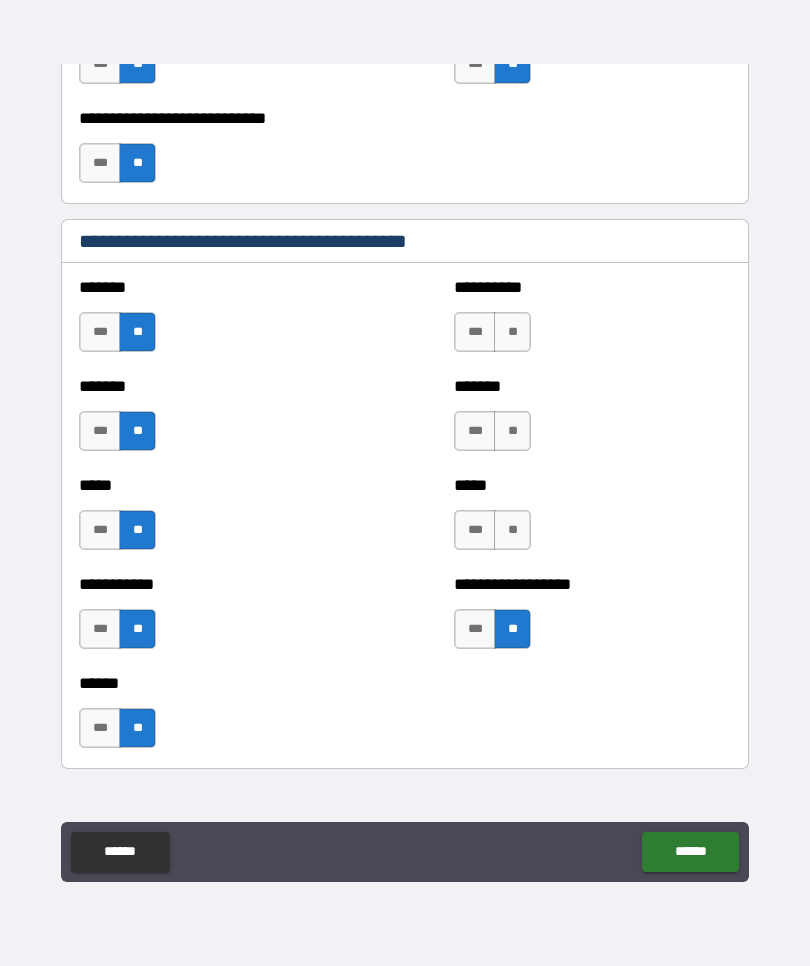 click on "**" at bounding box center [512, 530] 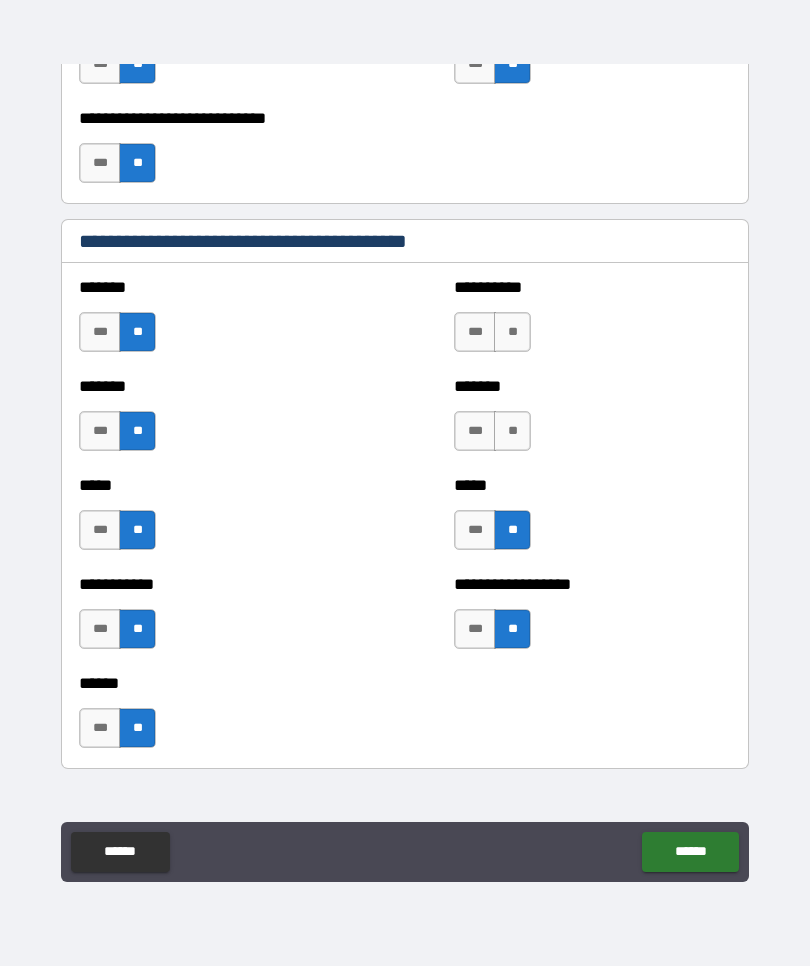 click on "**" at bounding box center (512, 431) 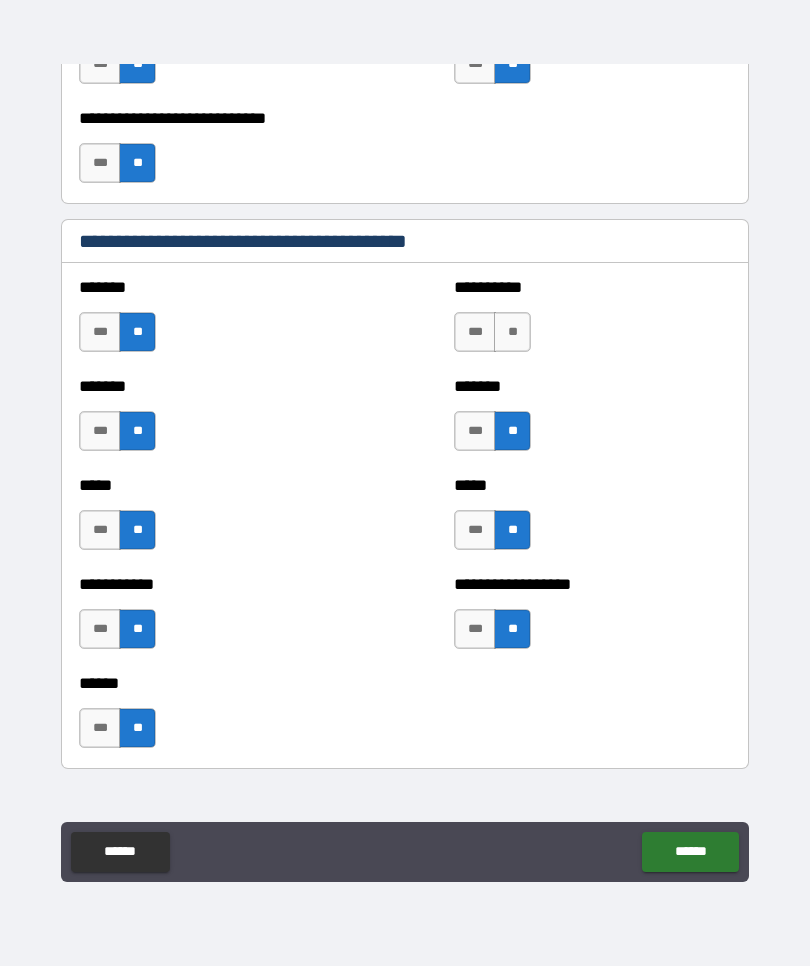 click on "**" at bounding box center [512, 332] 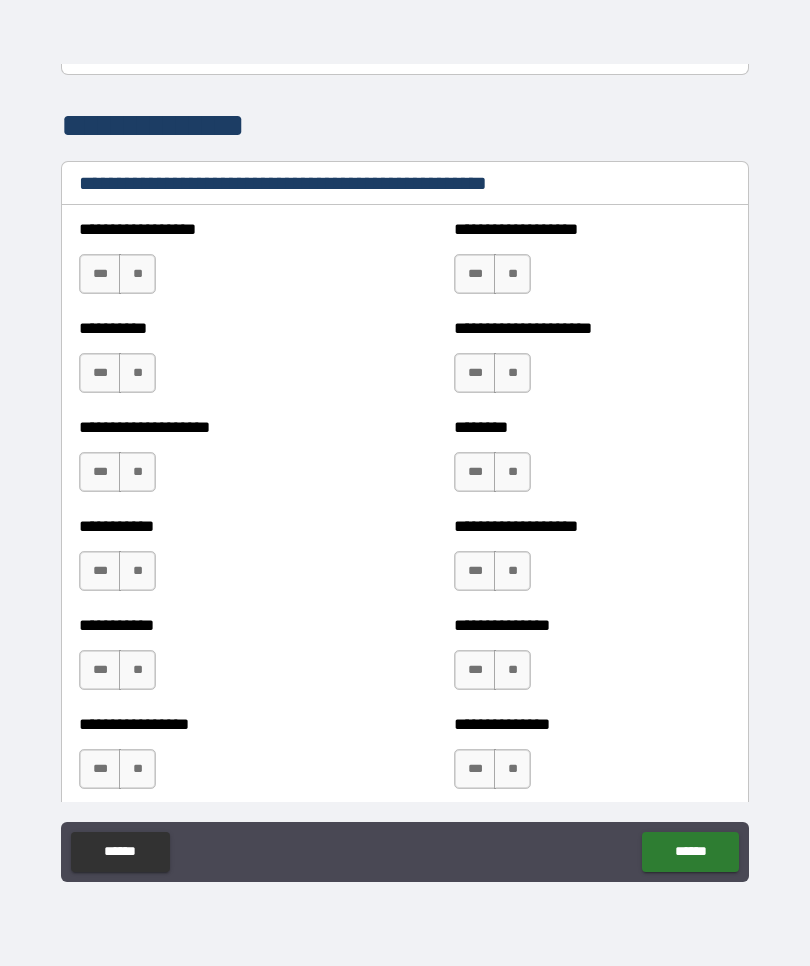 scroll, scrollTop: 2411, scrollLeft: 0, axis: vertical 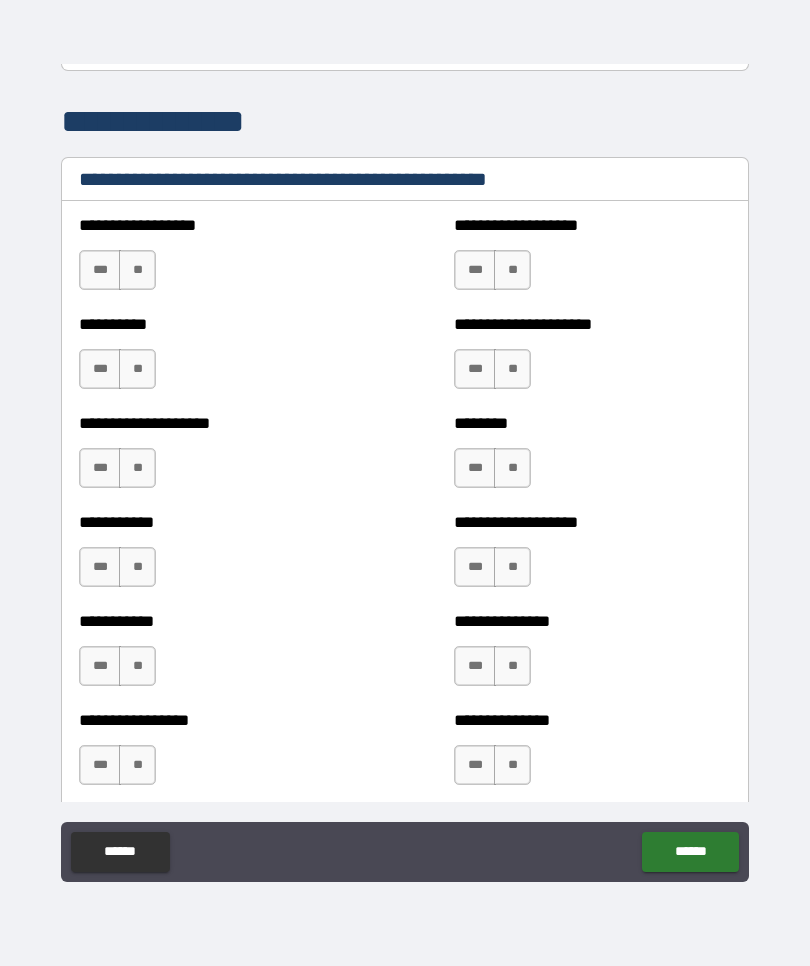 click on "**" at bounding box center (137, 270) 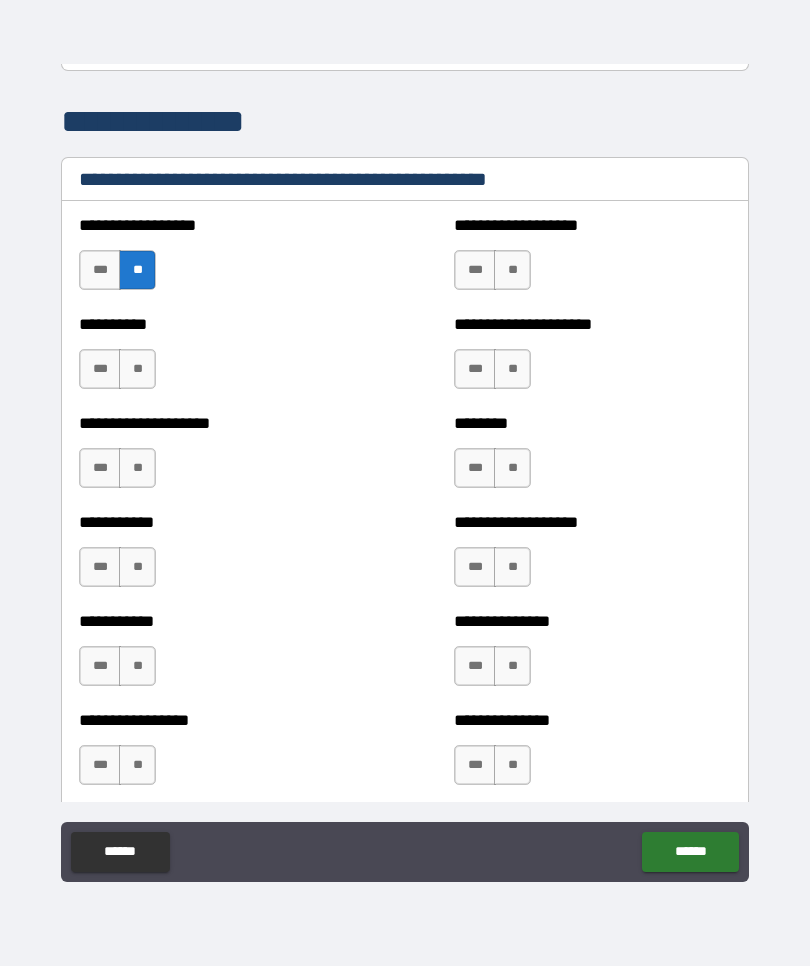 click on "**" at bounding box center (137, 369) 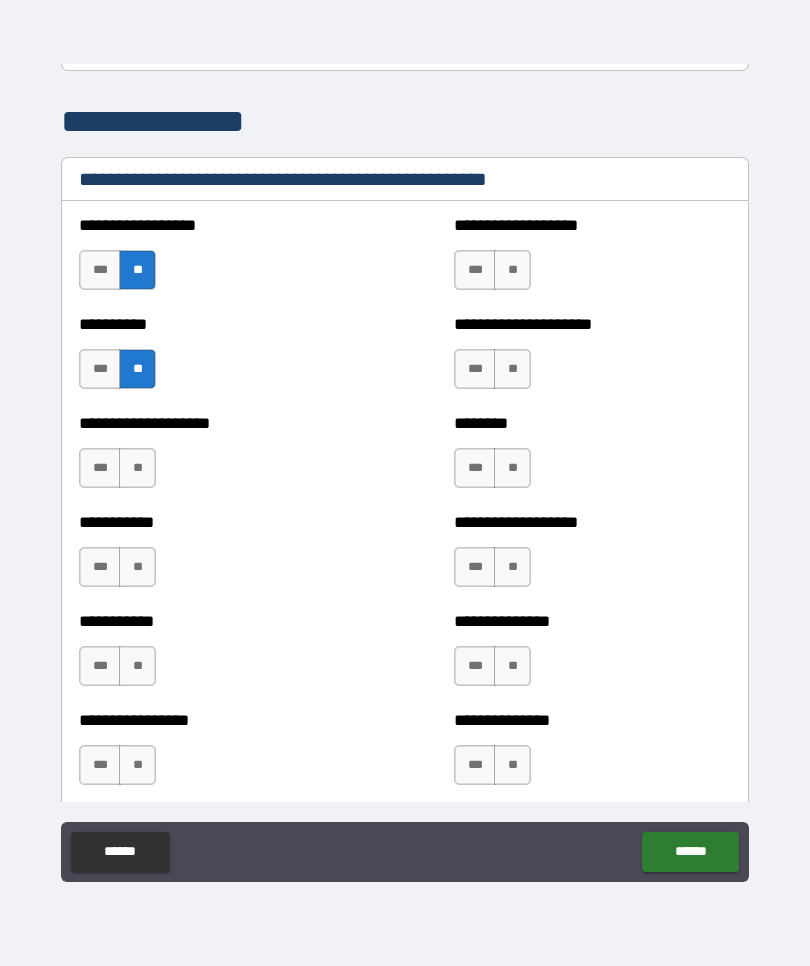 click on "**" at bounding box center [137, 468] 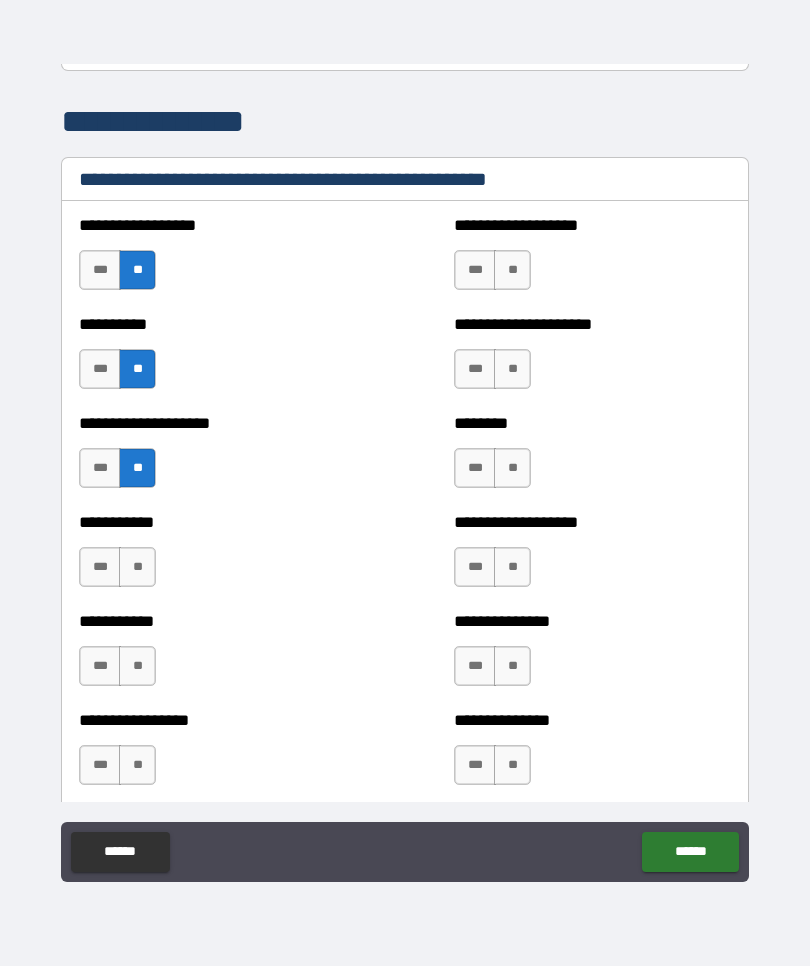 click on "**" at bounding box center [137, 567] 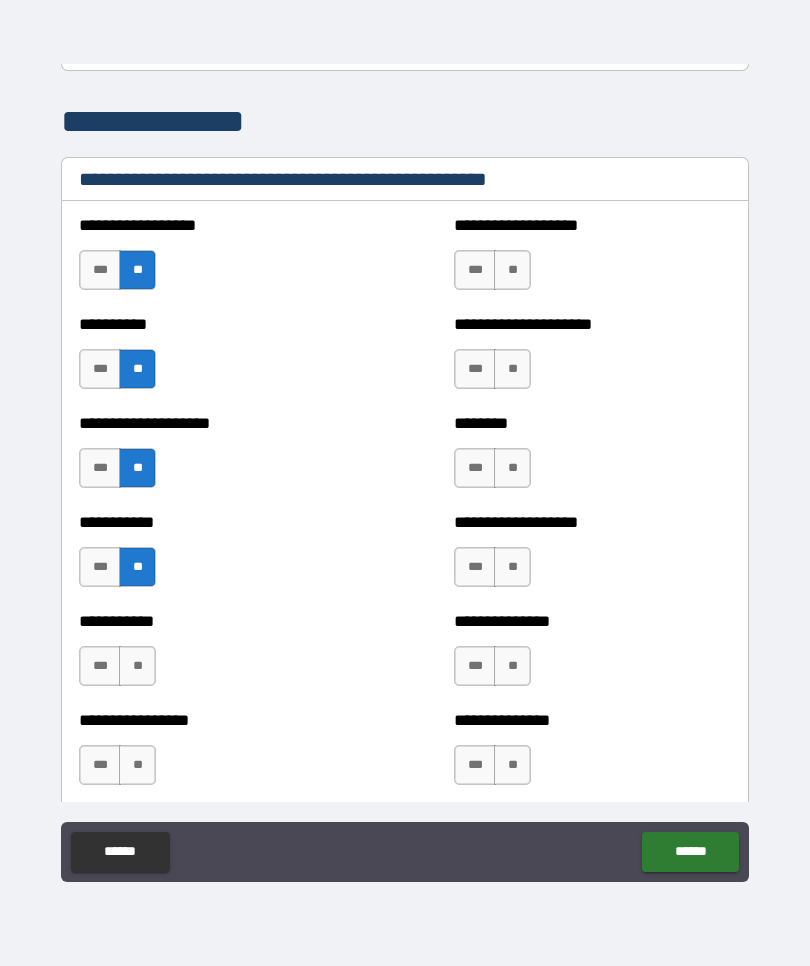click on "**" at bounding box center [137, 666] 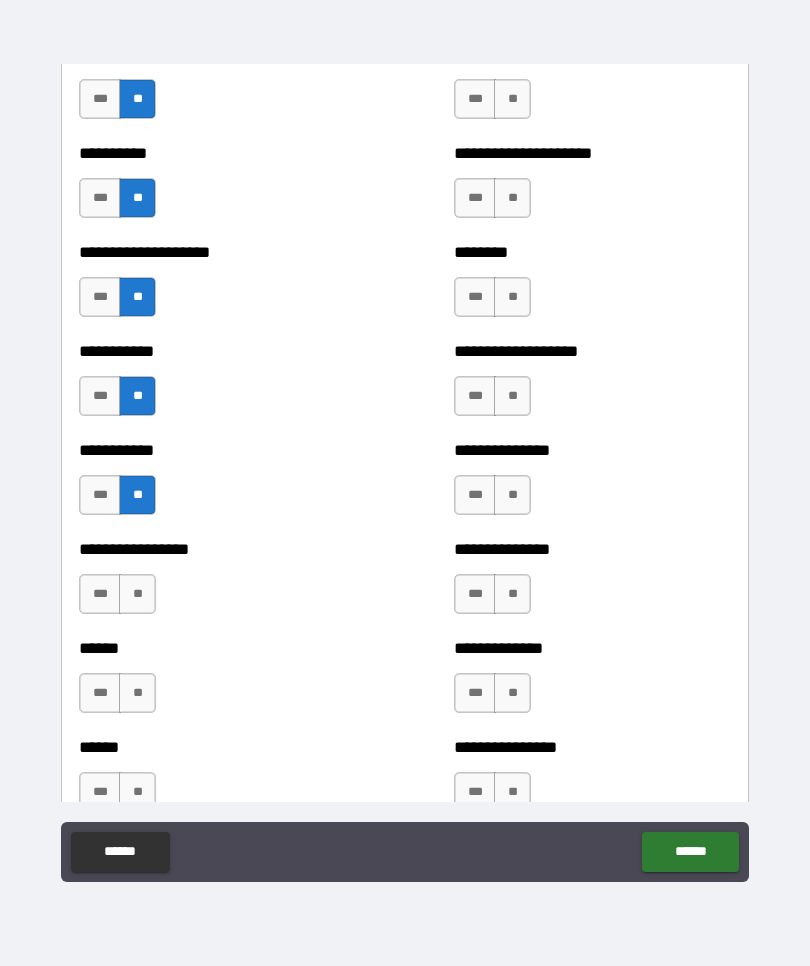scroll, scrollTop: 2640, scrollLeft: 0, axis: vertical 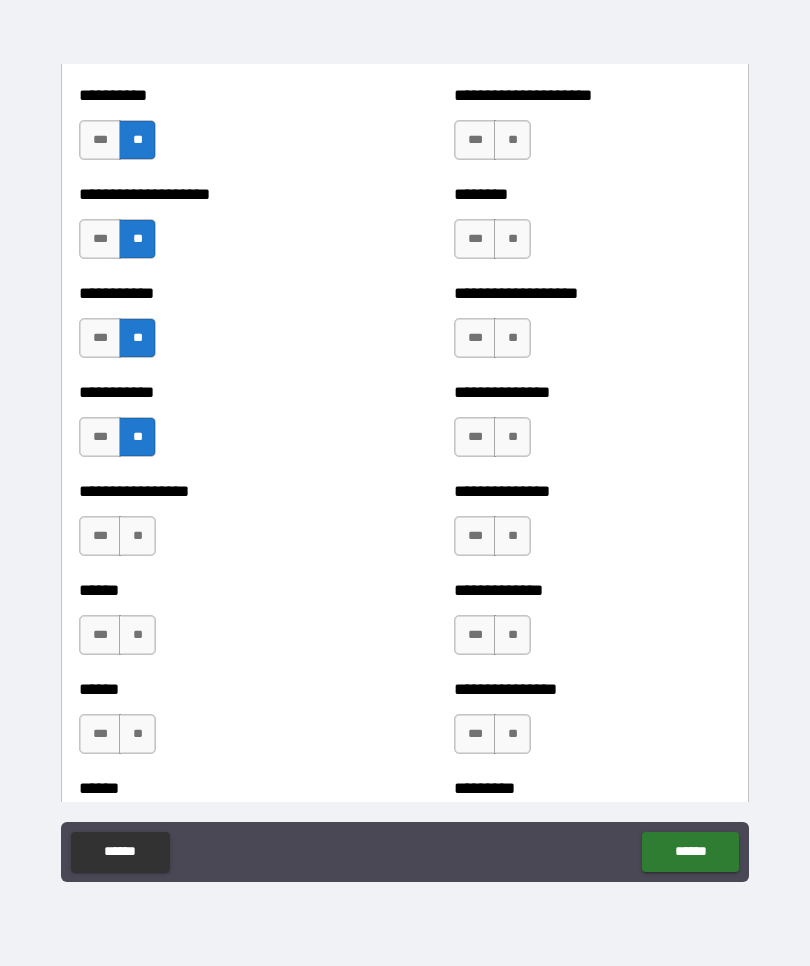 click on "**" at bounding box center (137, 536) 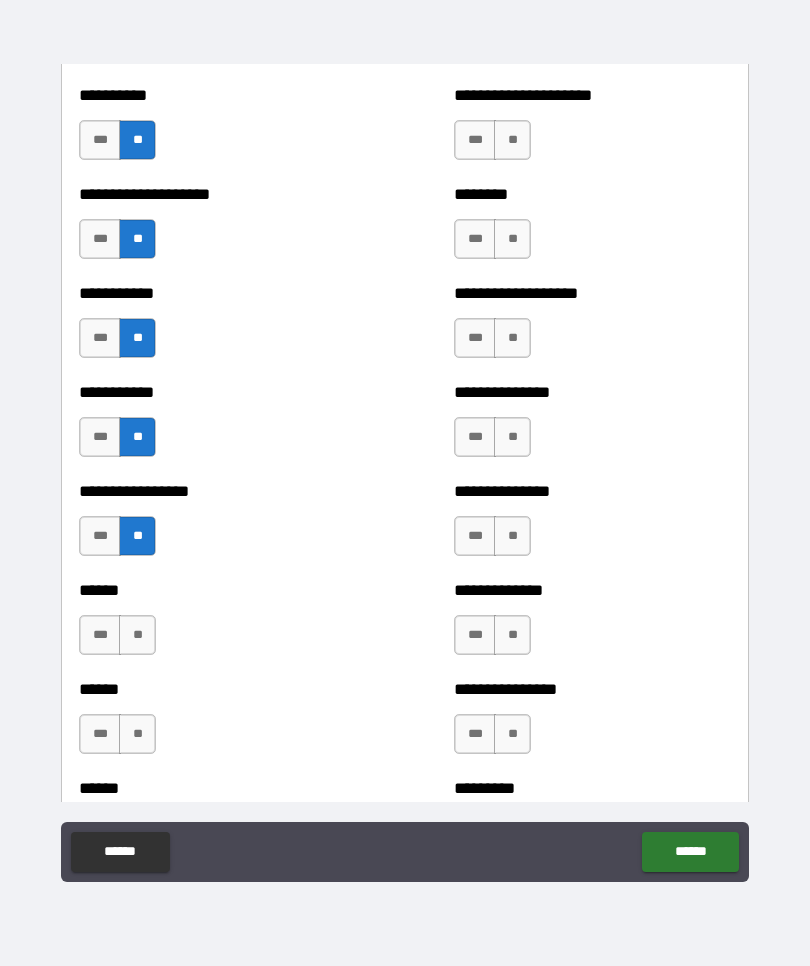 click on "**" at bounding box center (137, 635) 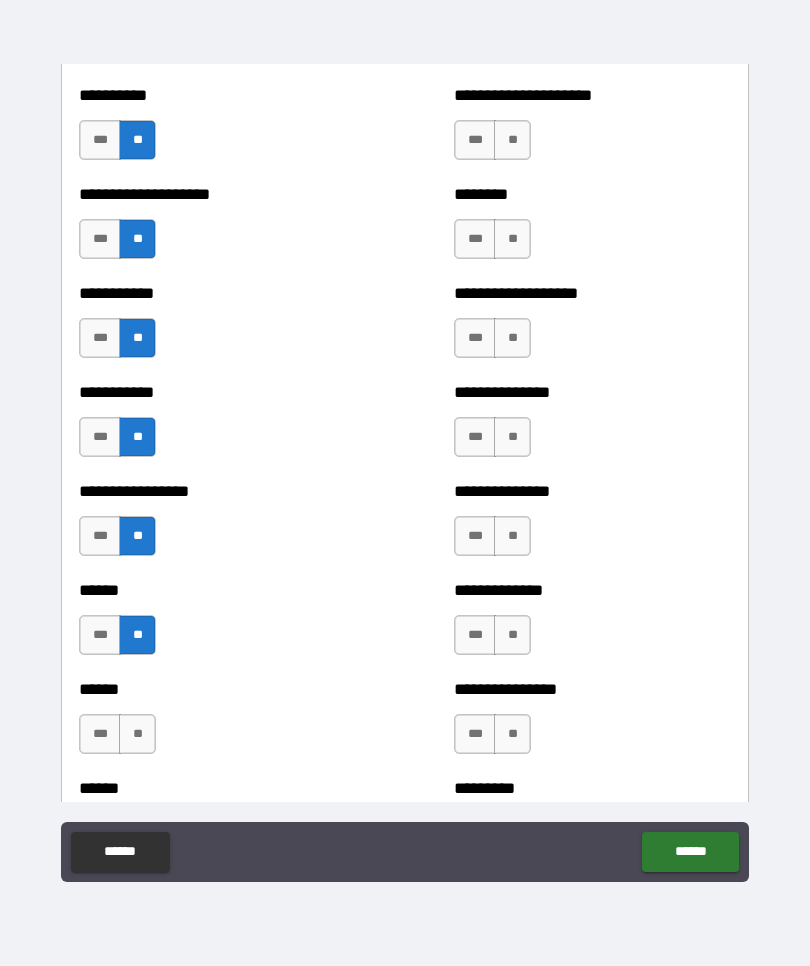 click on "**" at bounding box center (137, 734) 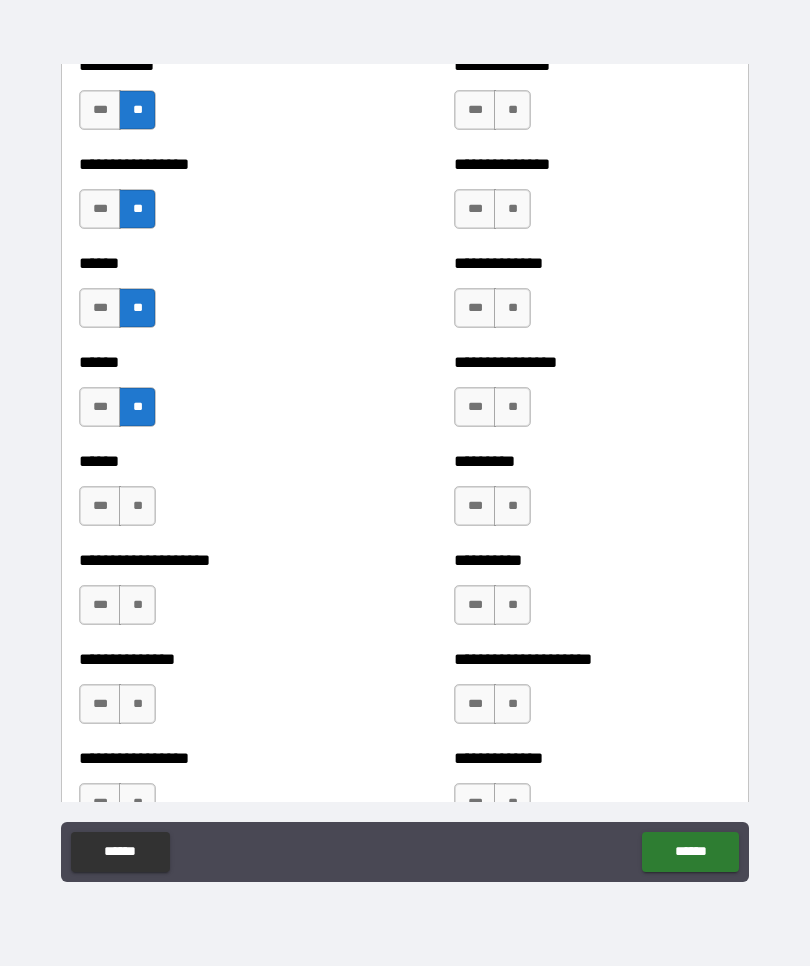 scroll, scrollTop: 2988, scrollLeft: 0, axis: vertical 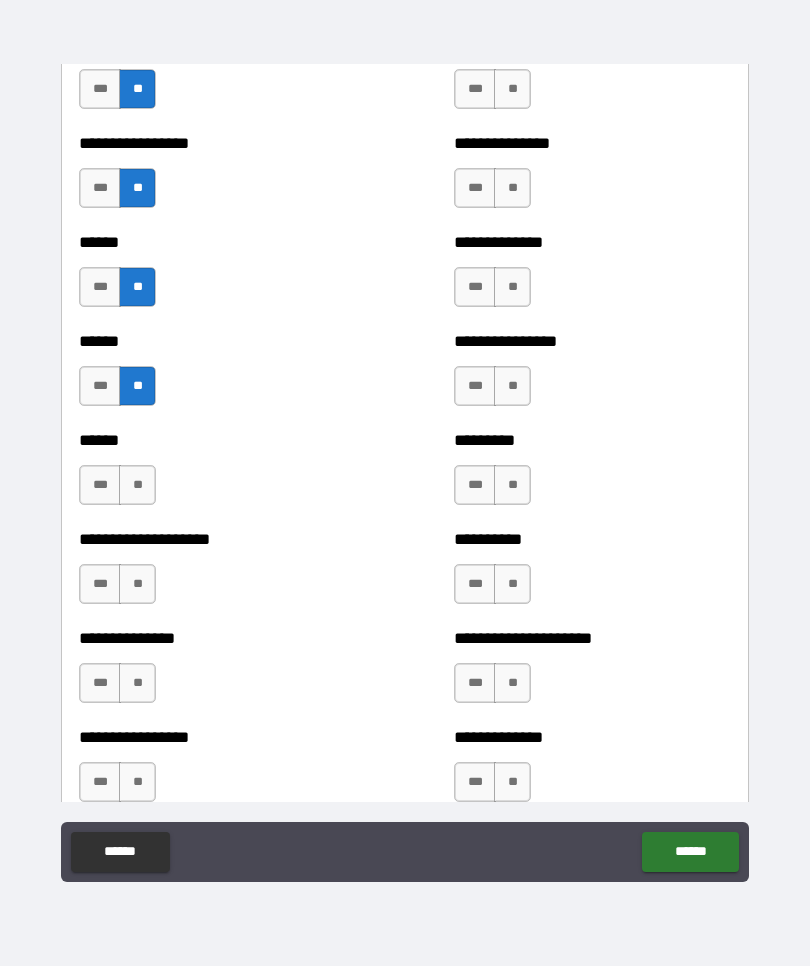 click on "**" at bounding box center (137, 485) 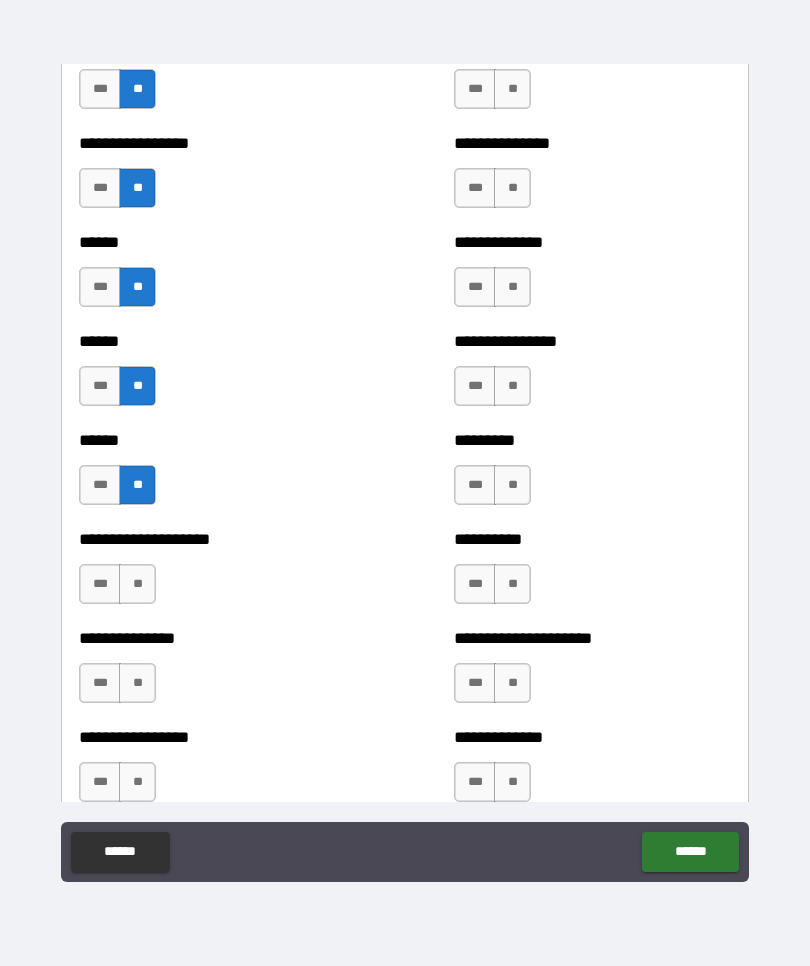 click on "**" at bounding box center [137, 584] 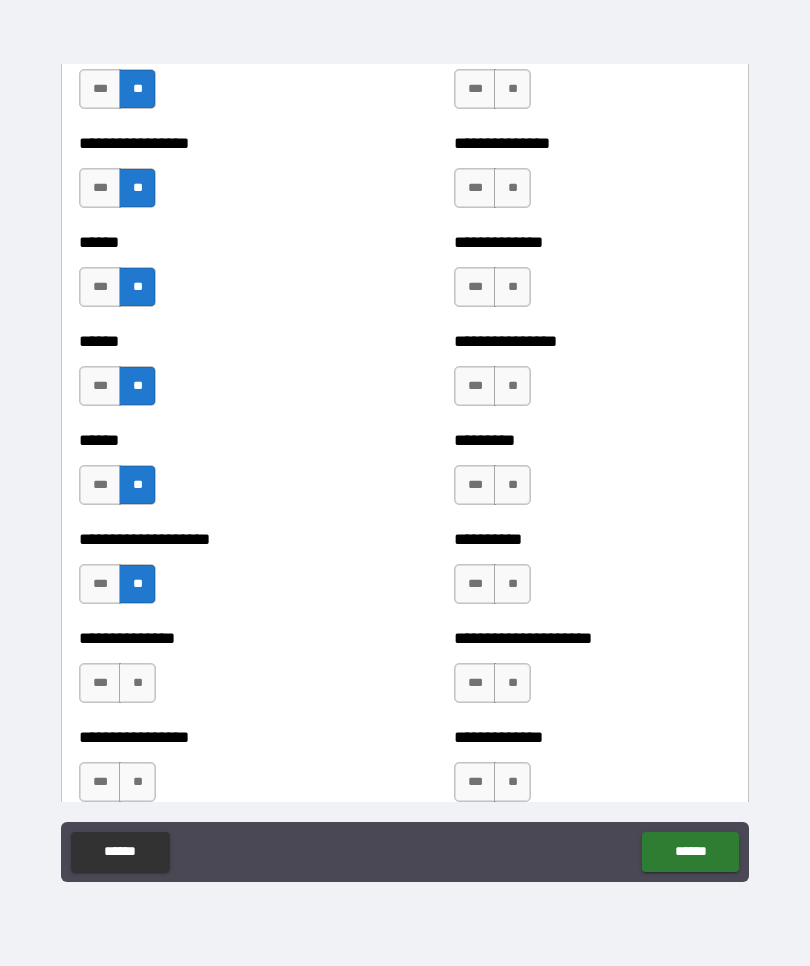 click on "**" at bounding box center [137, 683] 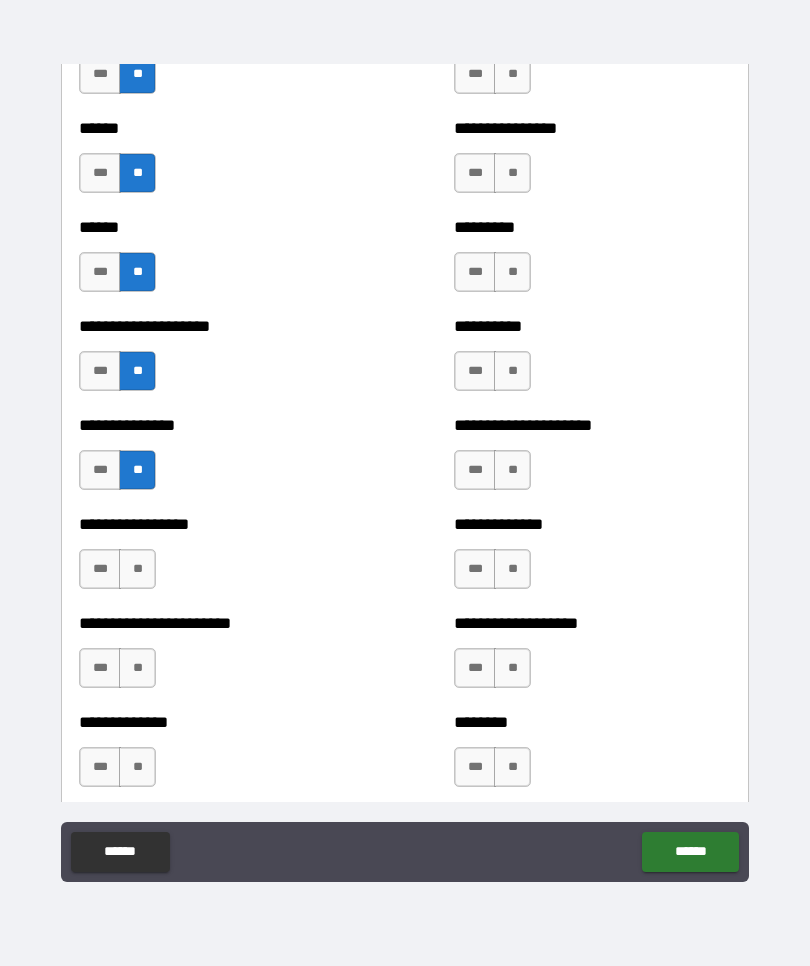 scroll, scrollTop: 3203, scrollLeft: 0, axis: vertical 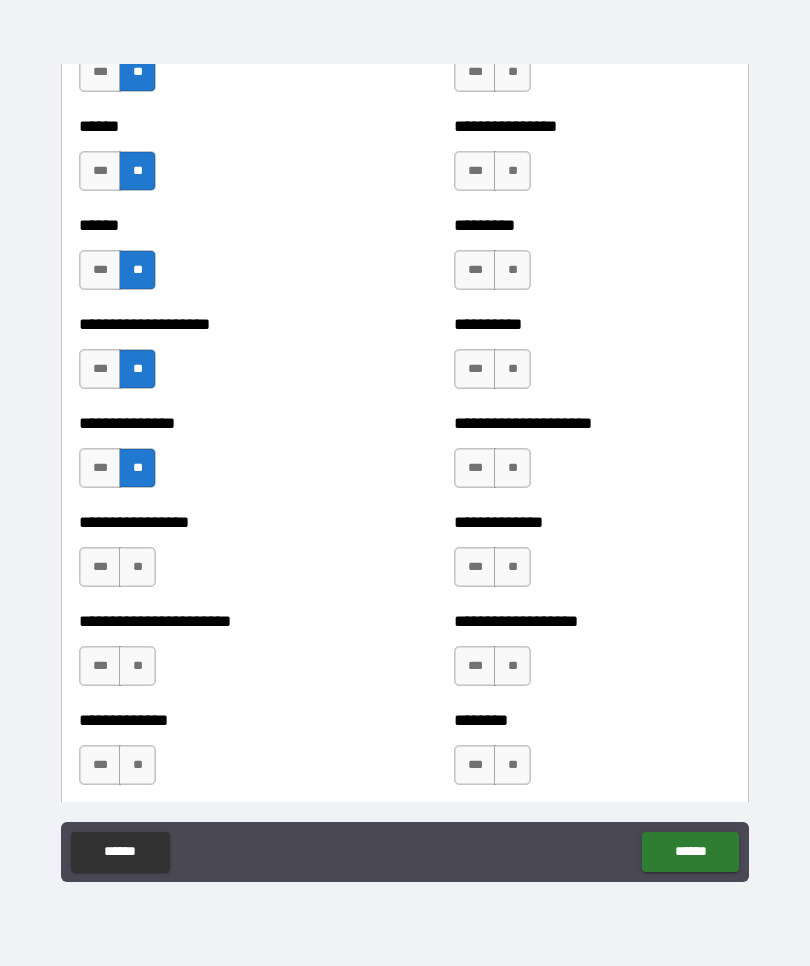 click on "**" at bounding box center (137, 567) 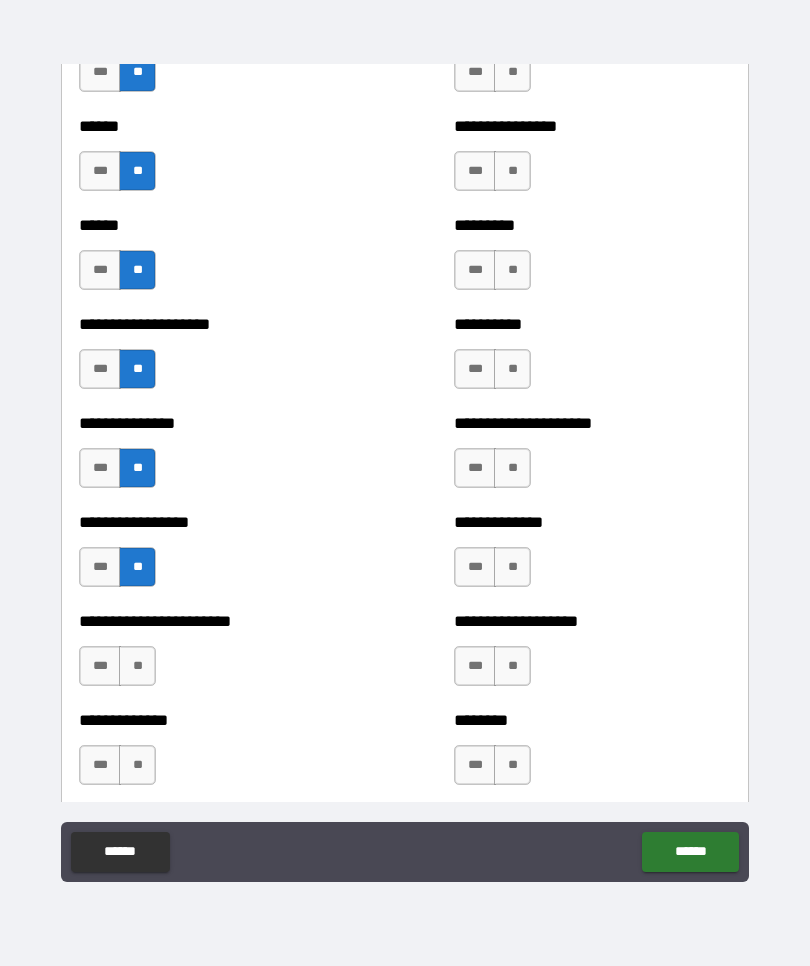 click on "**" at bounding box center [137, 666] 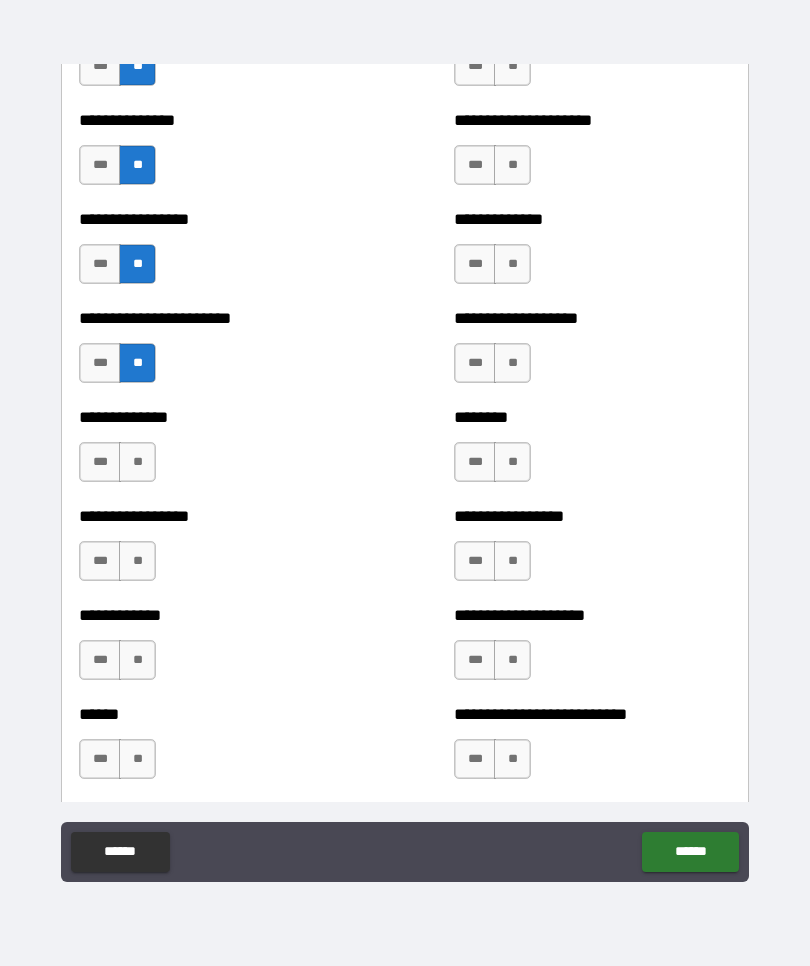 scroll, scrollTop: 3506, scrollLeft: 0, axis: vertical 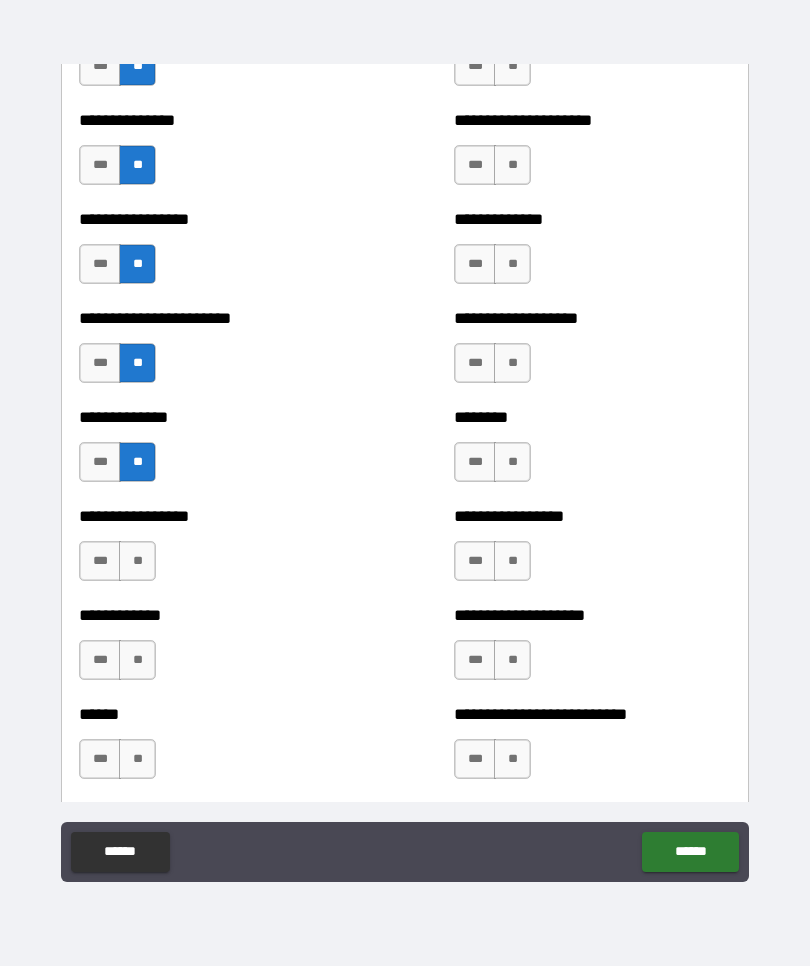 click on "**" at bounding box center (137, 561) 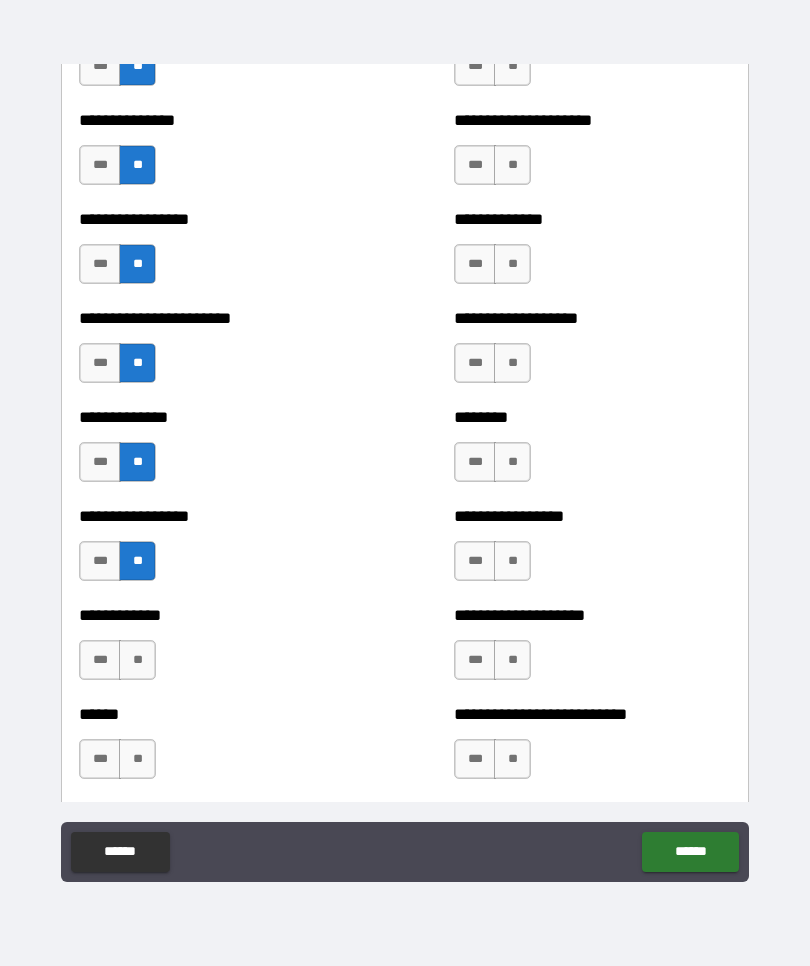 click on "**" at bounding box center (137, 660) 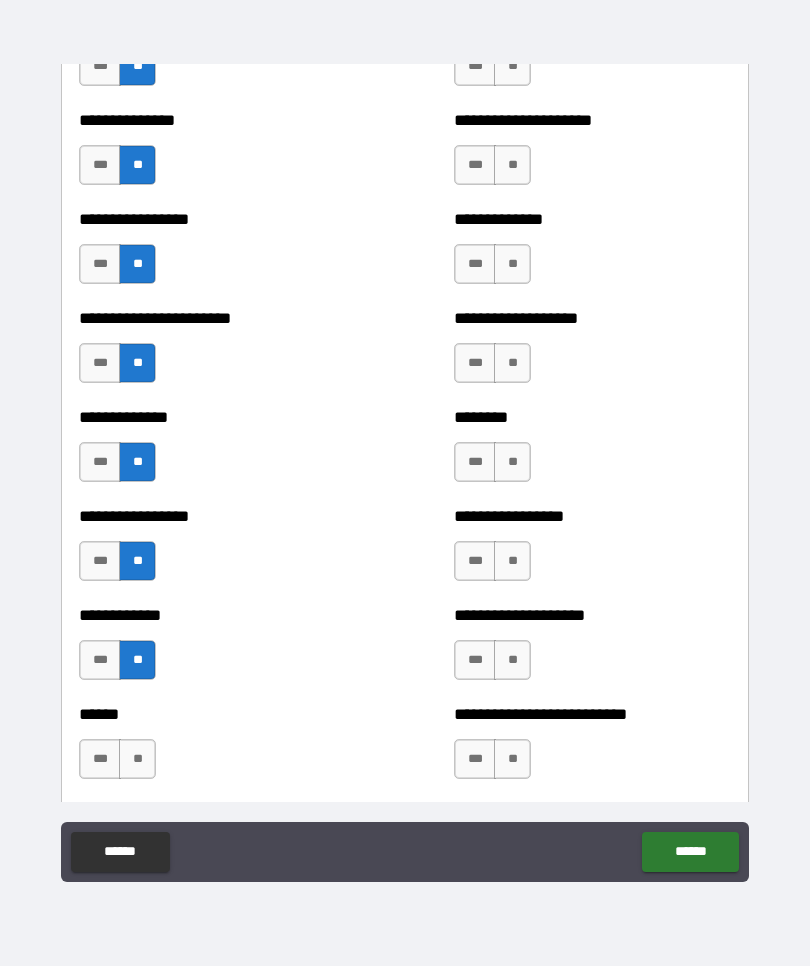 click on "**" at bounding box center [137, 759] 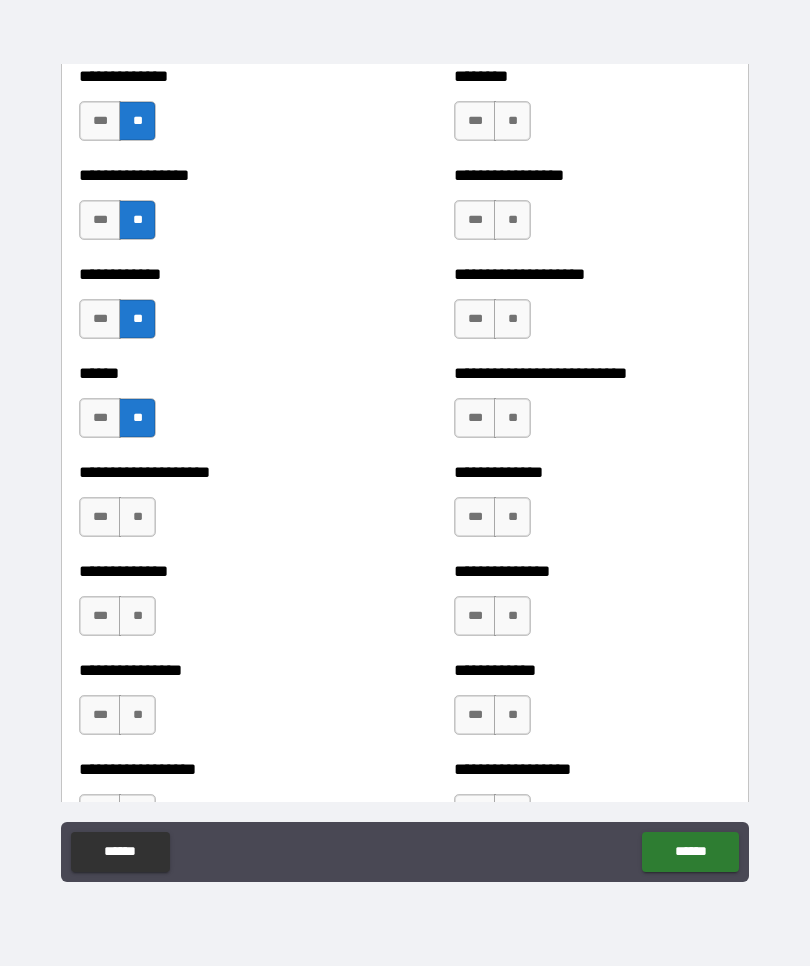 scroll, scrollTop: 3849, scrollLeft: 0, axis: vertical 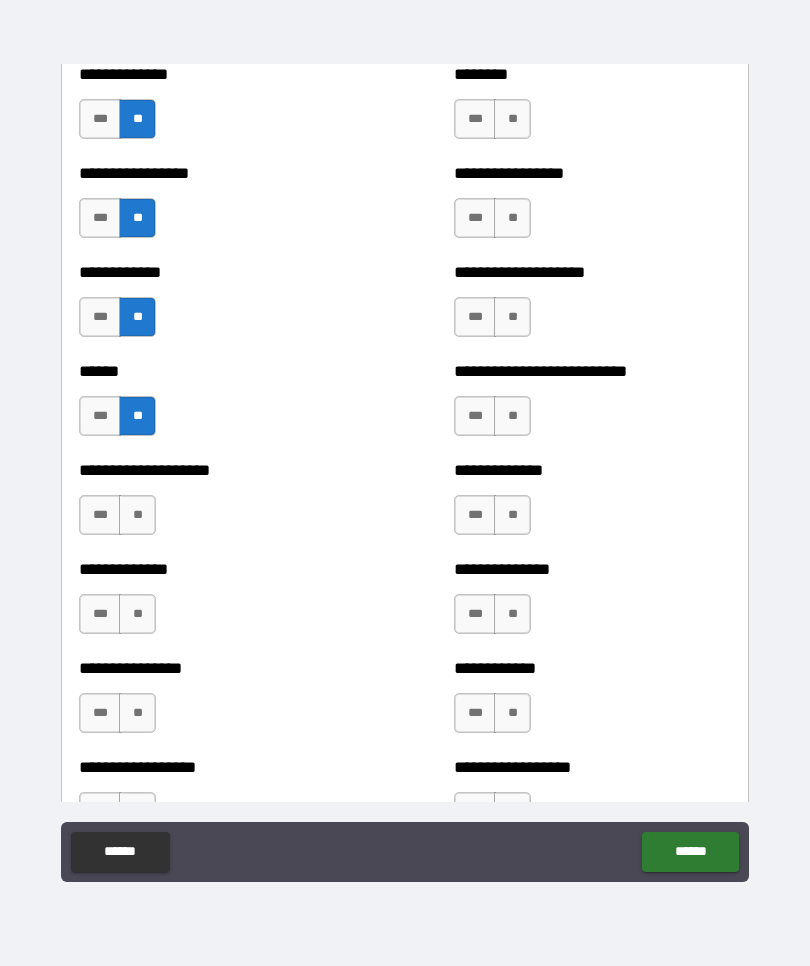 click on "**" at bounding box center [137, 515] 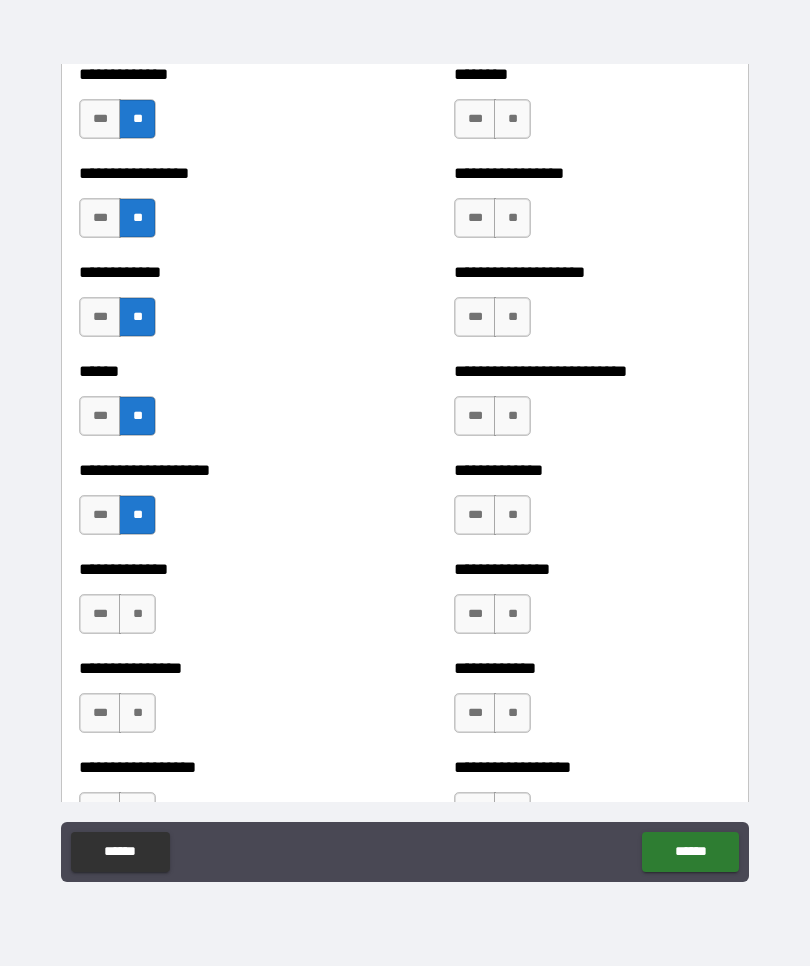 click on "**" at bounding box center [137, 614] 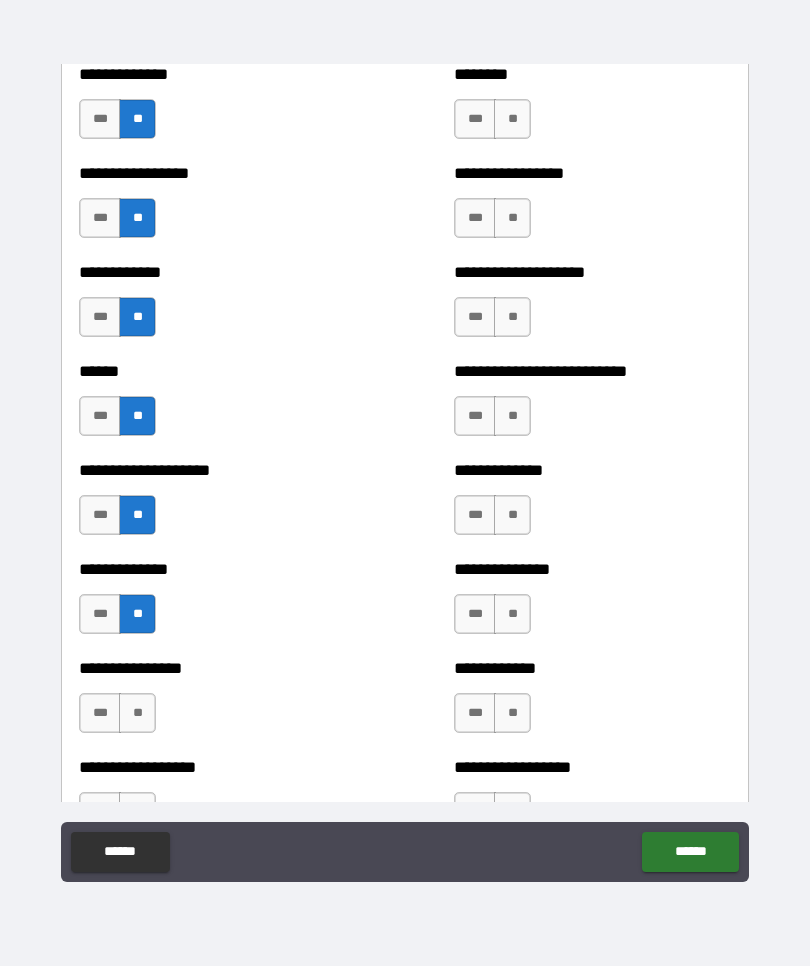 click on "**" at bounding box center (137, 713) 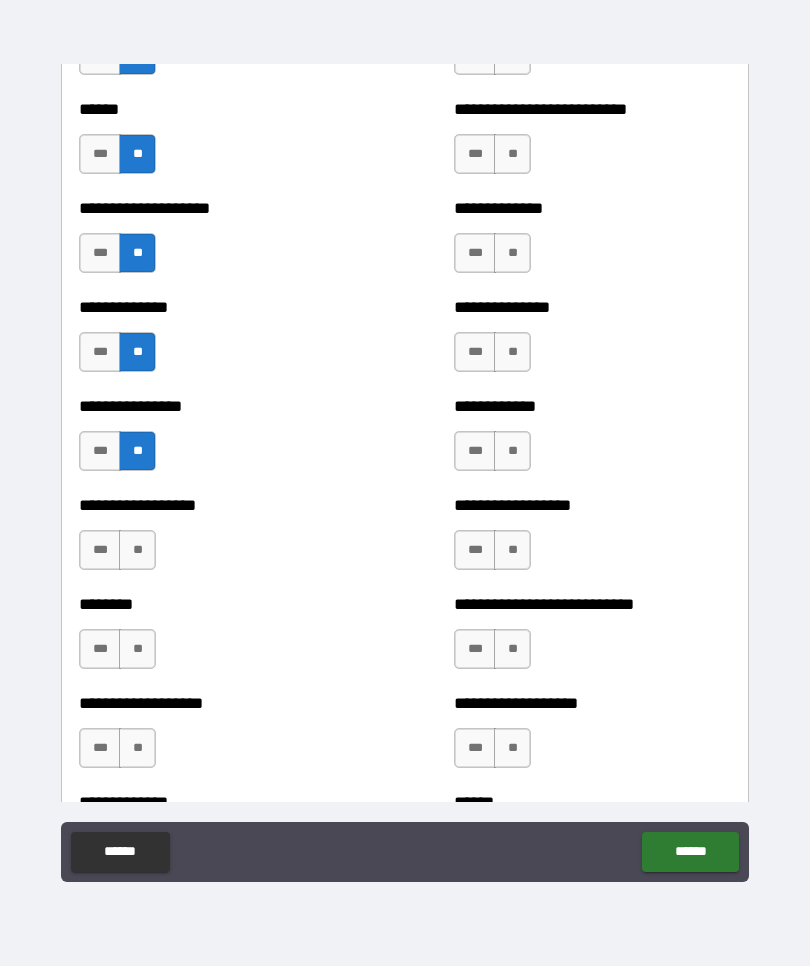 scroll, scrollTop: 4119, scrollLeft: 0, axis: vertical 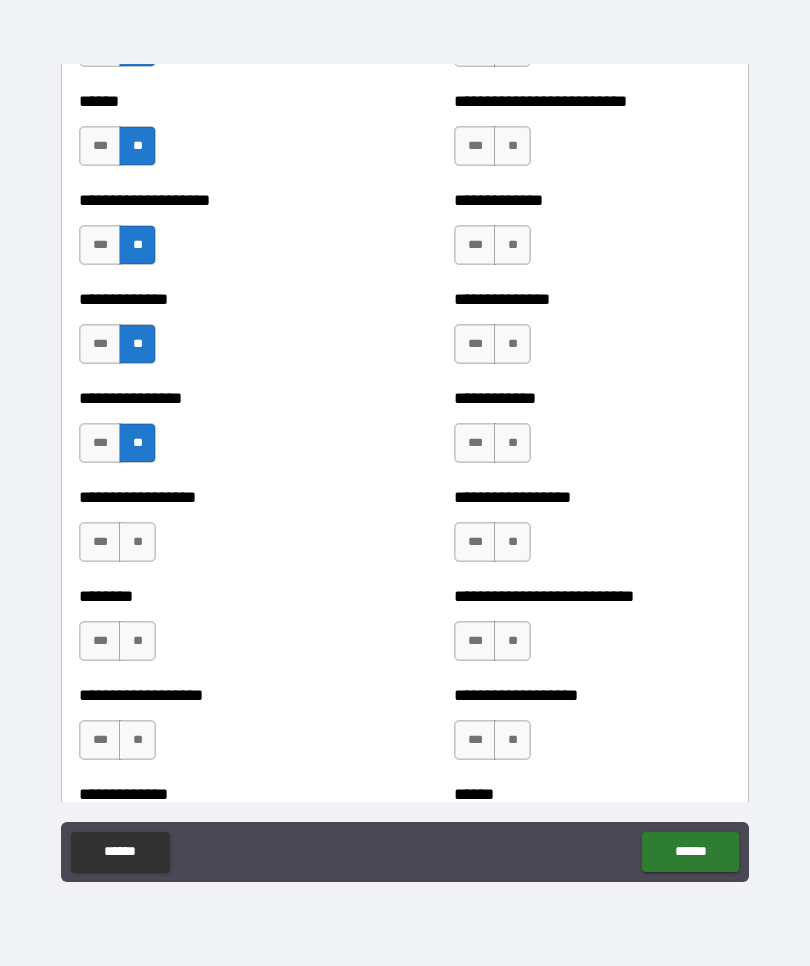 click on "**" at bounding box center [137, 542] 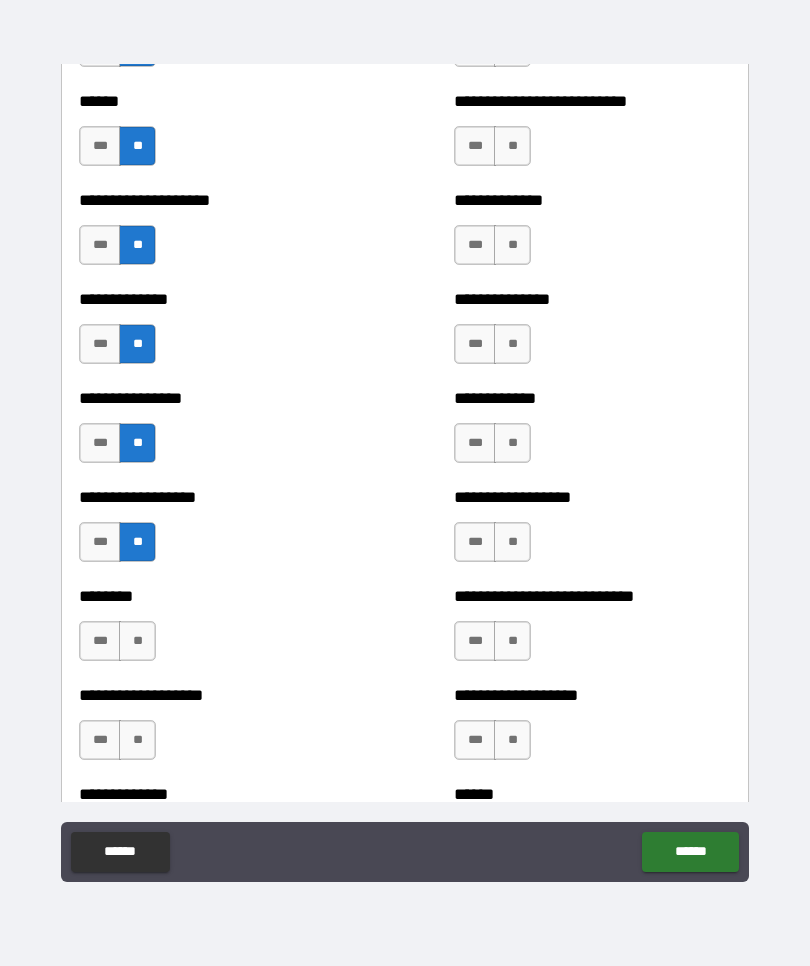 click on "**" at bounding box center [137, 641] 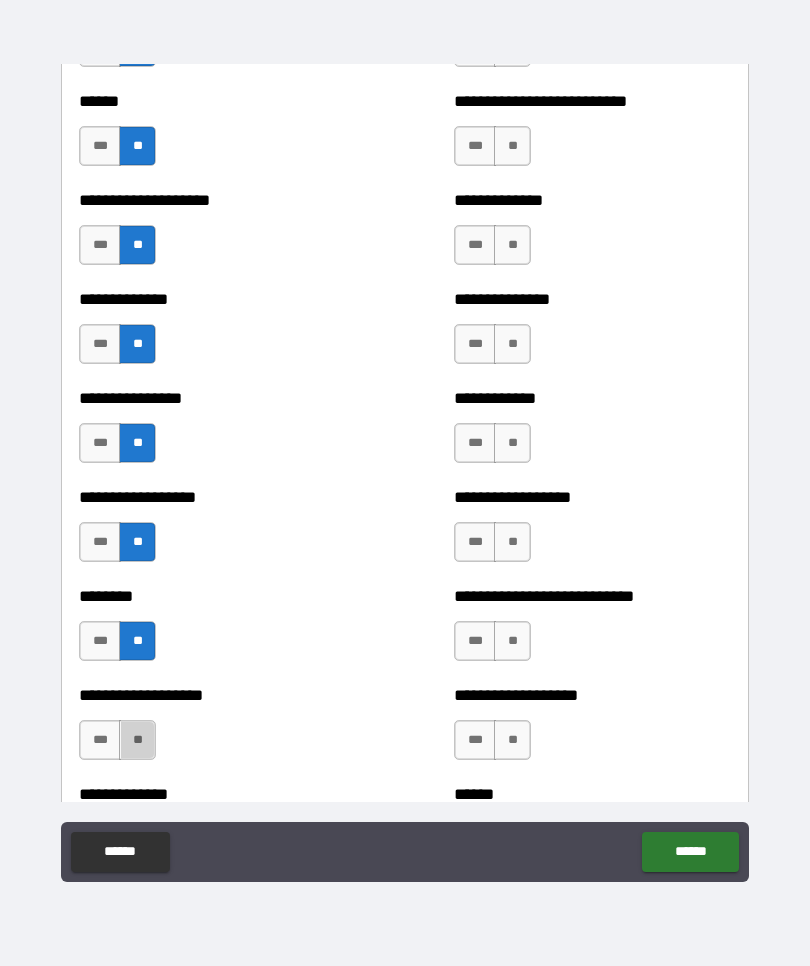 click on "**" at bounding box center [137, 740] 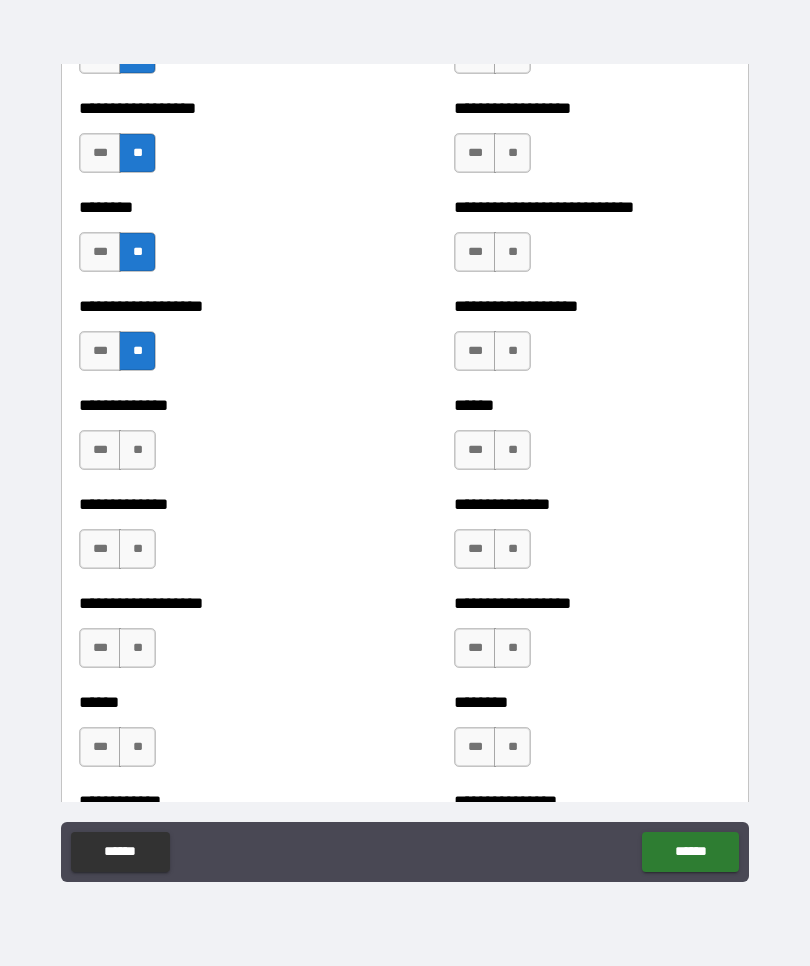 scroll, scrollTop: 4520, scrollLeft: 0, axis: vertical 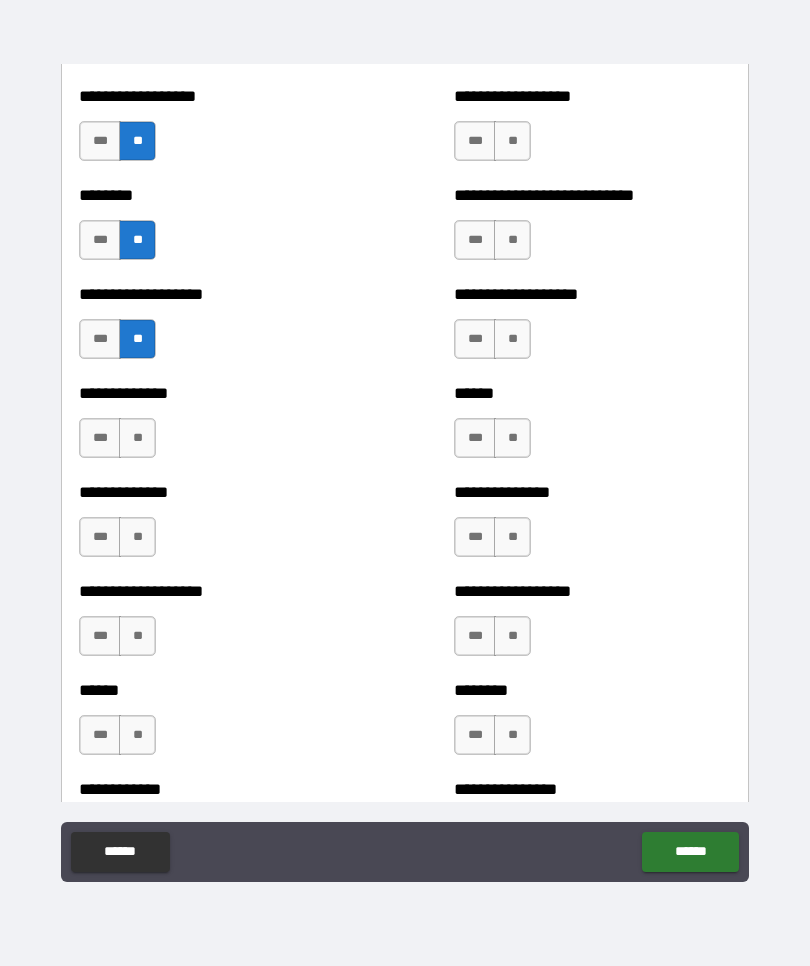 click on "**" at bounding box center [137, 438] 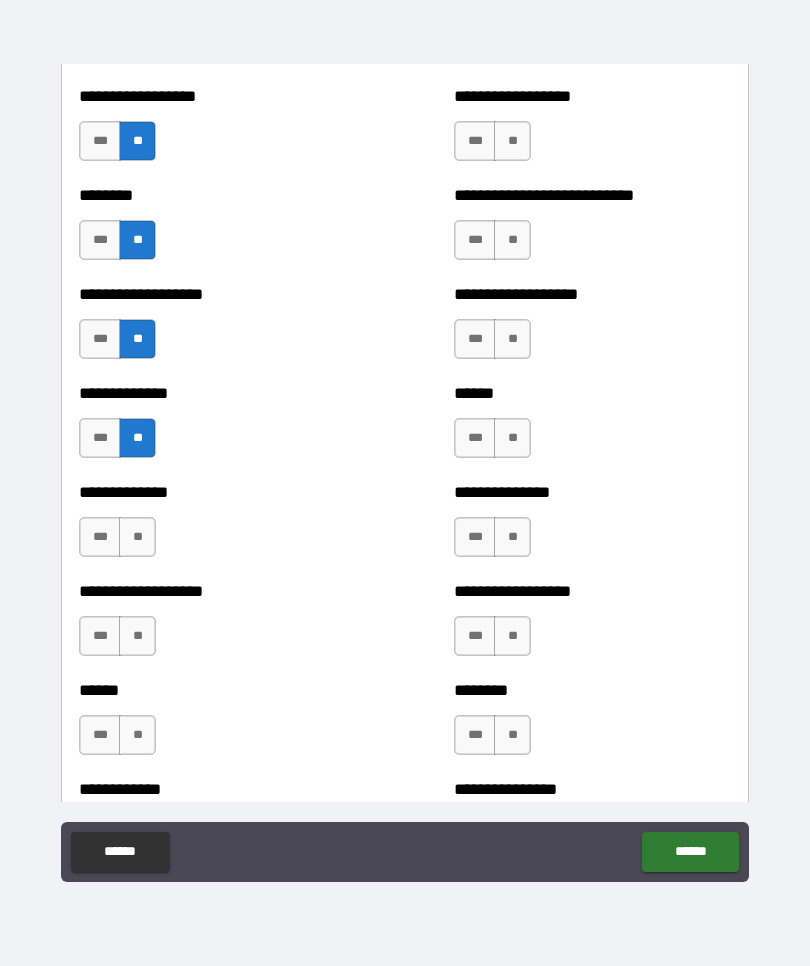 click on "**" at bounding box center [137, 537] 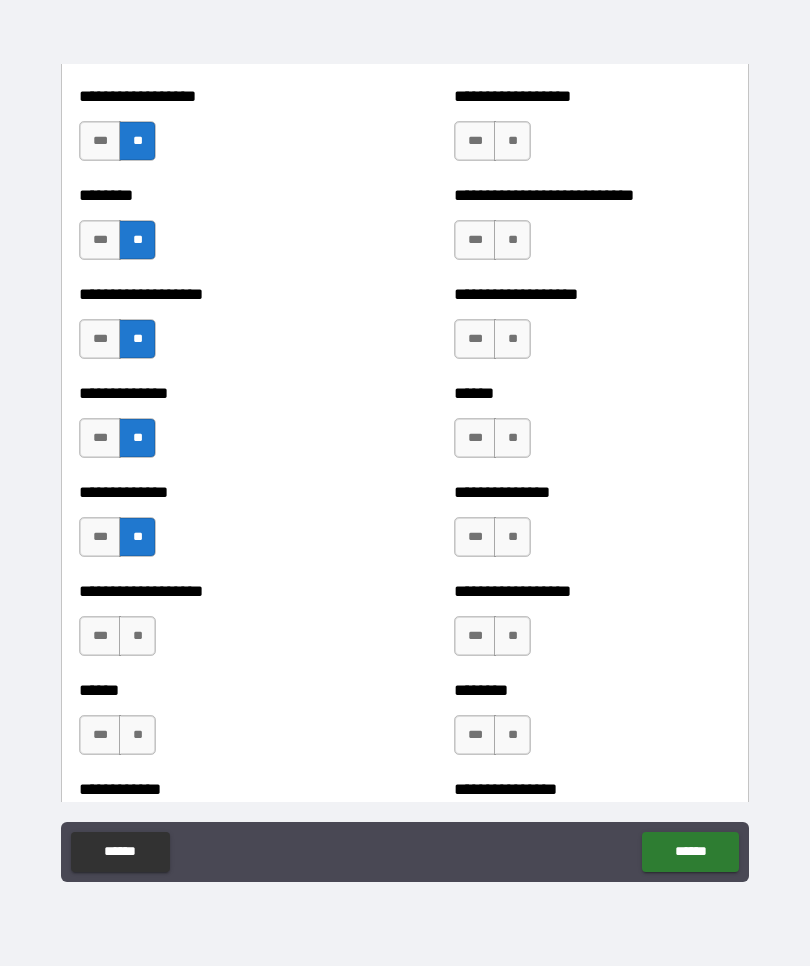 click on "**" at bounding box center [137, 636] 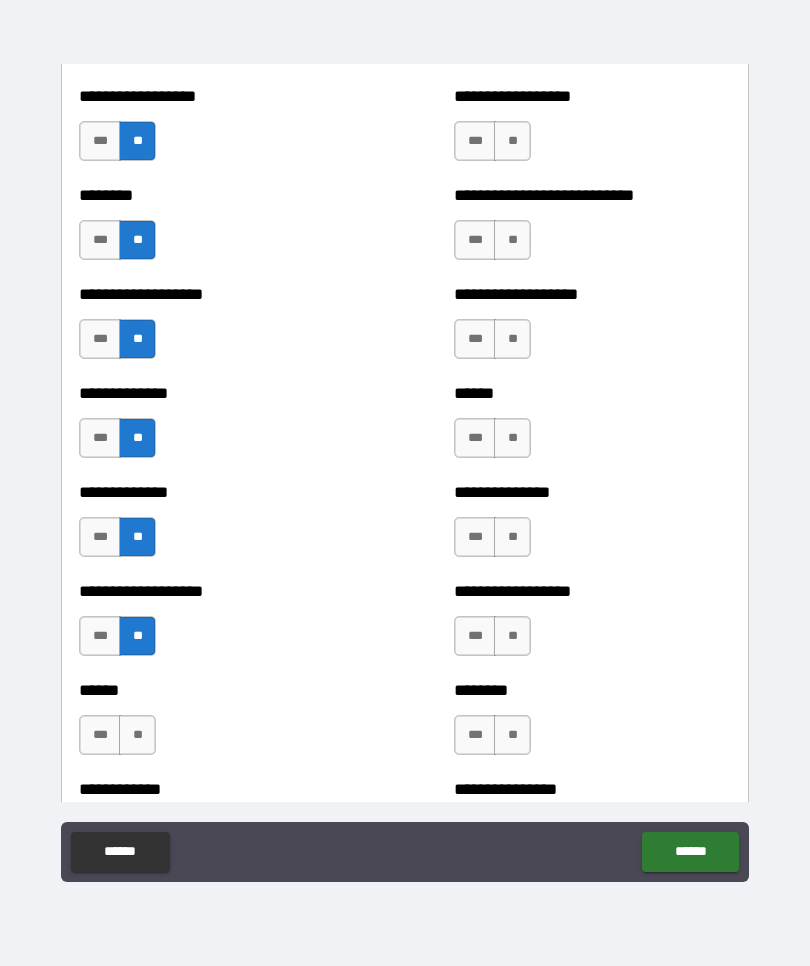 click on "**" at bounding box center [137, 735] 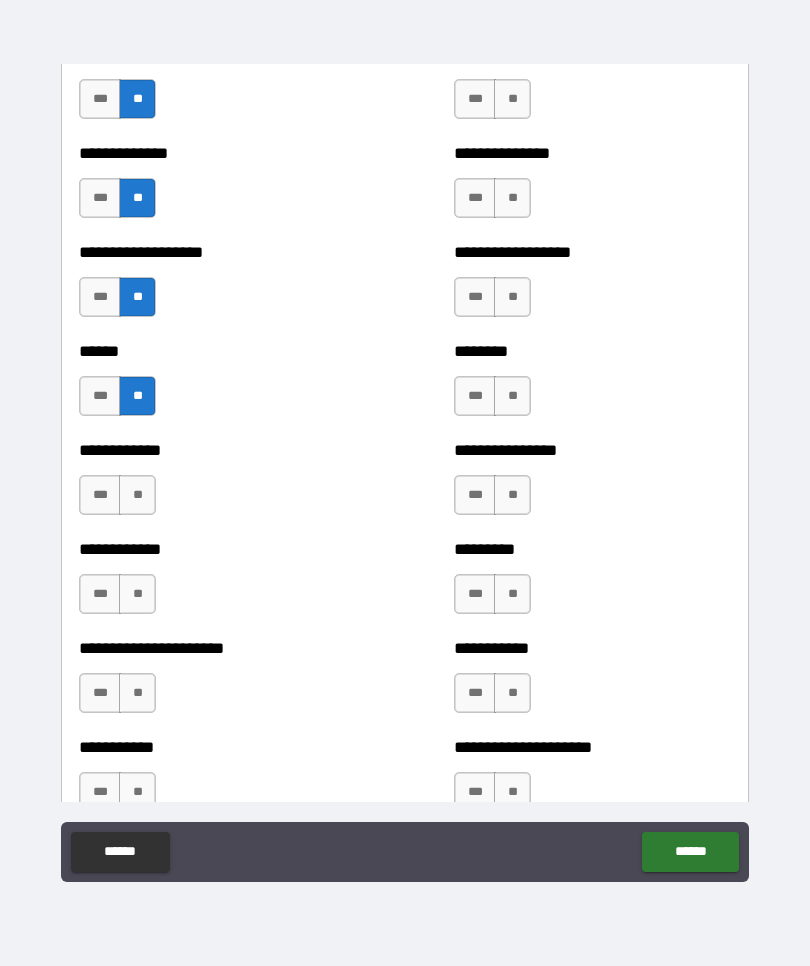 scroll, scrollTop: 4874, scrollLeft: 0, axis: vertical 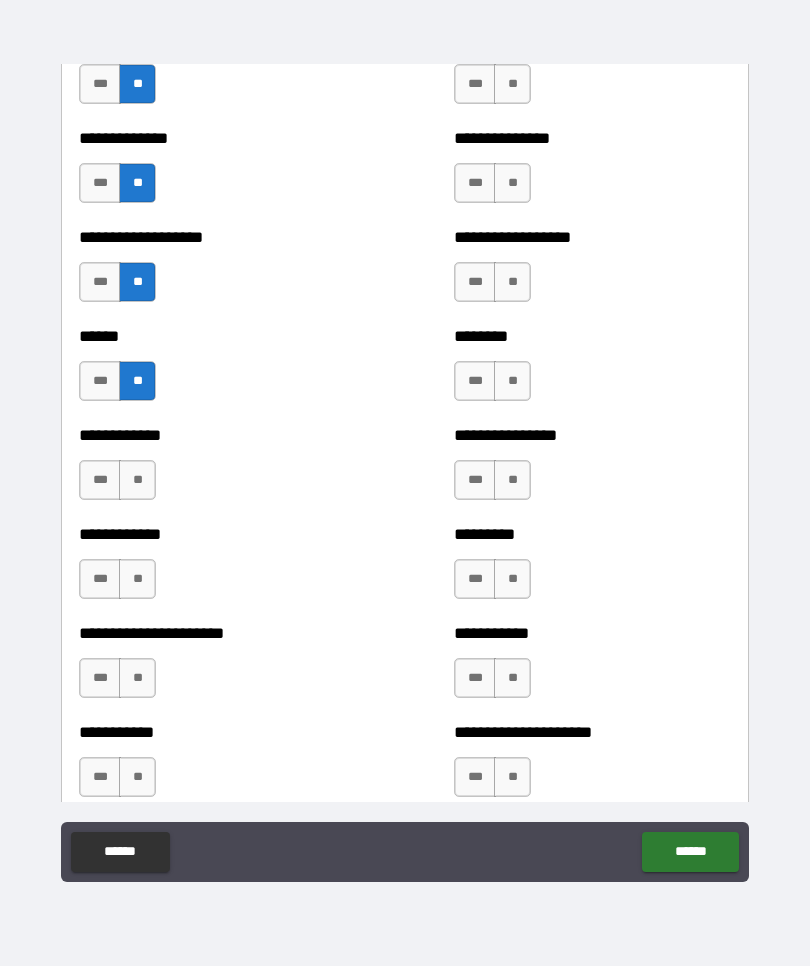 click on "**" at bounding box center (137, 480) 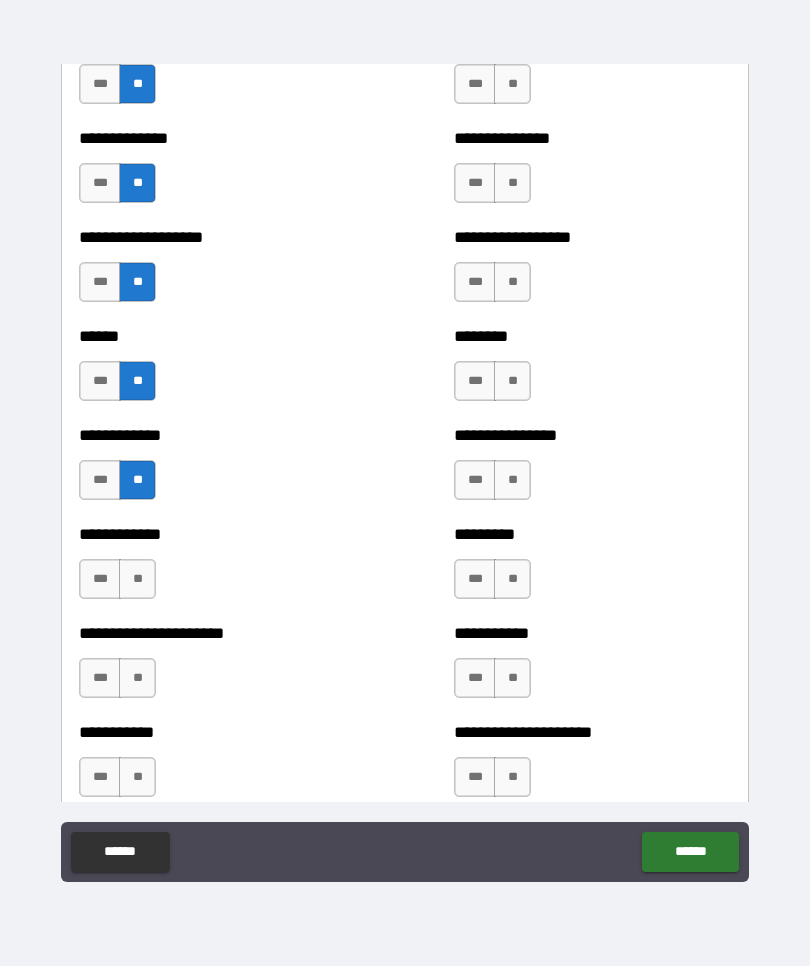 click on "**" at bounding box center [137, 579] 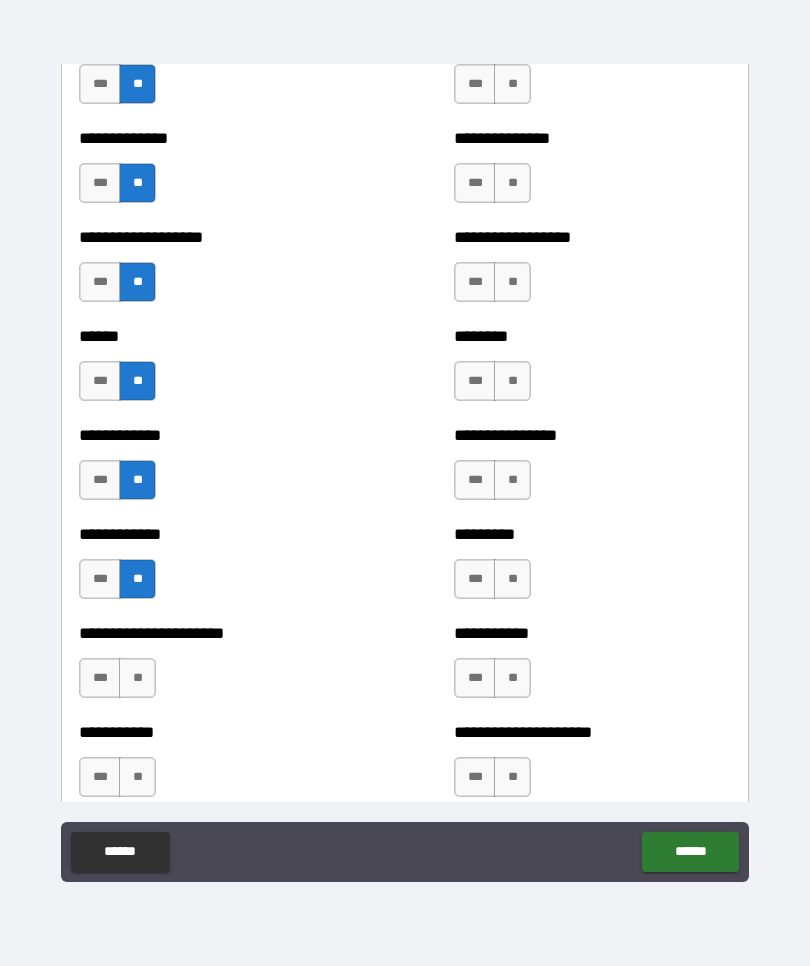 click on "**" at bounding box center (137, 678) 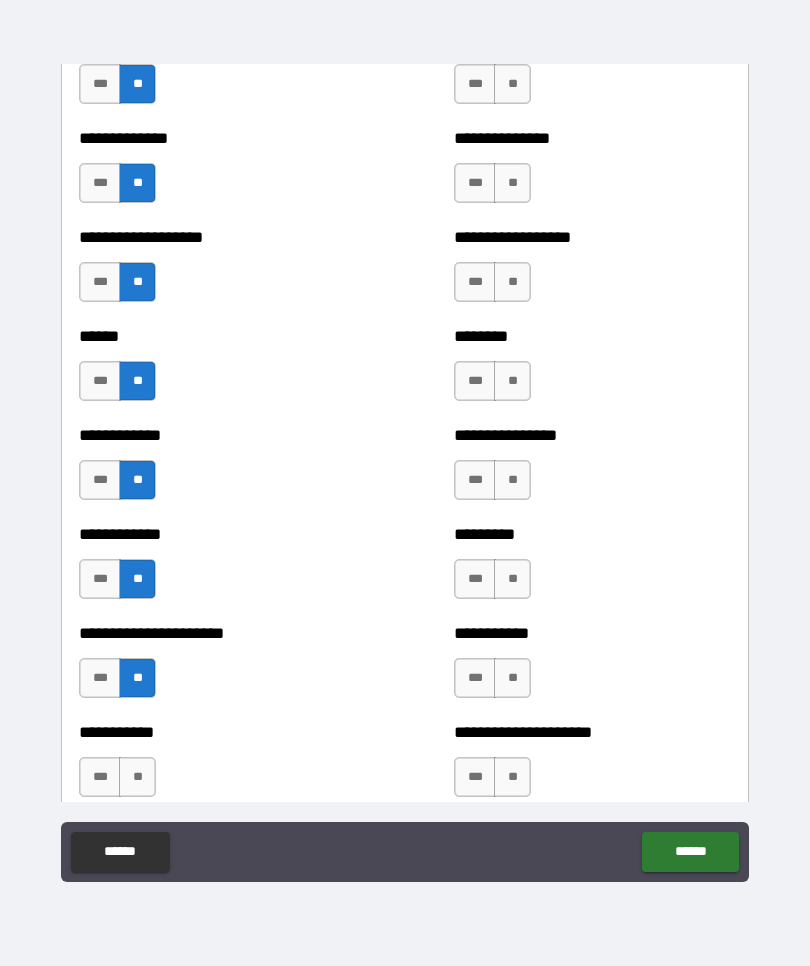 scroll, scrollTop: 5069, scrollLeft: 0, axis: vertical 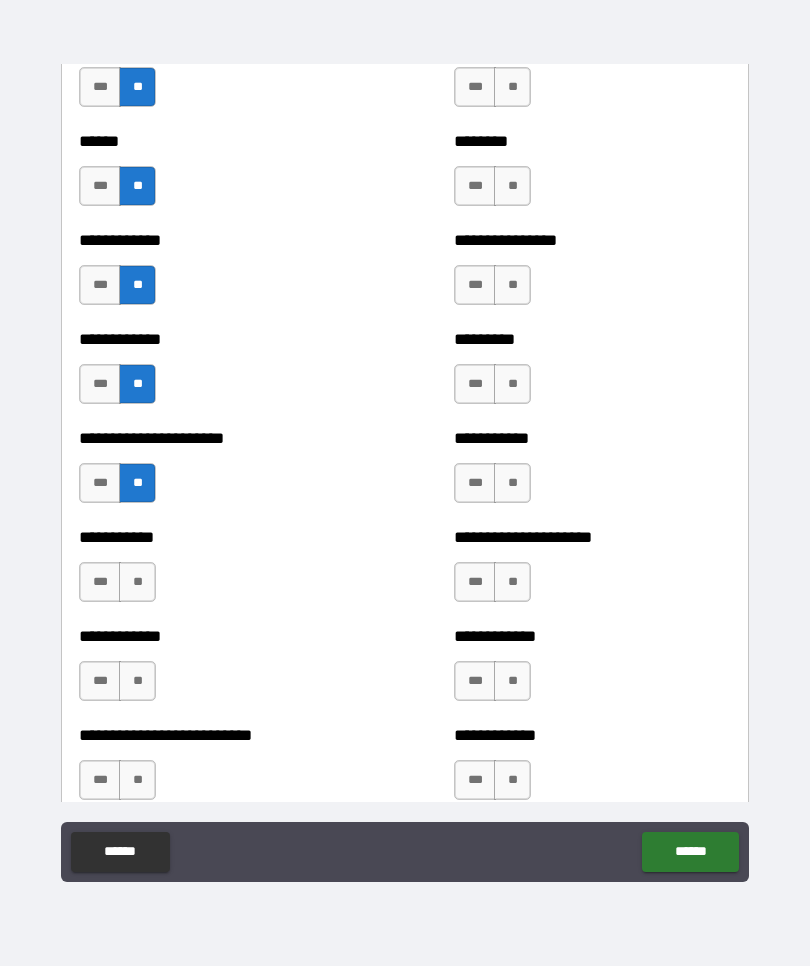 click on "**" at bounding box center [137, 582] 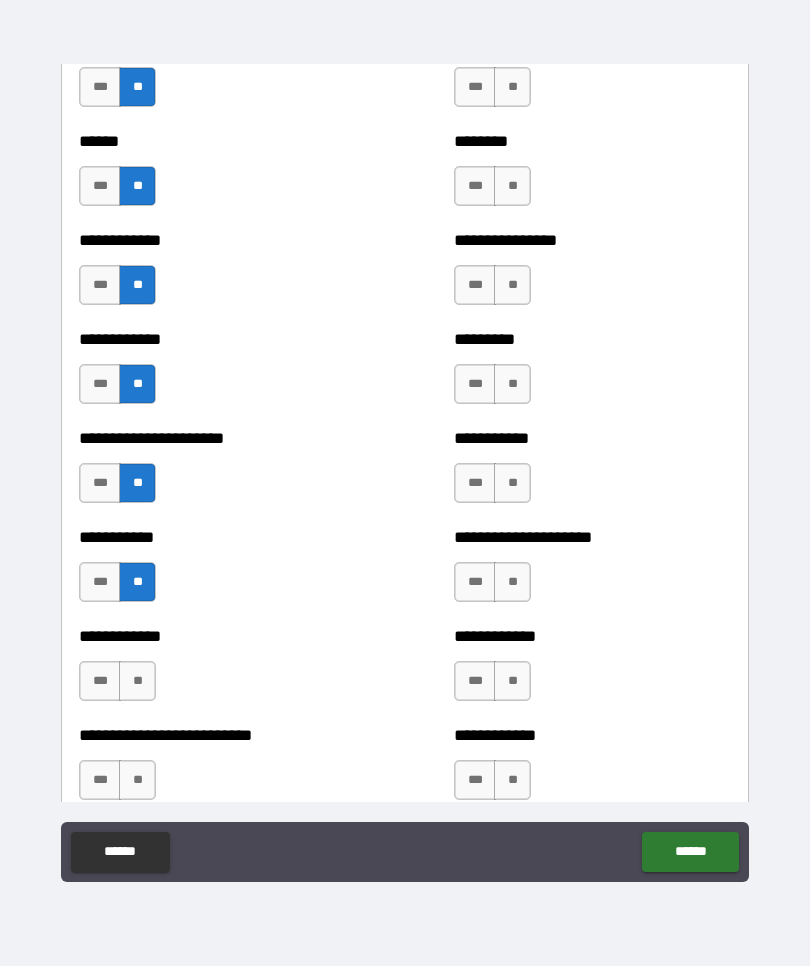 click on "**" at bounding box center (137, 681) 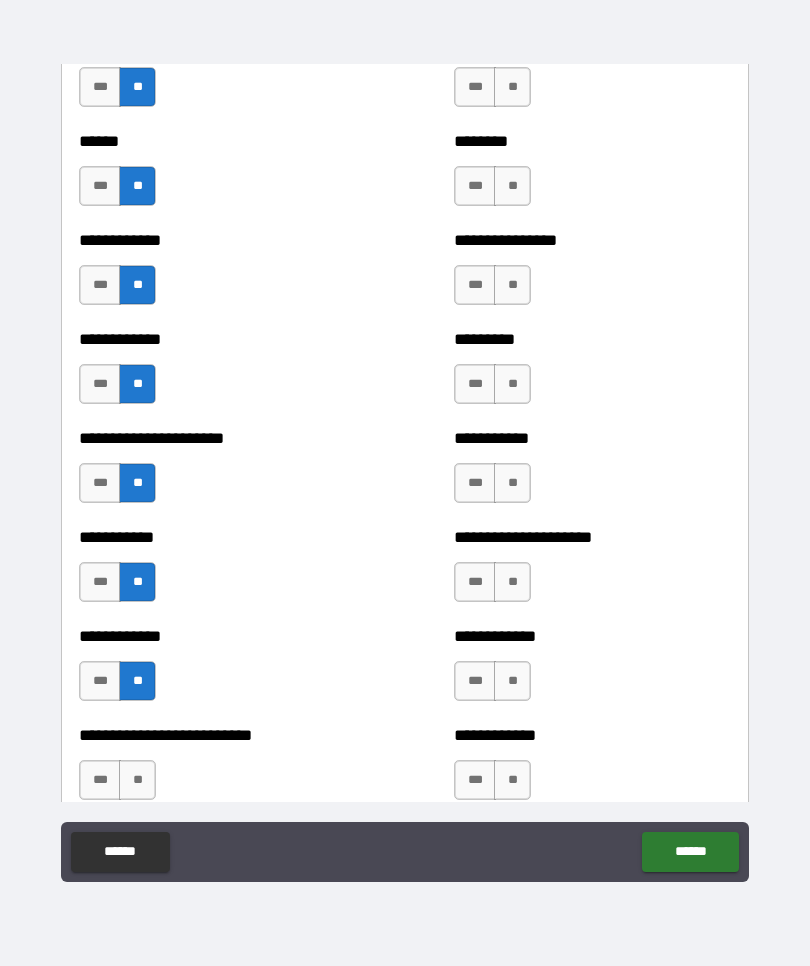 click on "**" at bounding box center [137, 780] 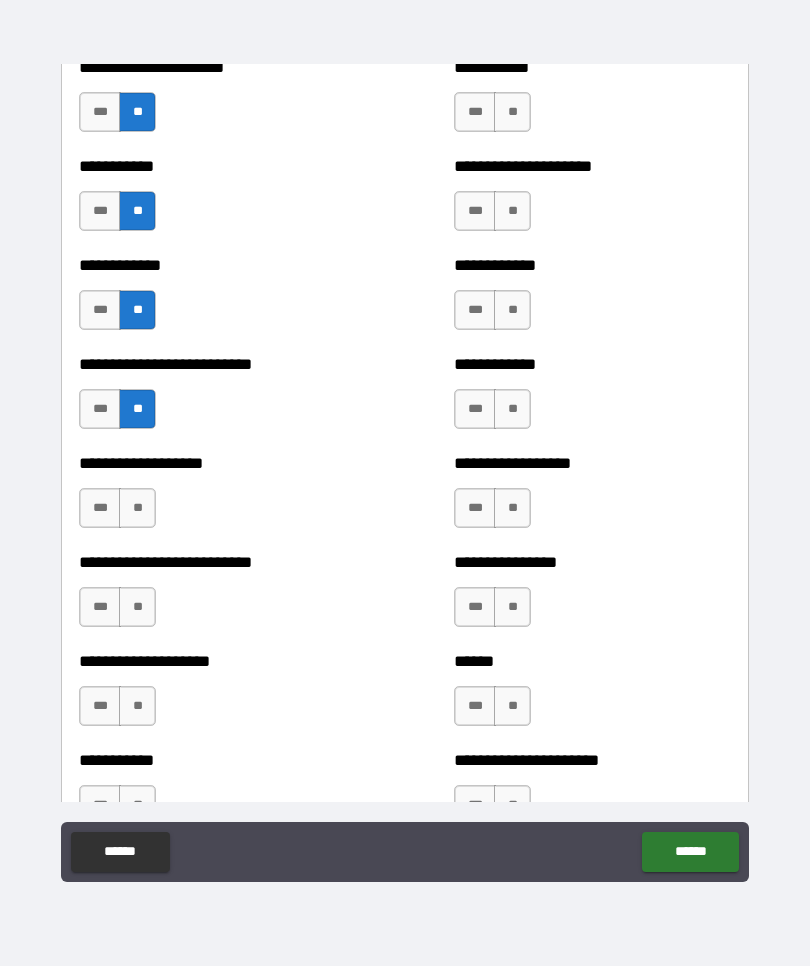 scroll, scrollTop: 5461, scrollLeft: 0, axis: vertical 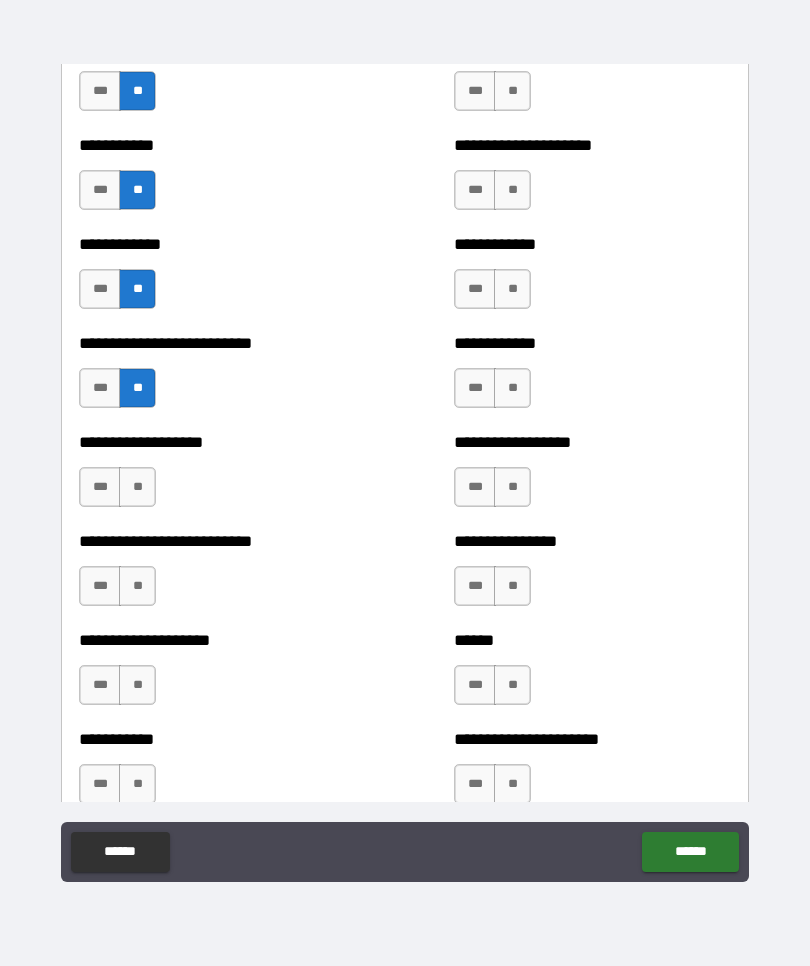 click on "**" at bounding box center [137, 487] 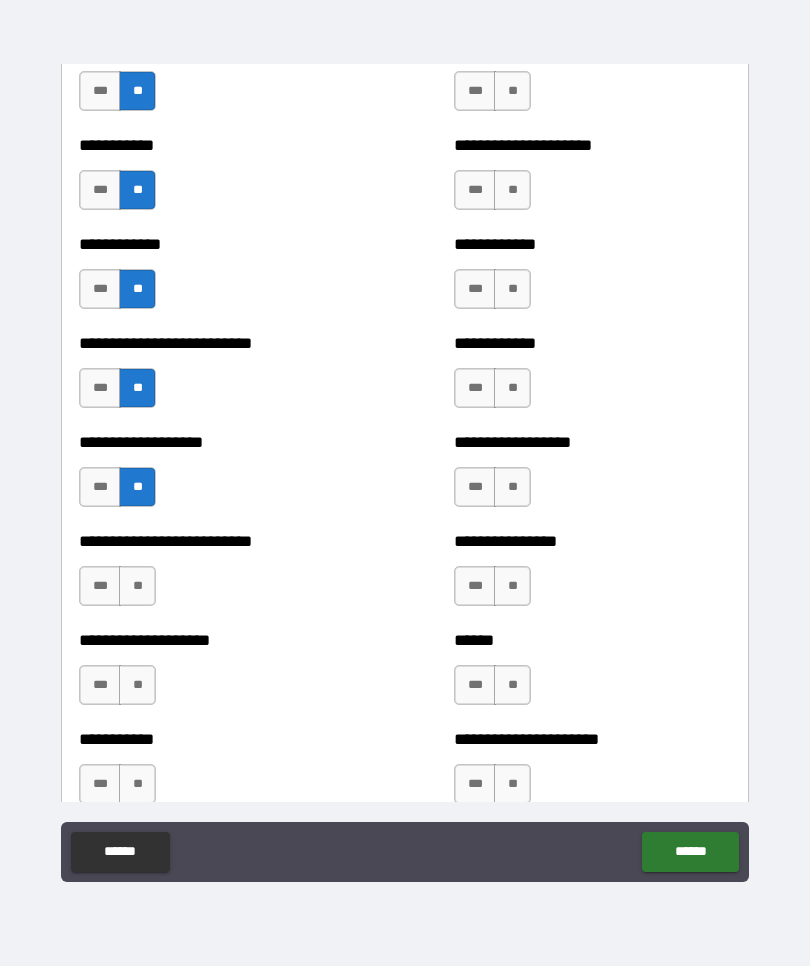 click on "**" at bounding box center (137, 586) 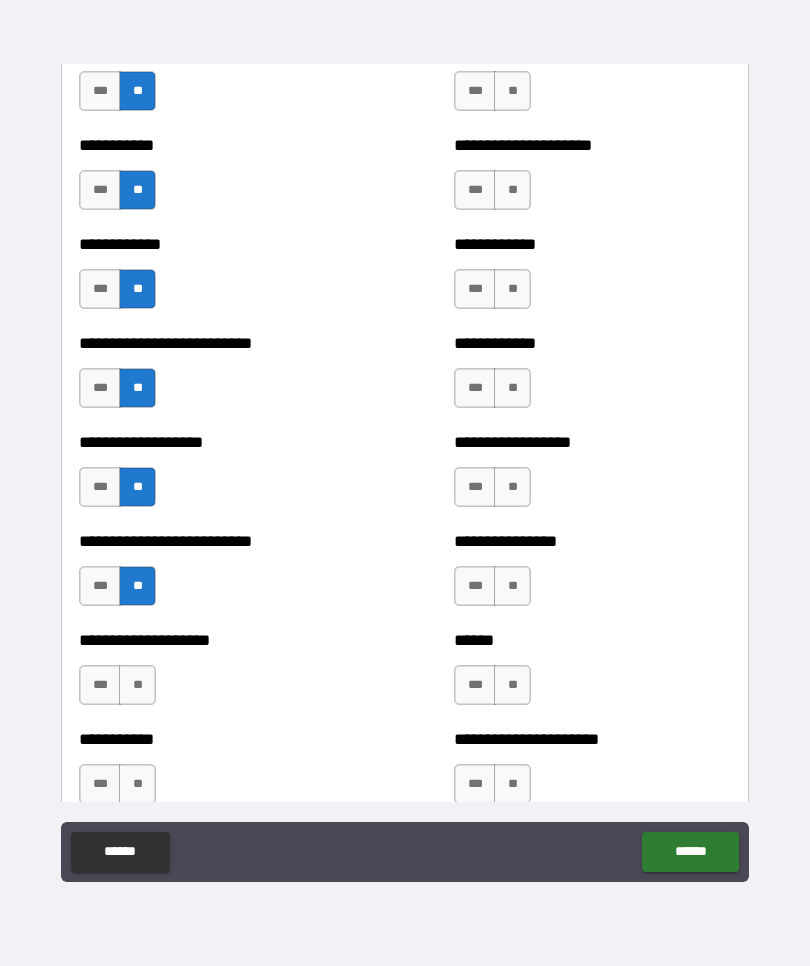 click on "**" at bounding box center [137, 685] 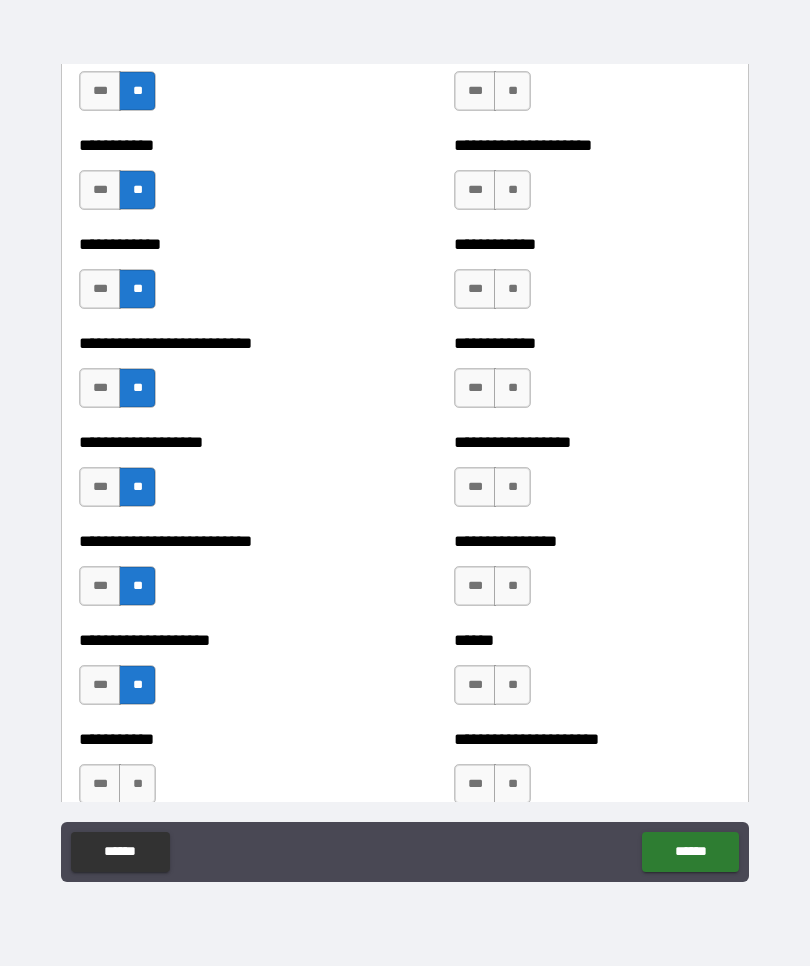 click on "**" at bounding box center [137, 784] 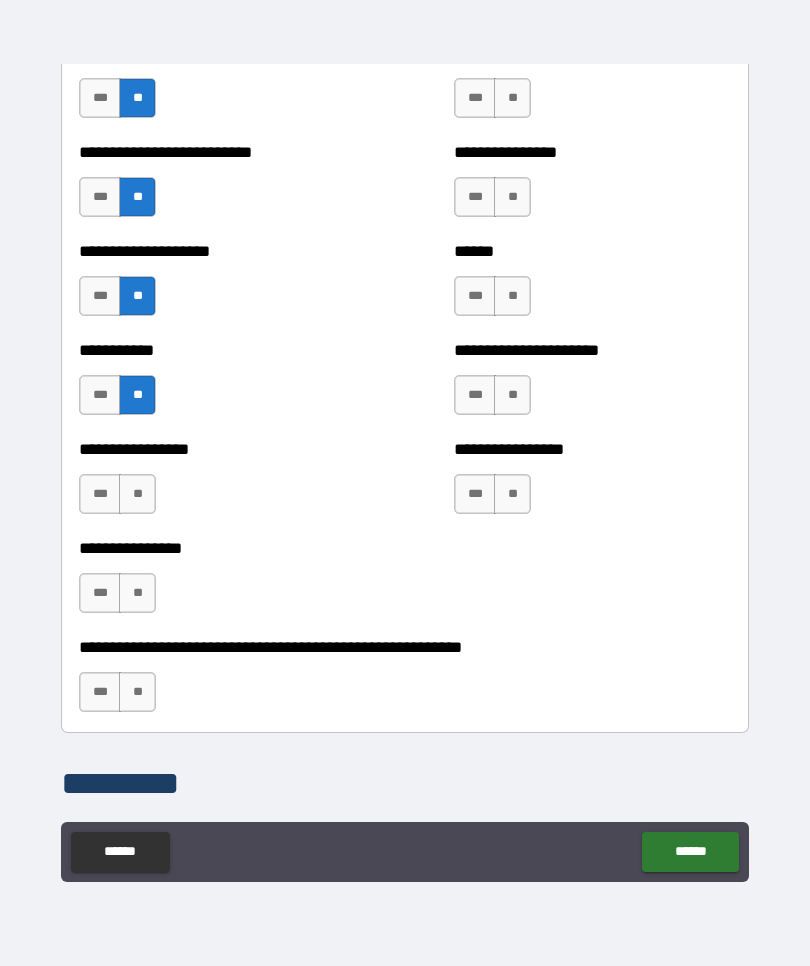 scroll, scrollTop: 5854, scrollLeft: 0, axis: vertical 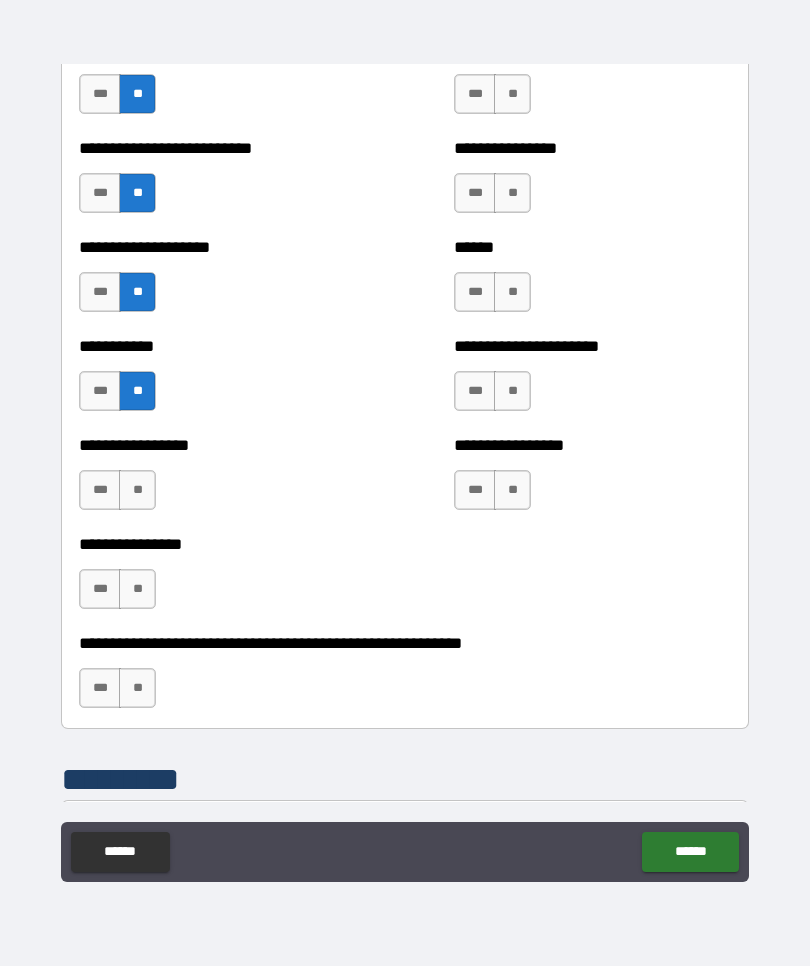 click on "**" at bounding box center [137, 490] 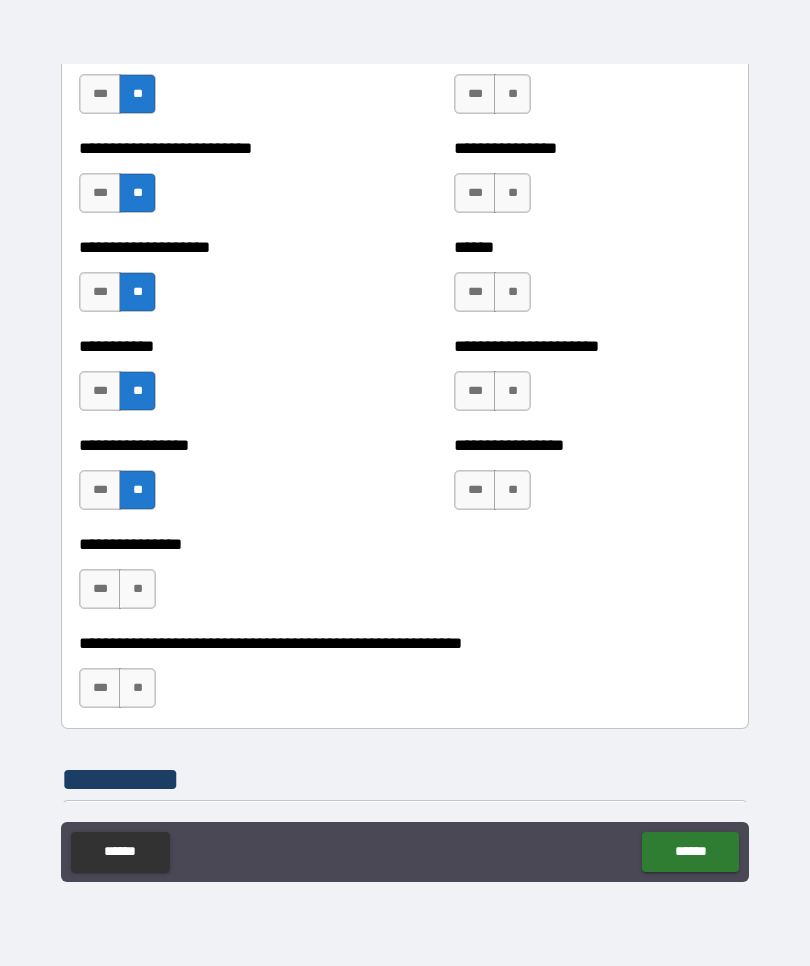 click on "**" at bounding box center [137, 589] 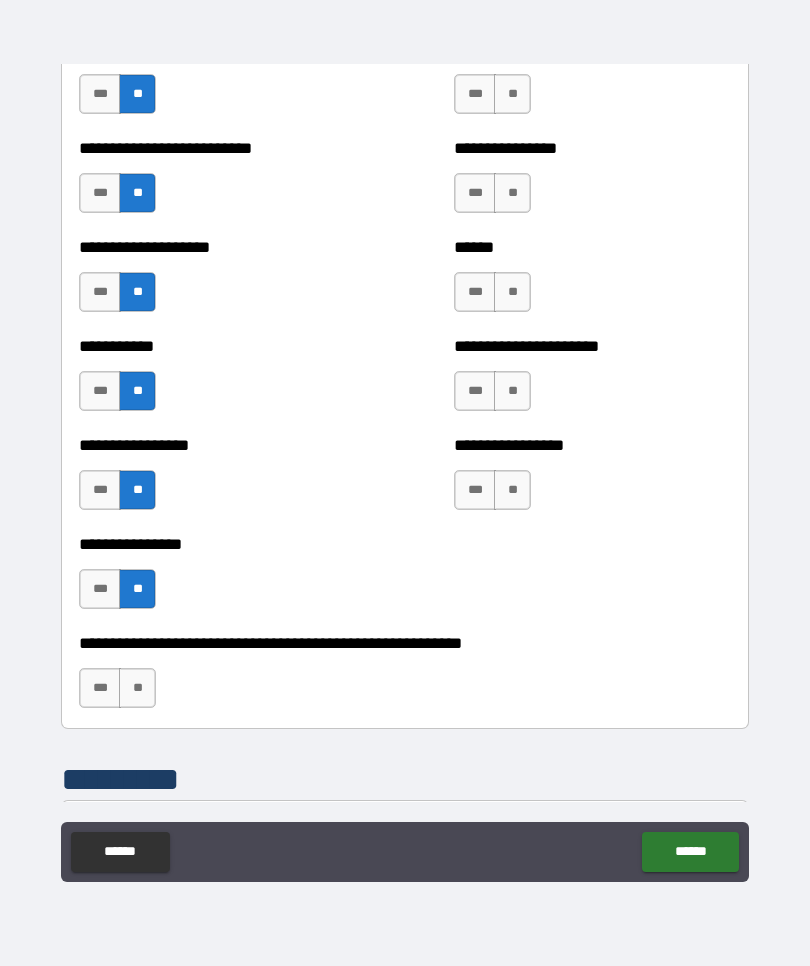 click on "**" at bounding box center [137, 688] 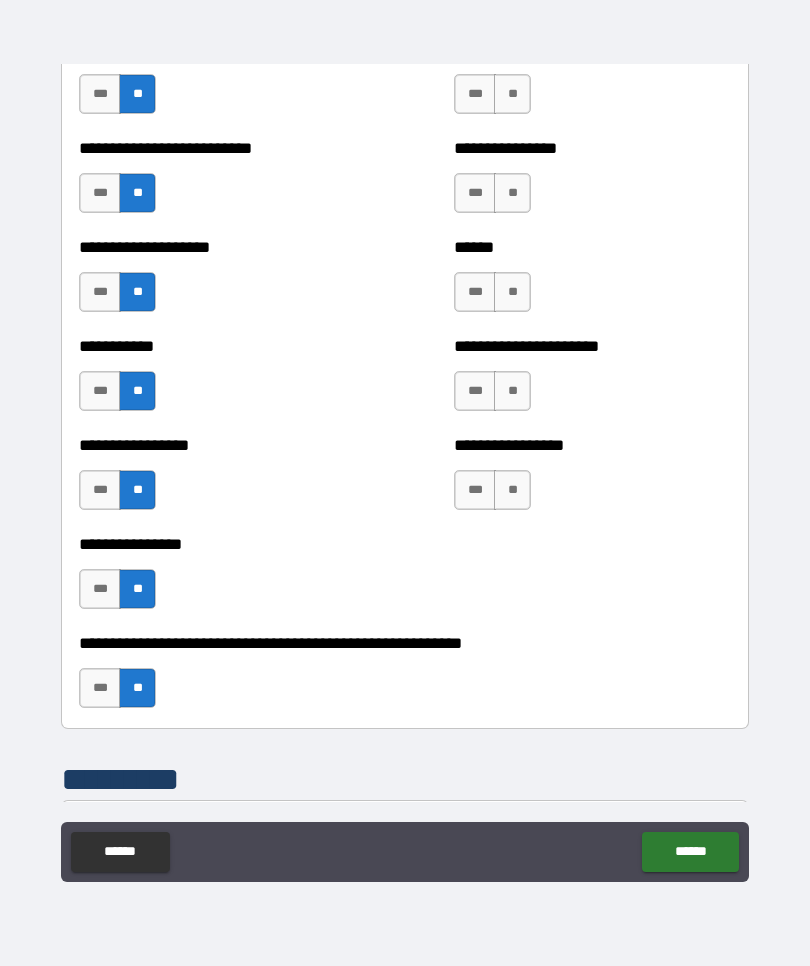 click on "**" at bounding box center (512, 490) 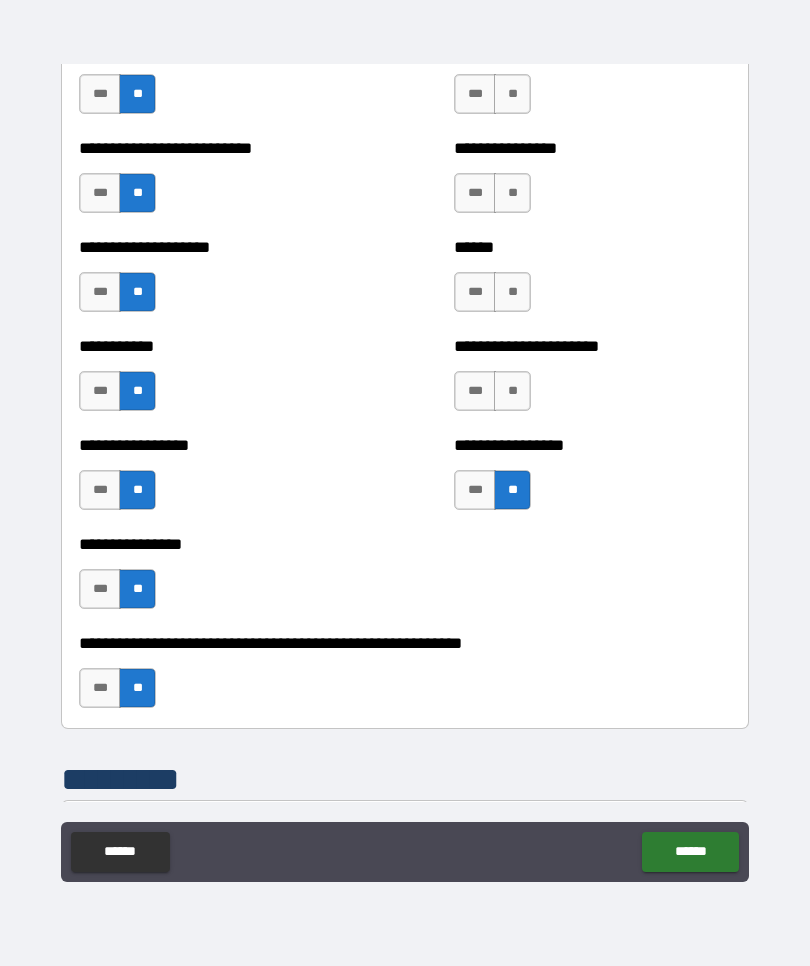click on "**" at bounding box center (512, 391) 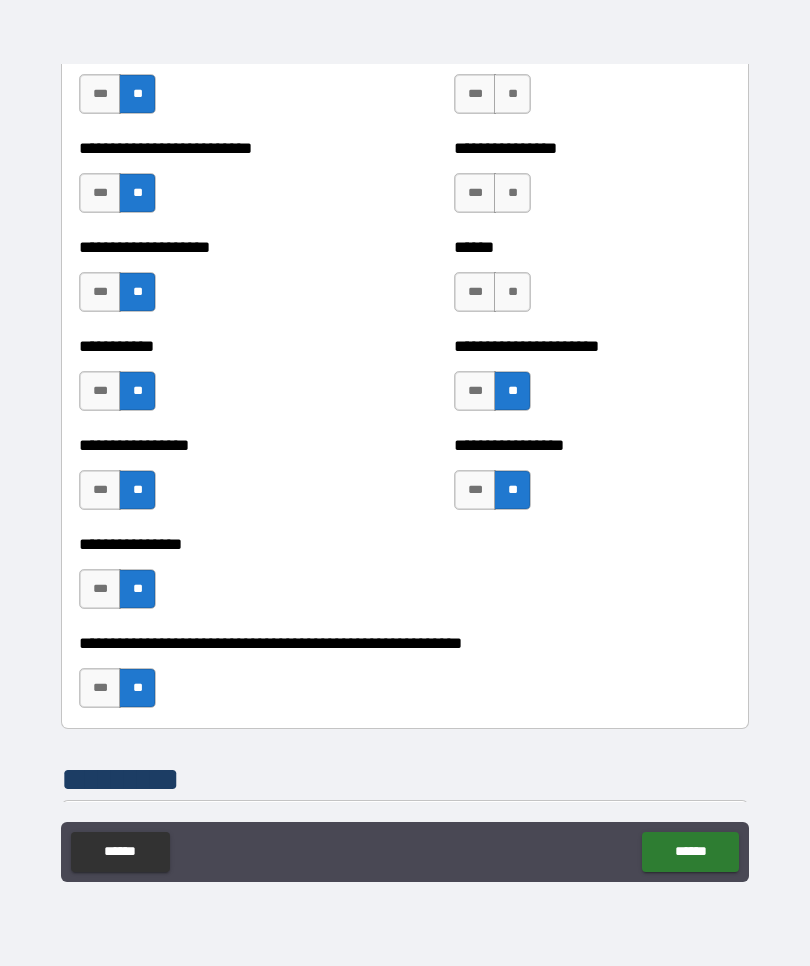 click on "**" at bounding box center (512, 292) 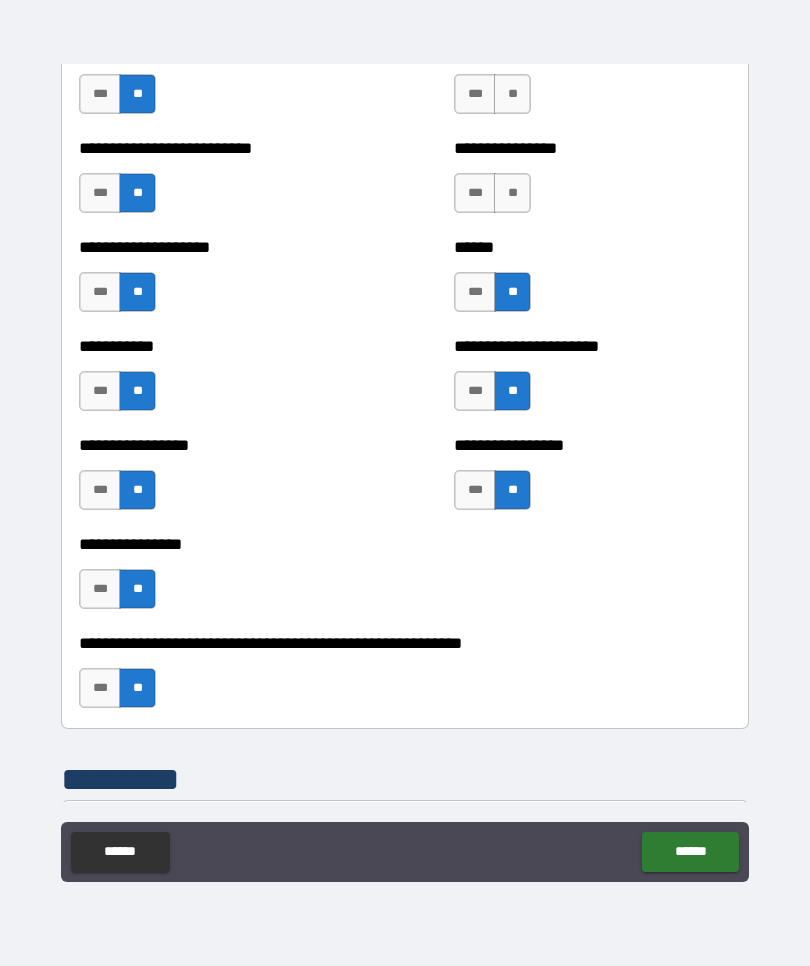 click on "**" at bounding box center (512, 193) 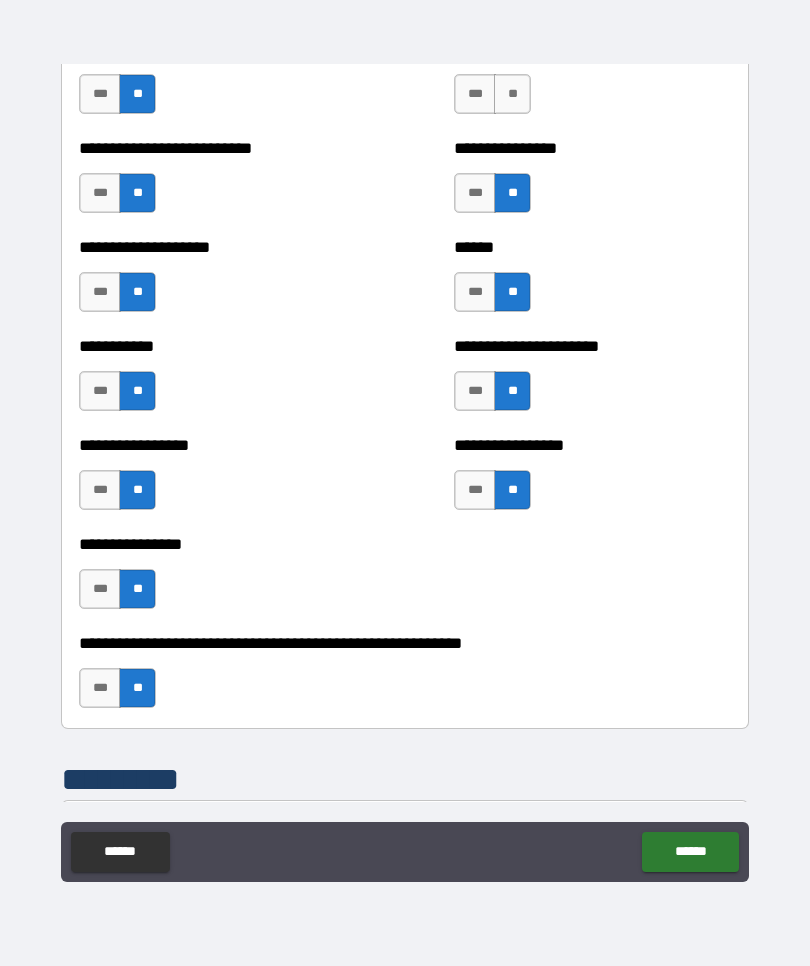 click on "**" at bounding box center (512, 94) 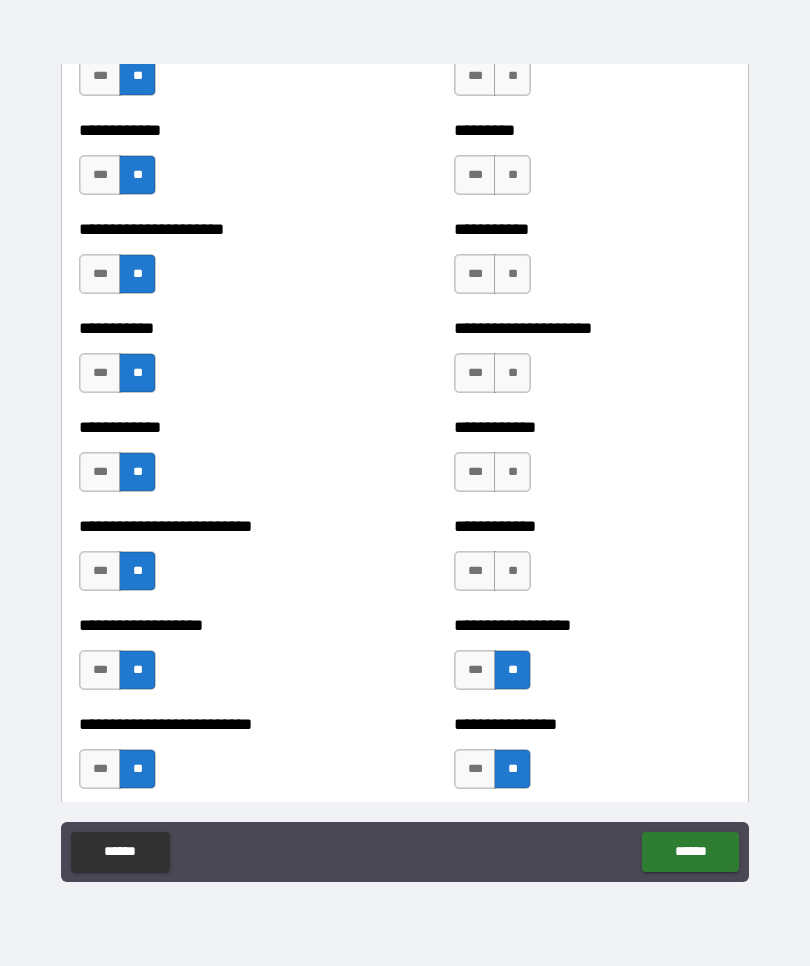 scroll, scrollTop: 5277, scrollLeft: 0, axis: vertical 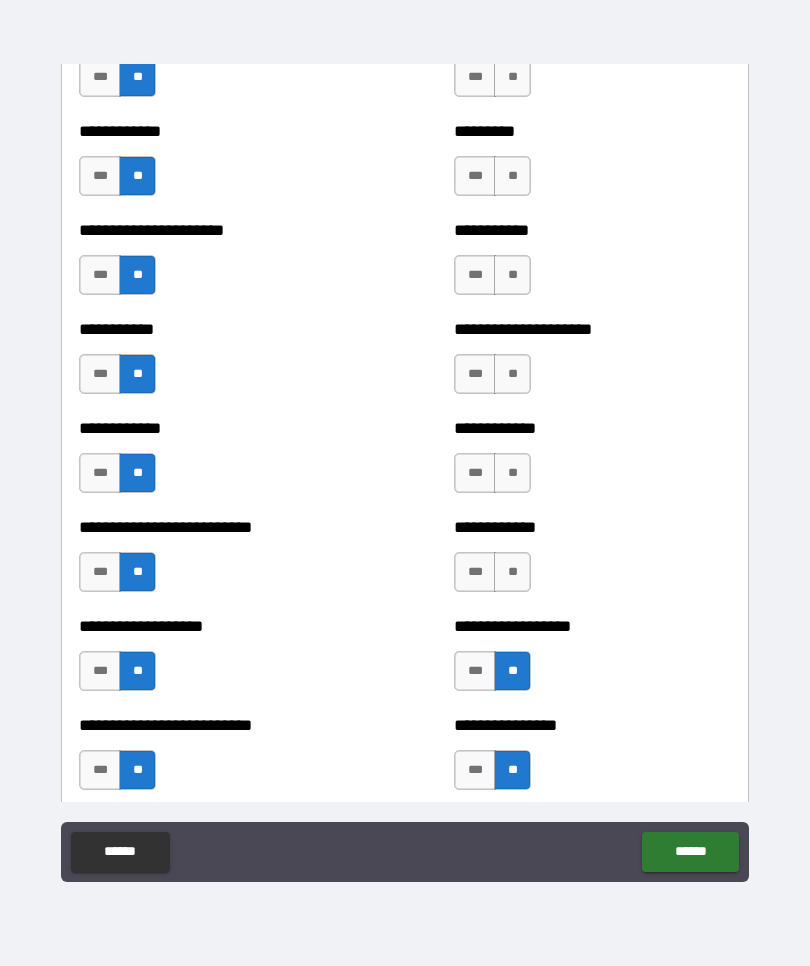 click on "**" at bounding box center [512, 572] 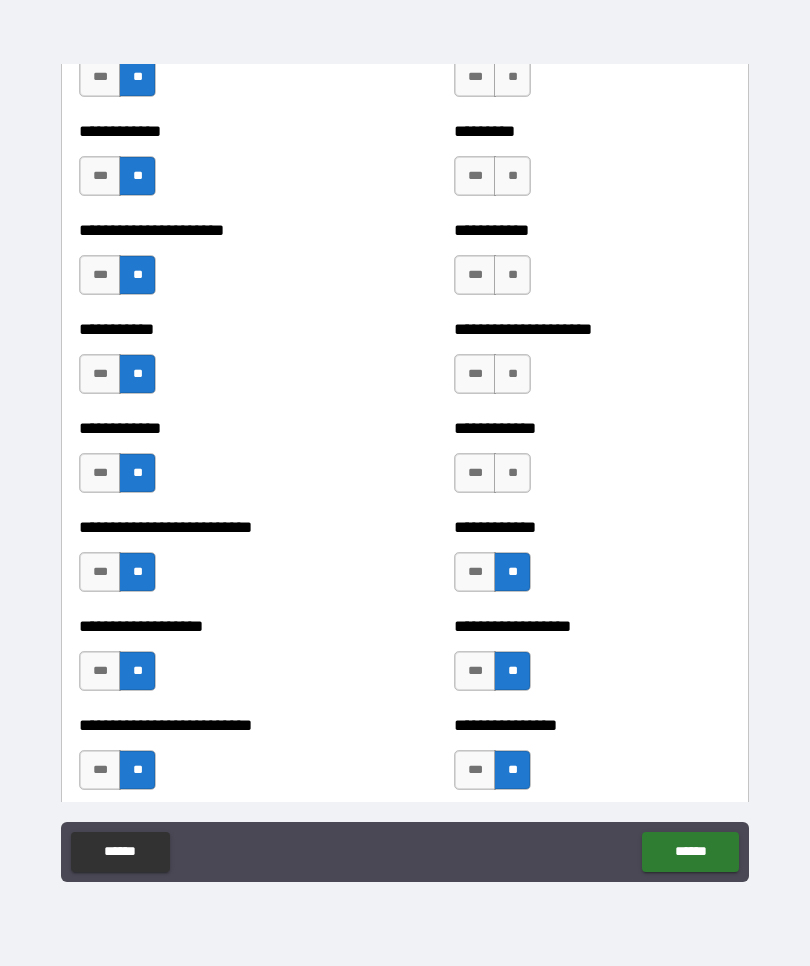 click on "**" at bounding box center [512, 473] 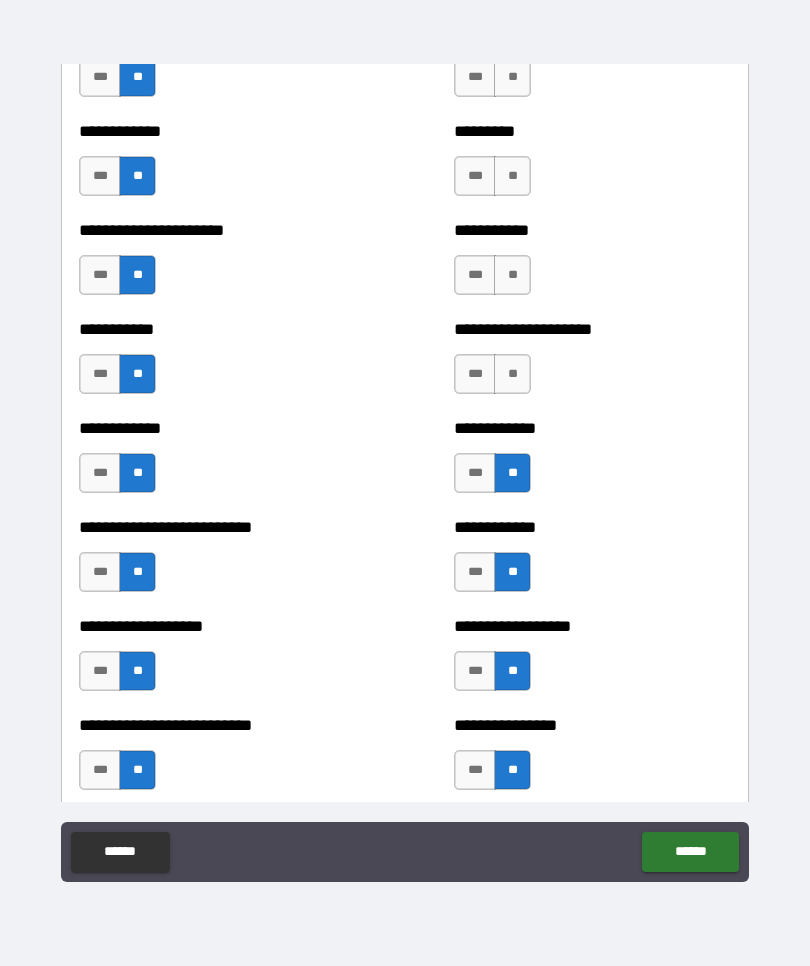 click on "**" at bounding box center (512, 374) 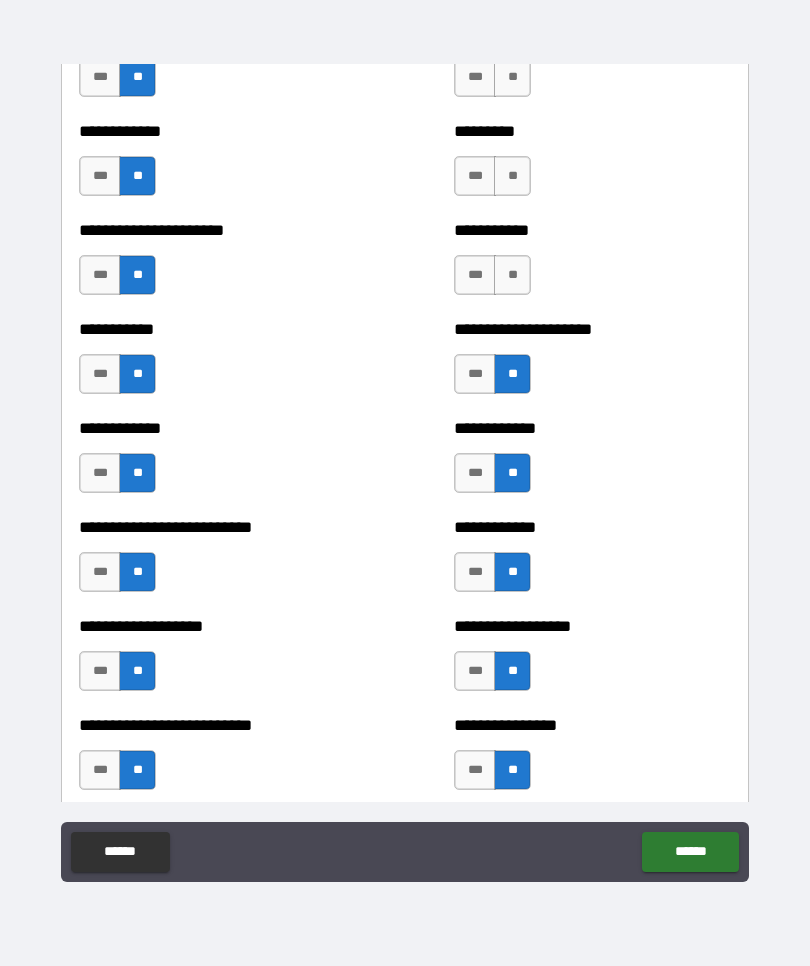 click on "**" at bounding box center (512, 275) 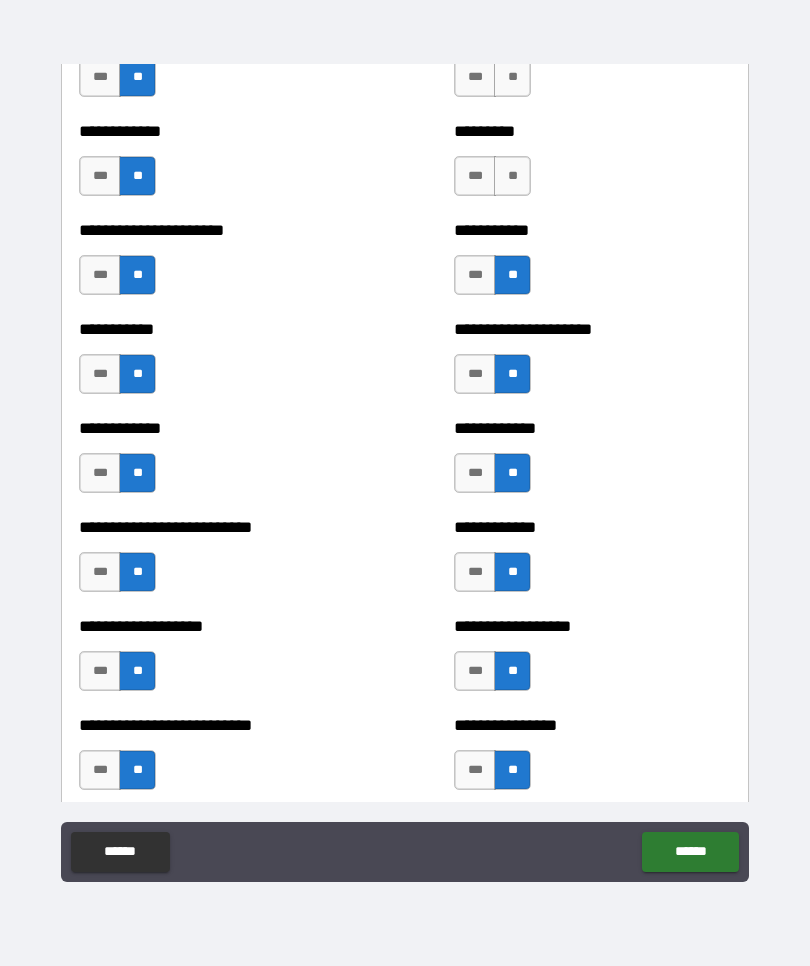 click on "**" at bounding box center [512, 176] 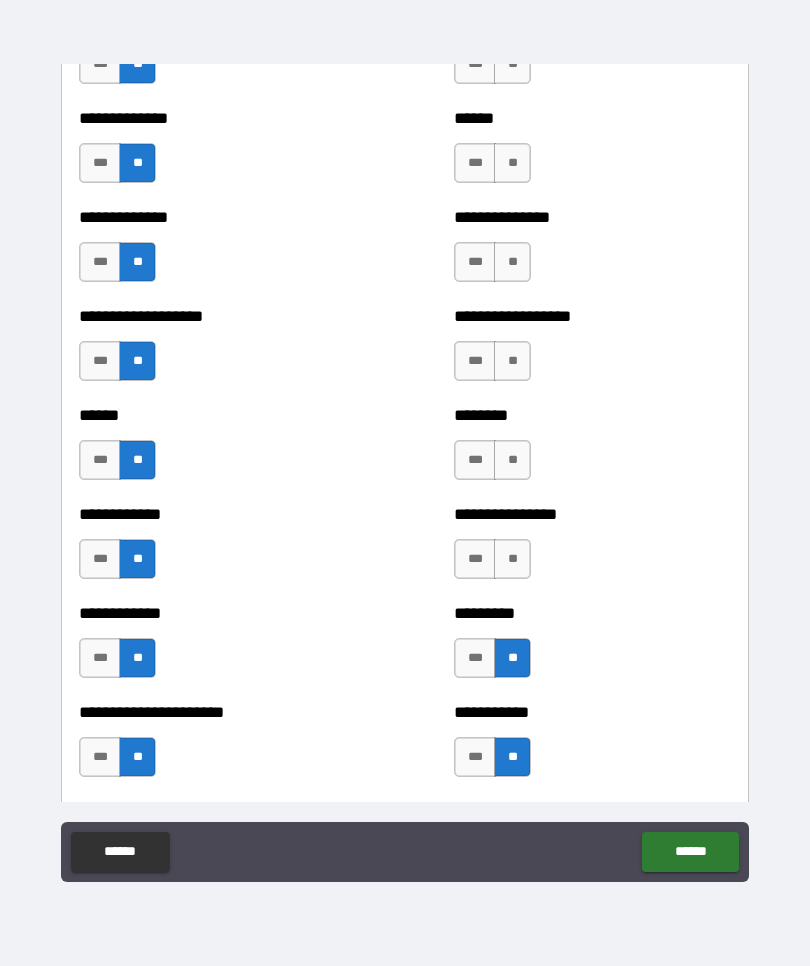 scroll, scrollTop: 4774, scrollLeft: 0, axis: vertical 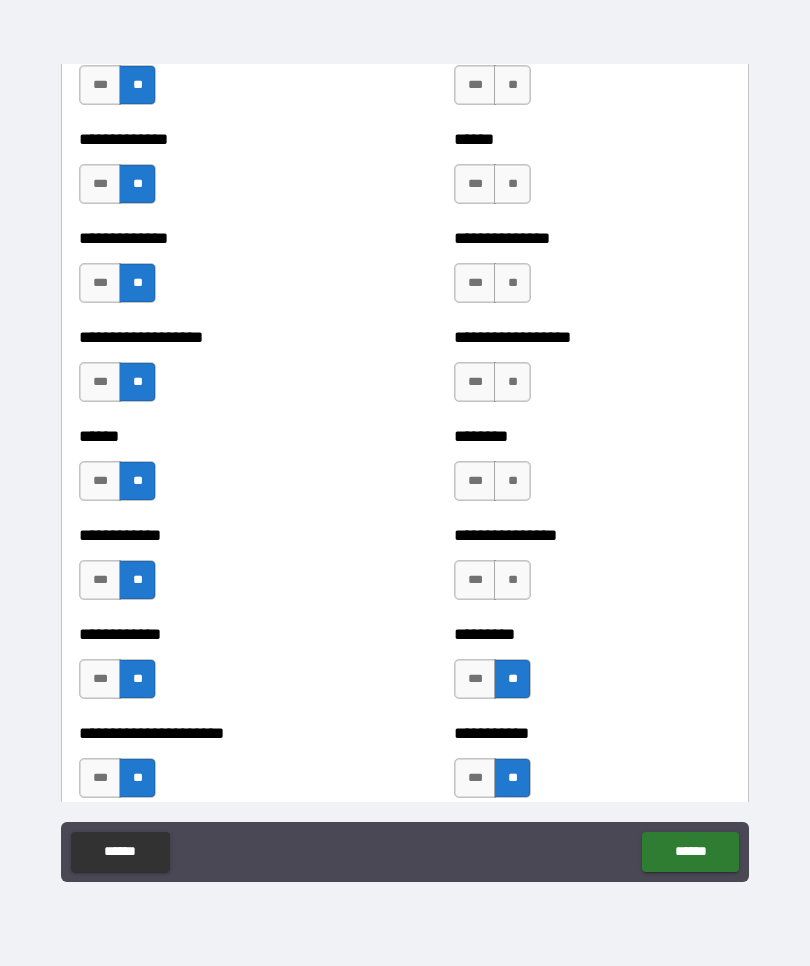 click on "**" at bounding box center (512, 580) 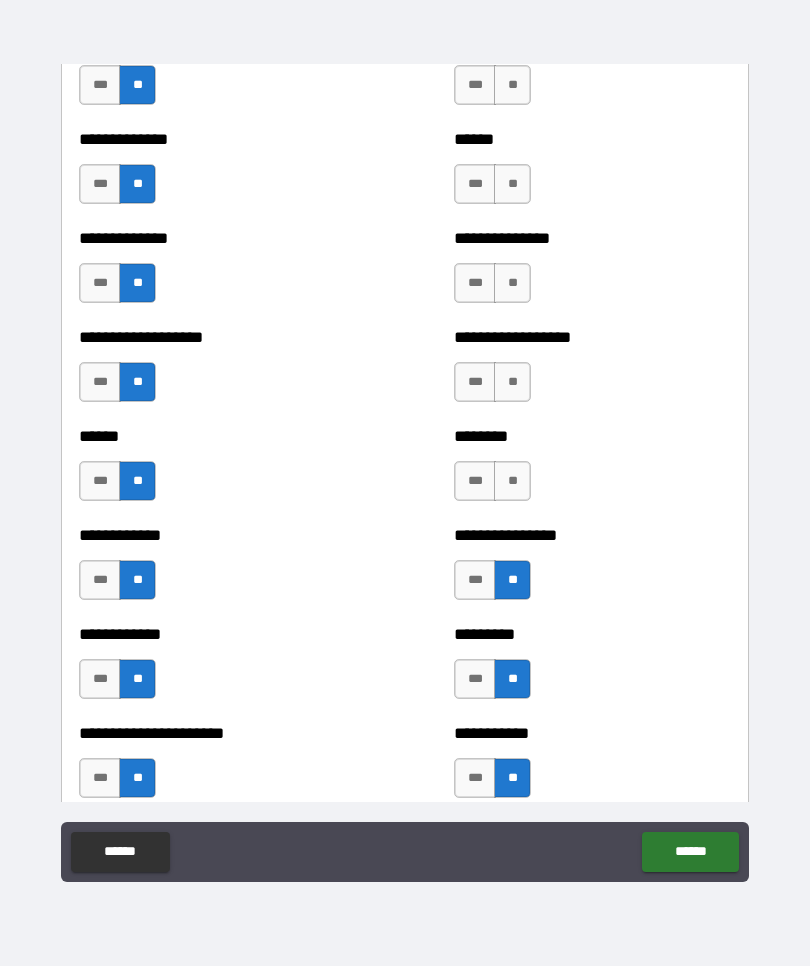 click on "**" at bounding box center (512, 481) 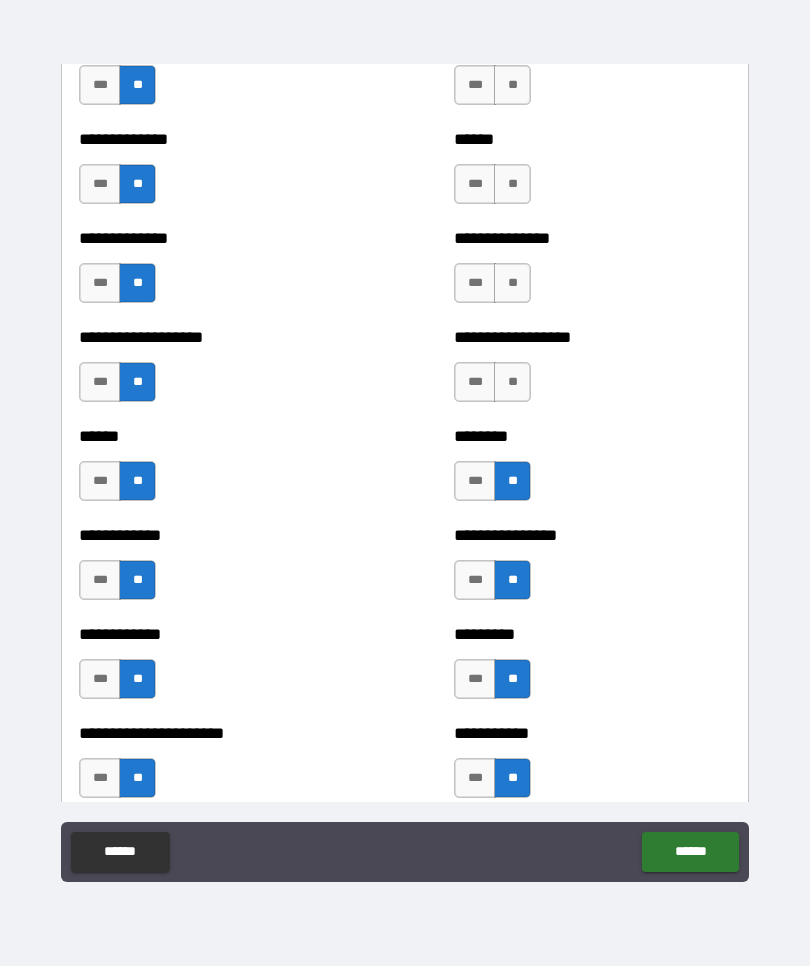 click on "**" at bounding box center [512, 382] 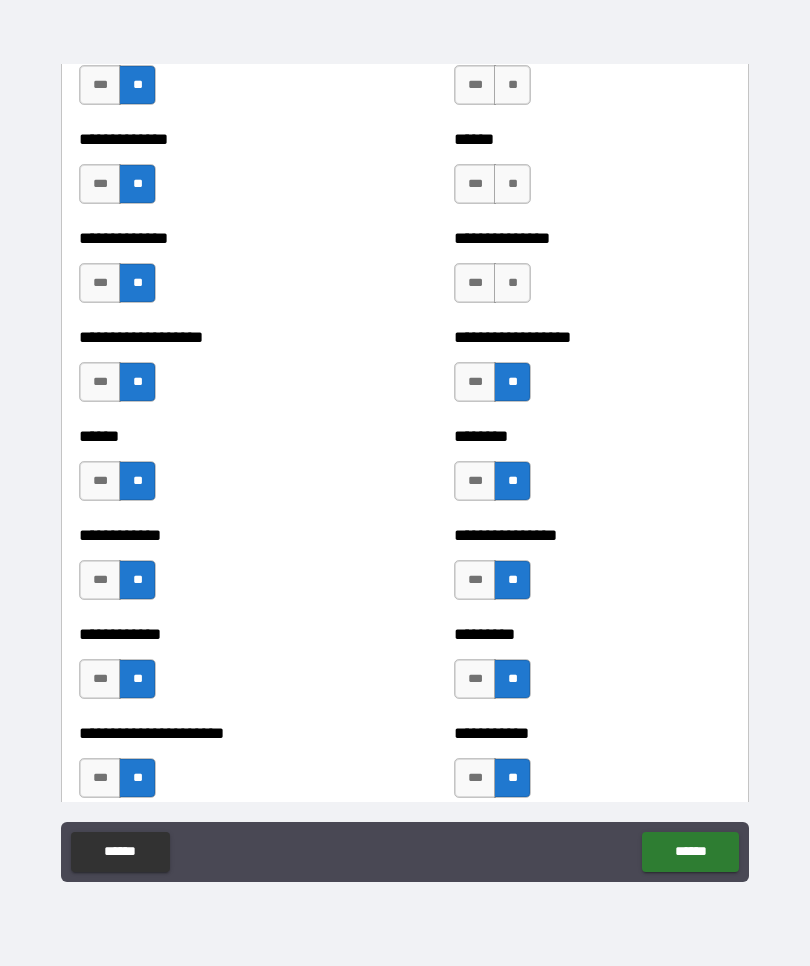 click on "**" at bounding box center [512, 283] 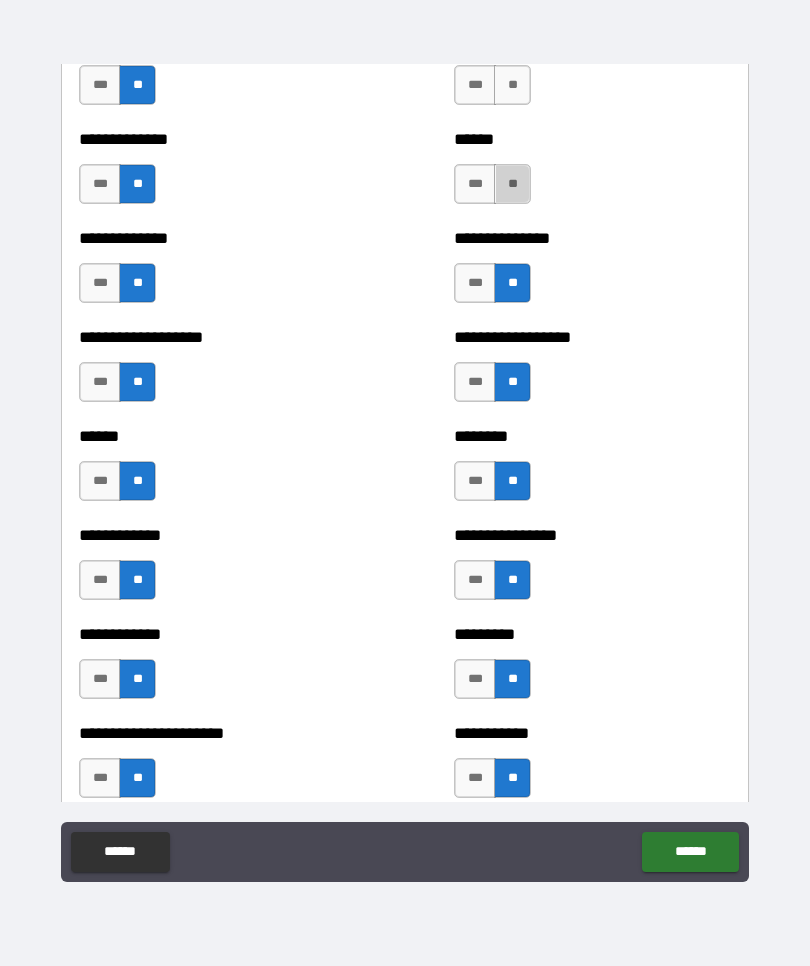 click on "**" at bounding box center [512, 184] 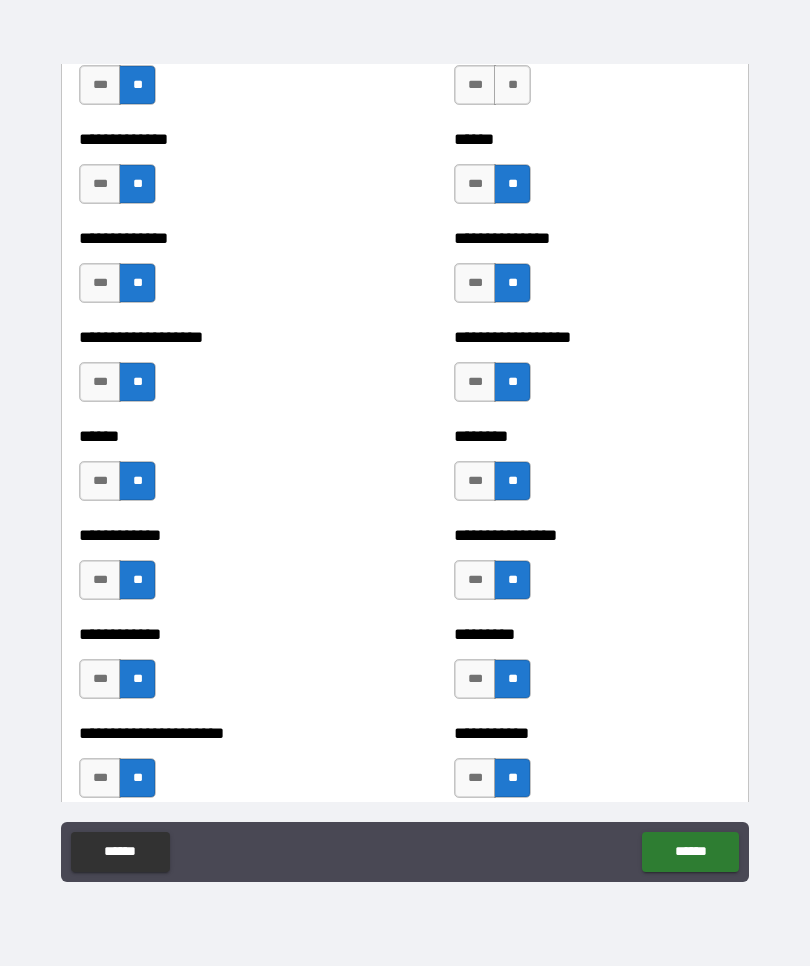 click on "**" at bounding box center [512, 85] 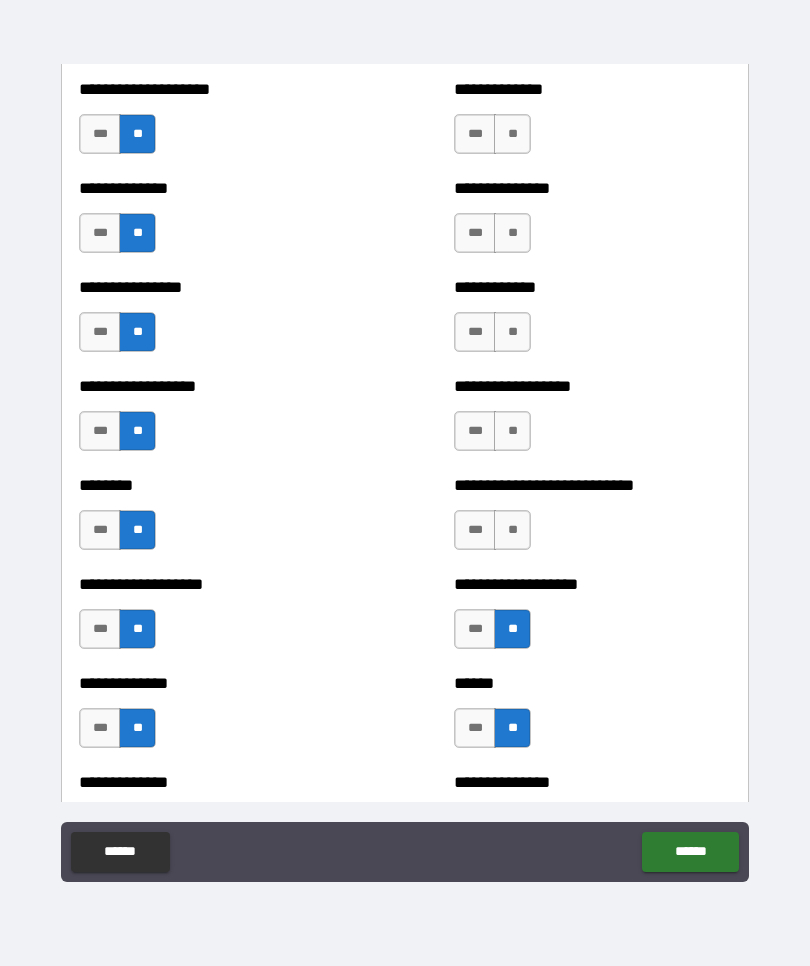 scroll, scrollTop: 4220, scrollLeft: 0, axis: vertical 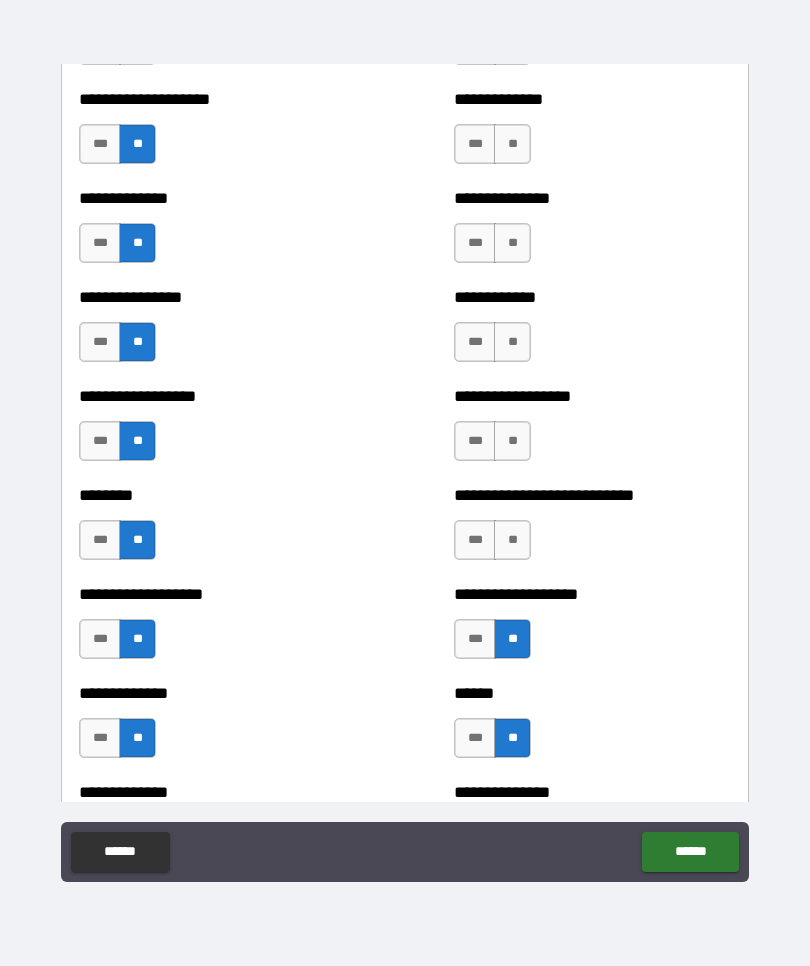 click on "**" at bounding box center [512, 540] 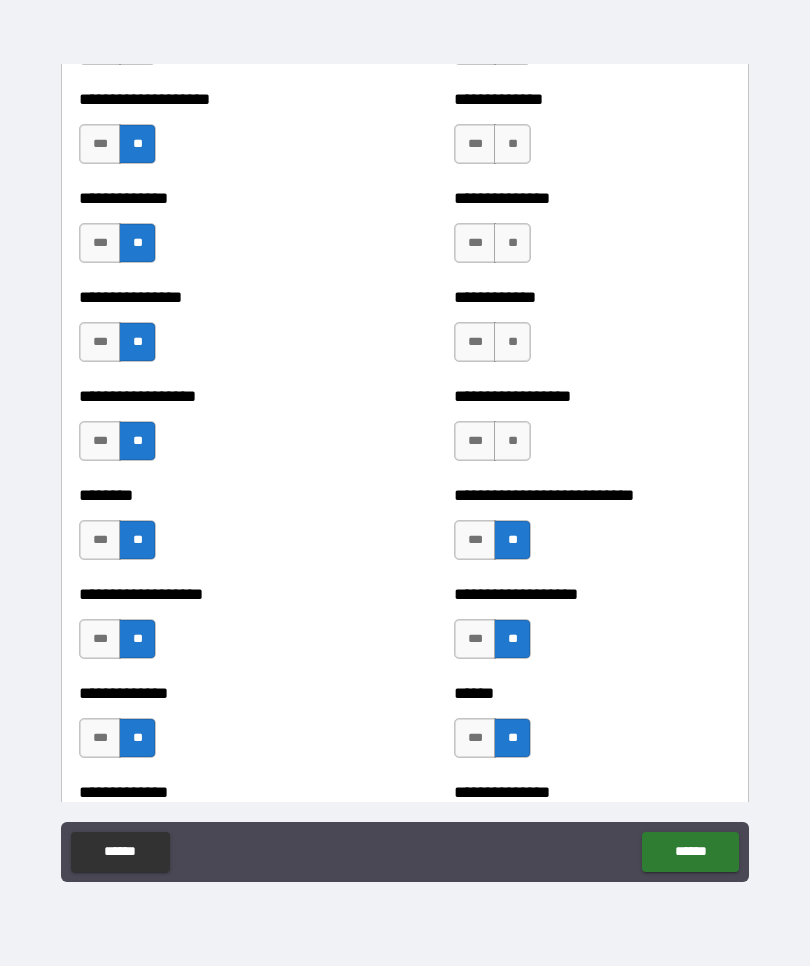 click on "**" at bounding box center [512, 441] 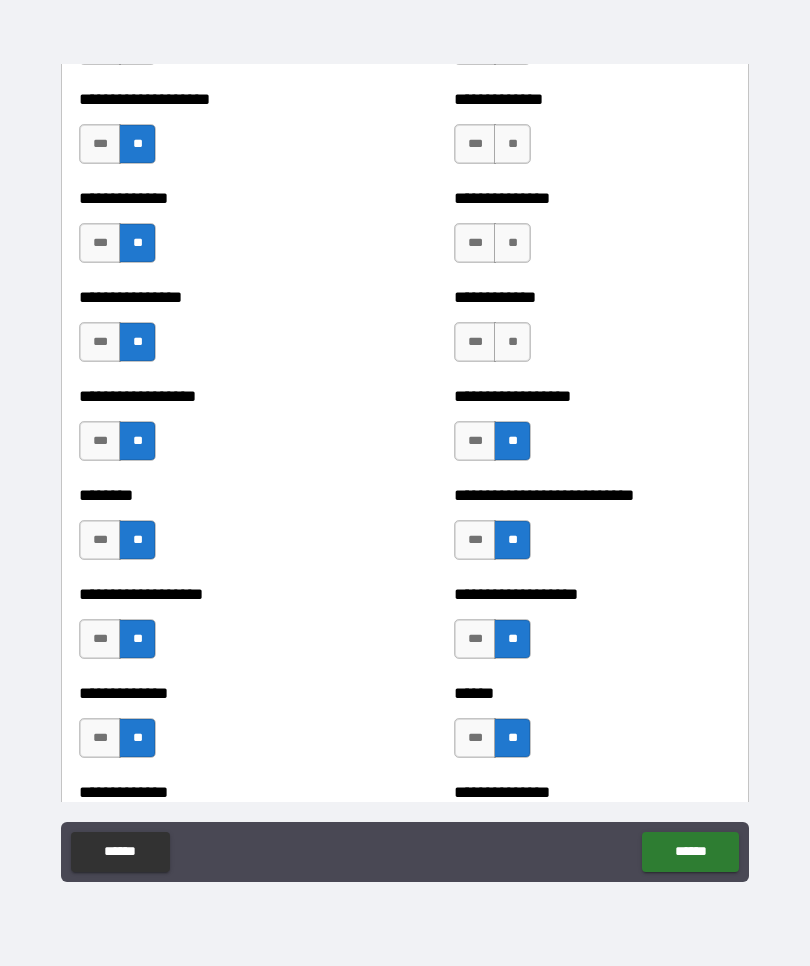 click on "**" at bounding box center [512, 342] 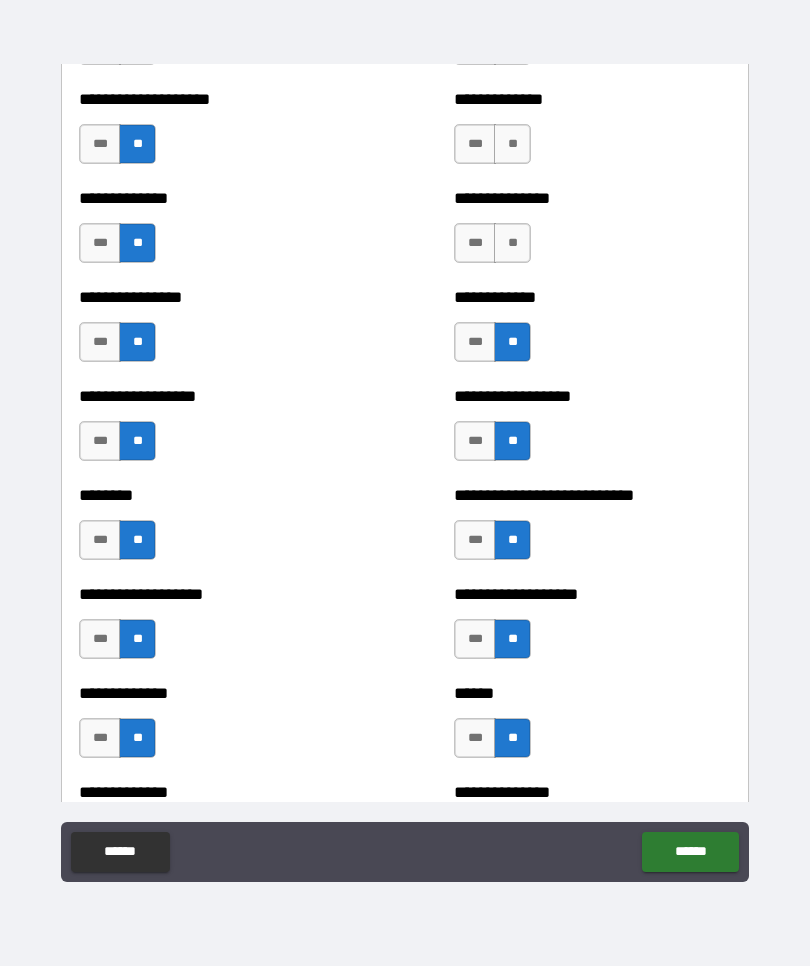 click on "**" at bounding box center [512, 243] 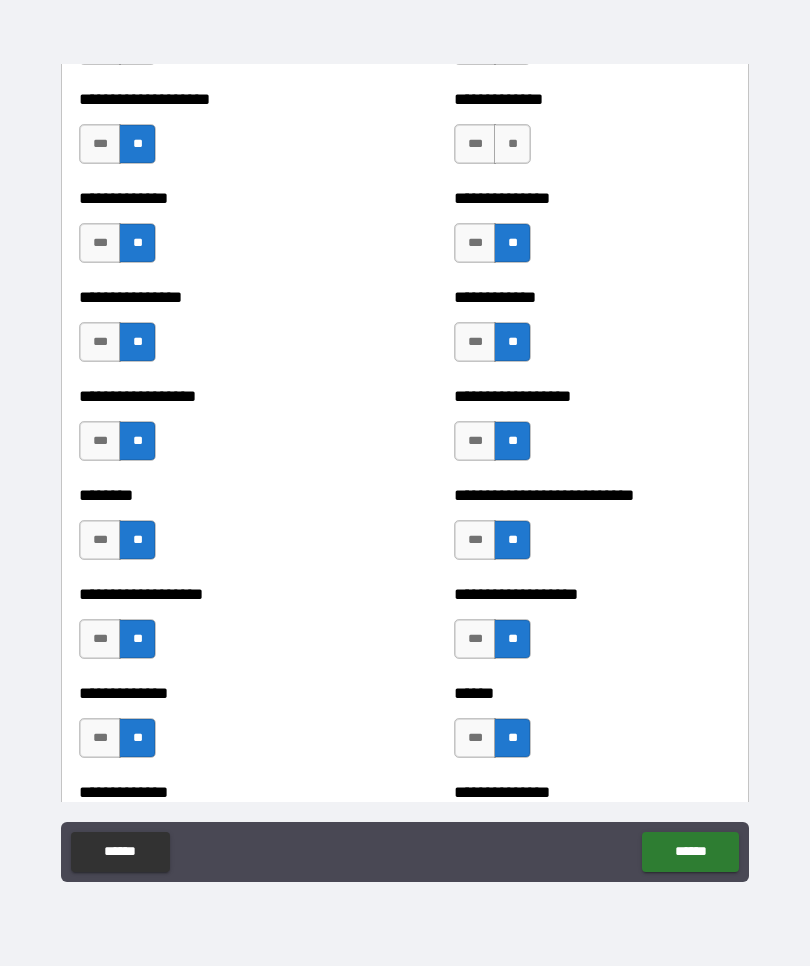 click on "**" at bounding box center (512, 144) 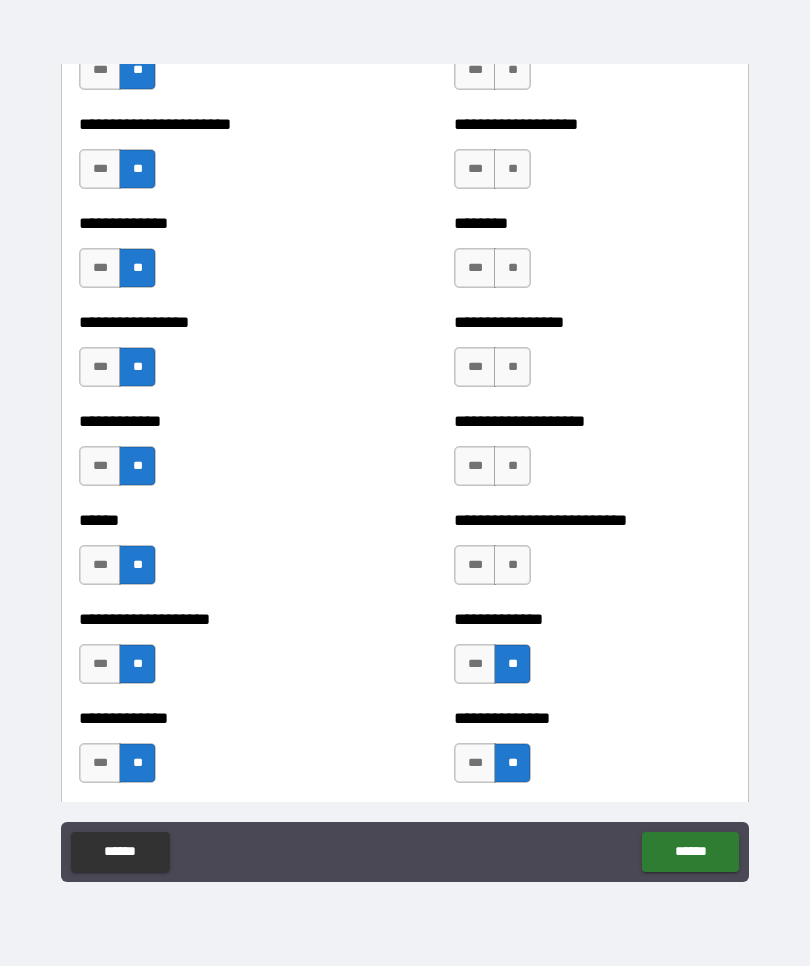 scroll, scrollTop: 3686, scrollLeft: 0, axis: vertical 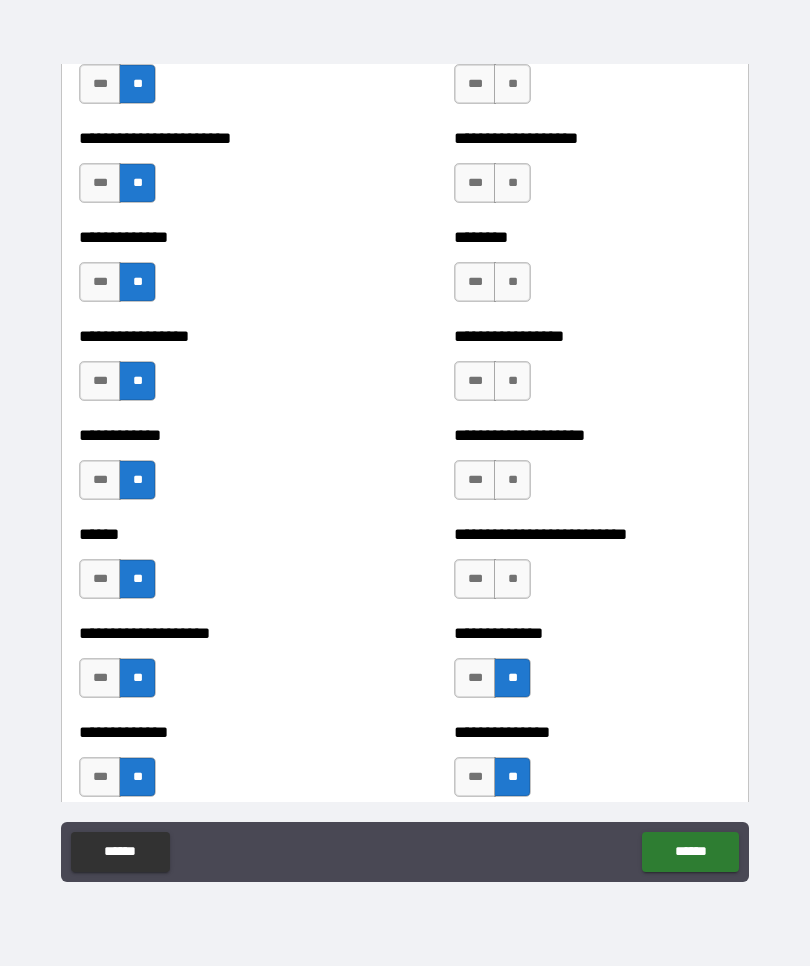 click on "**" at bounding box center (512, 579) 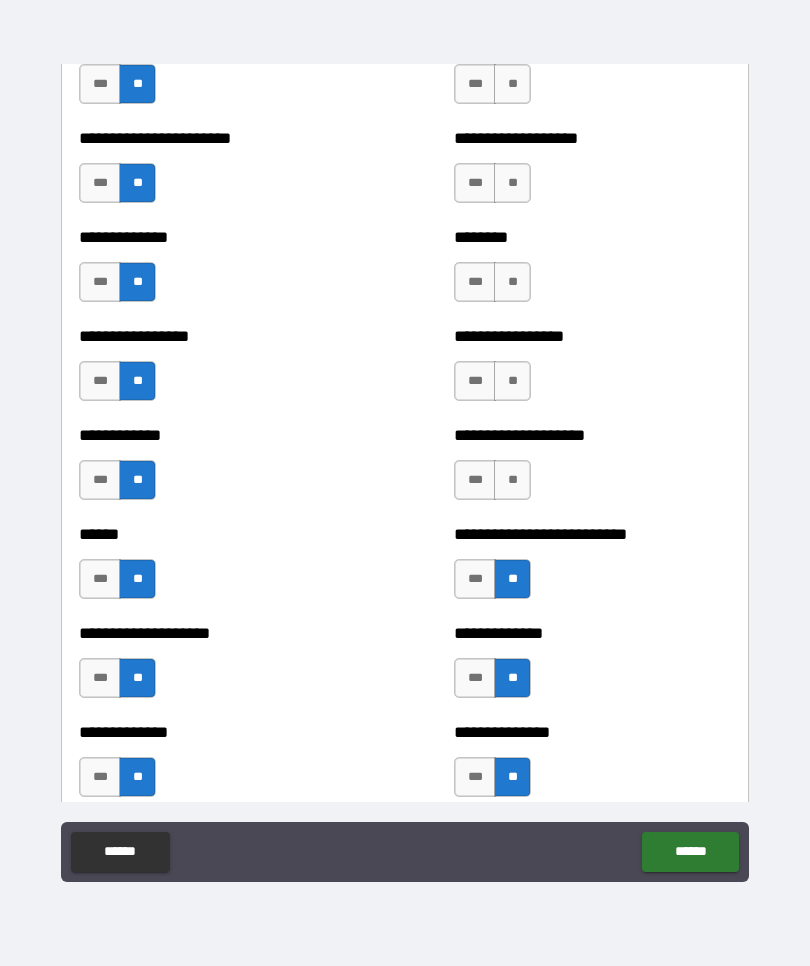 click on "**" at bounding box center [512, 480] 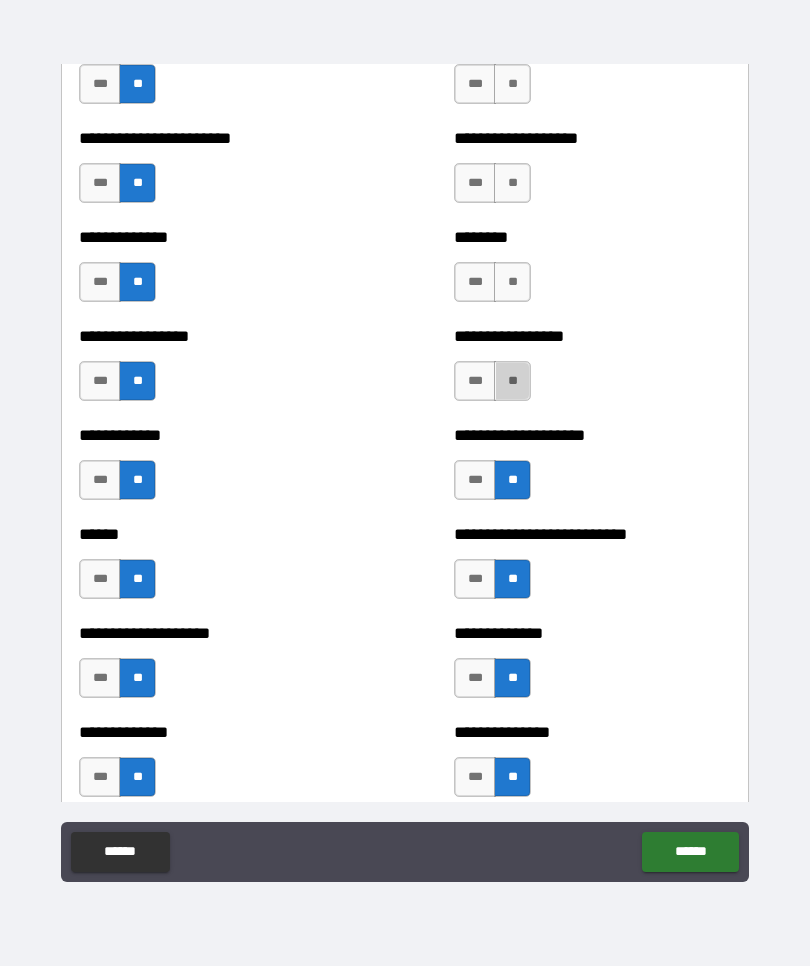 click on "**" at bounding box center [512, 381] 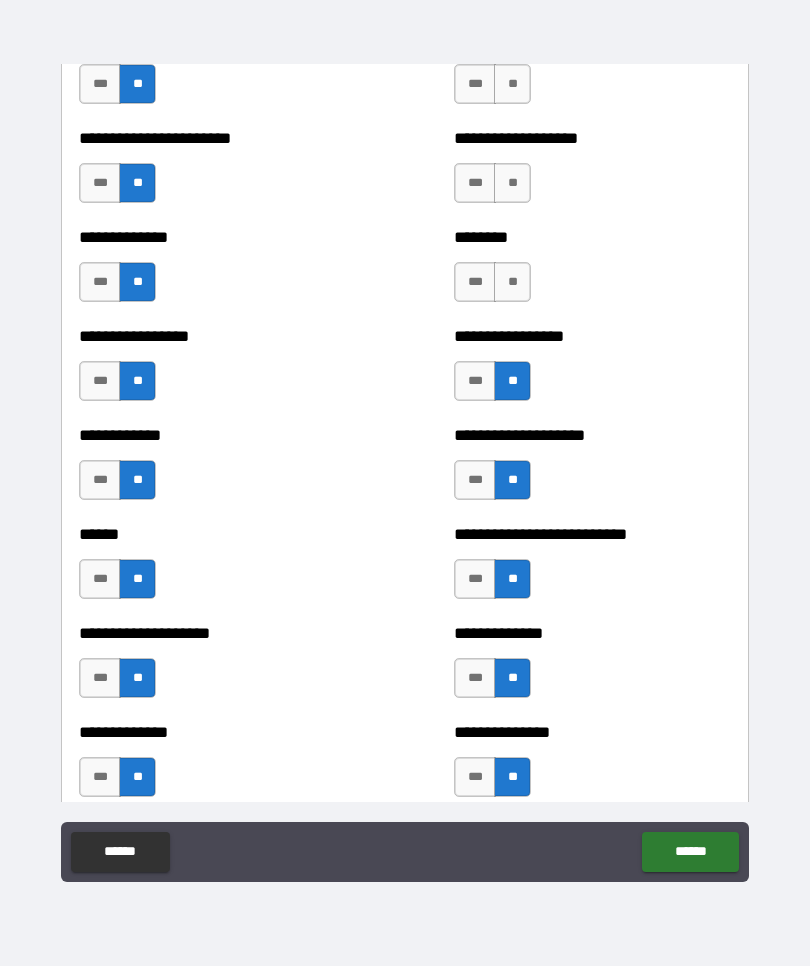 click on "**" at bounding box center (512, 282) 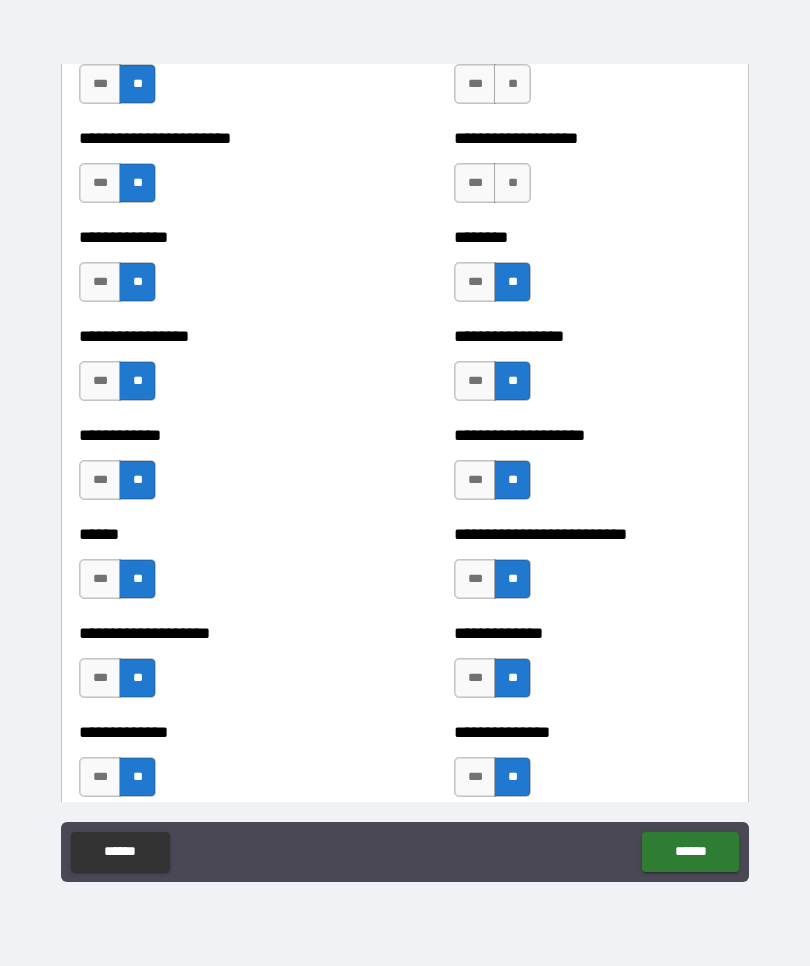 click on "**" at bounding box center [512, 183] 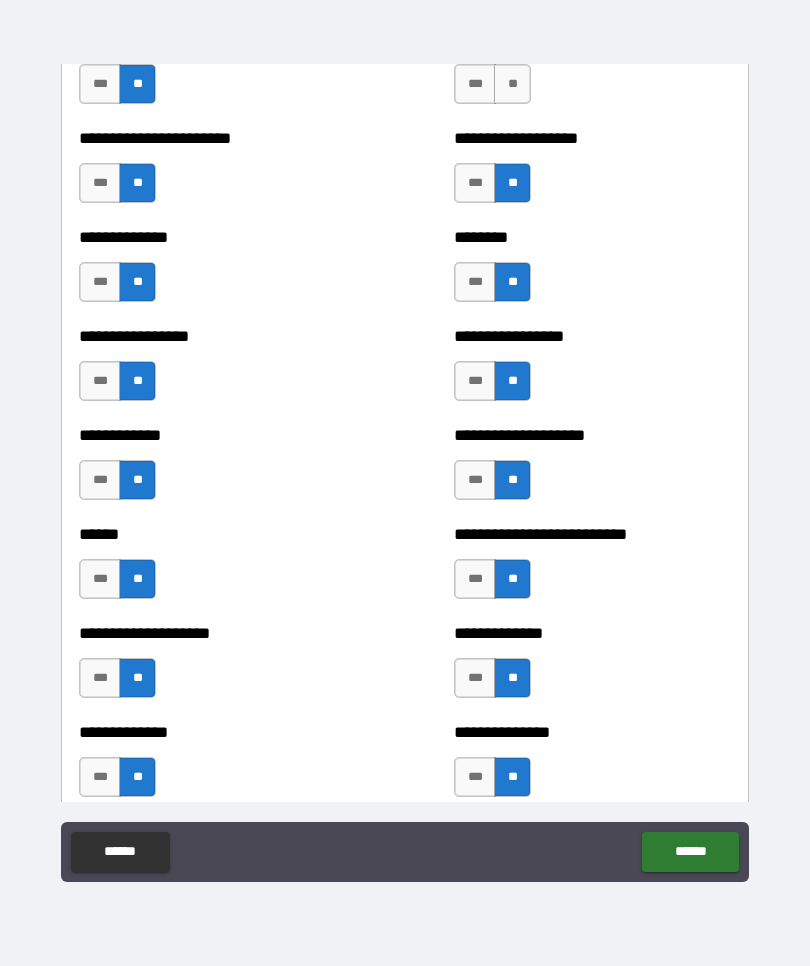 click on "**" at bounding box center (512, 84) 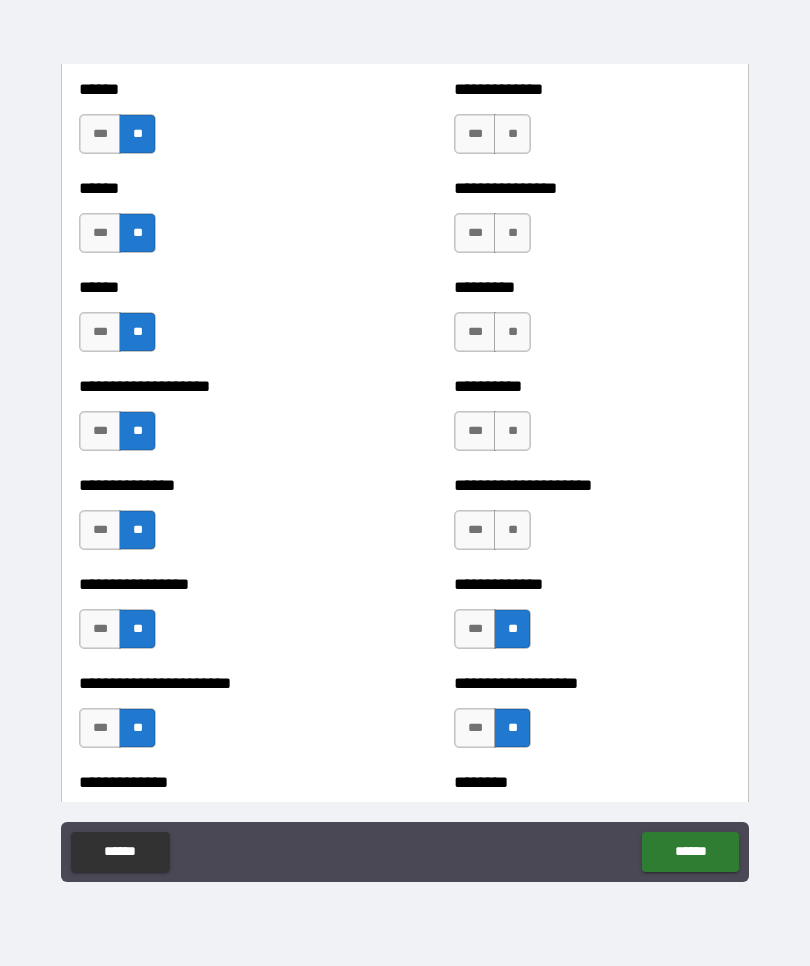 scroll, scrollTop: 3138, scrollLeft: 0, axis: vertical 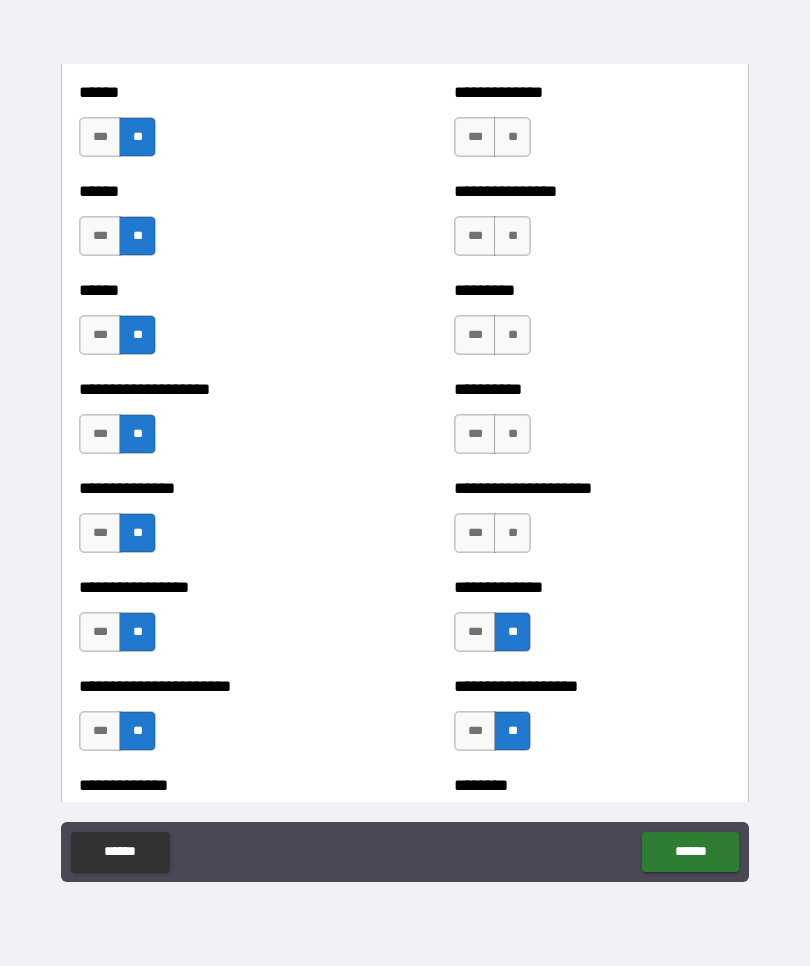 click on "**" at bounding box center [512, 533] 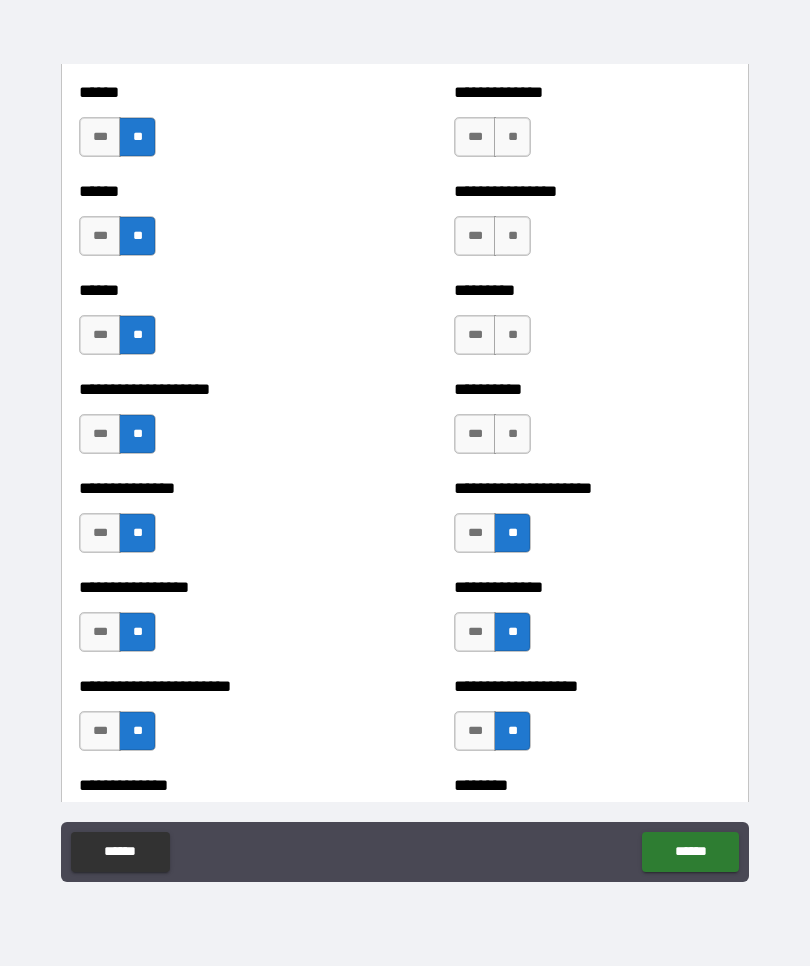 click on "**" at bounding box center [512, 434] 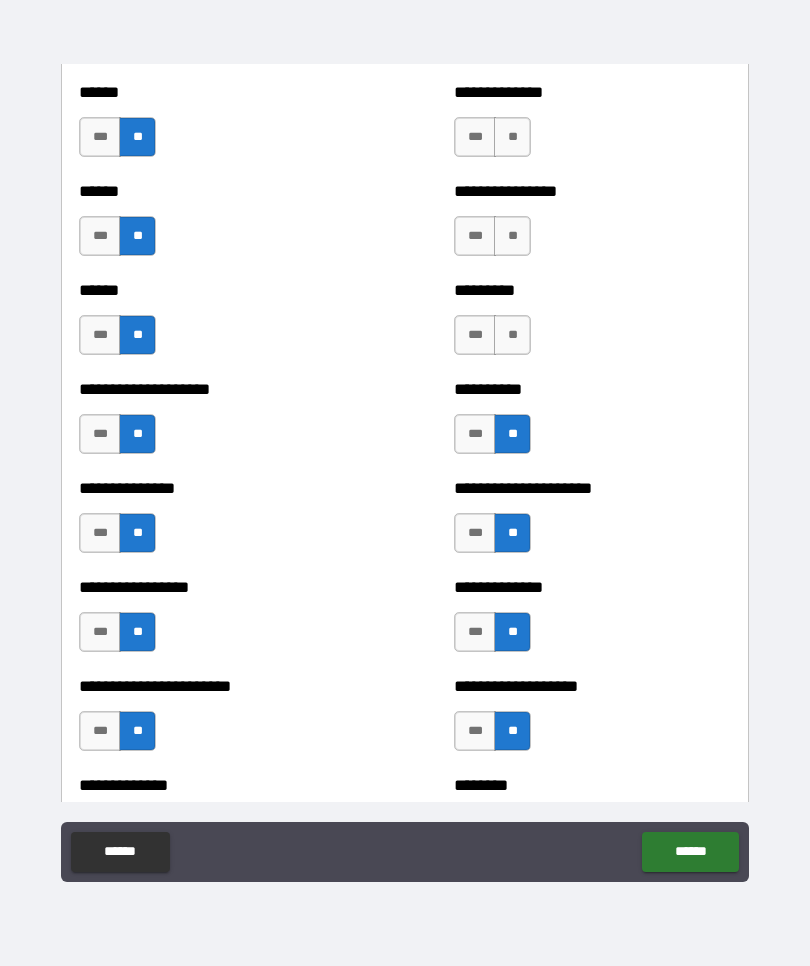 click on "**" at bounding box center (512, 335) 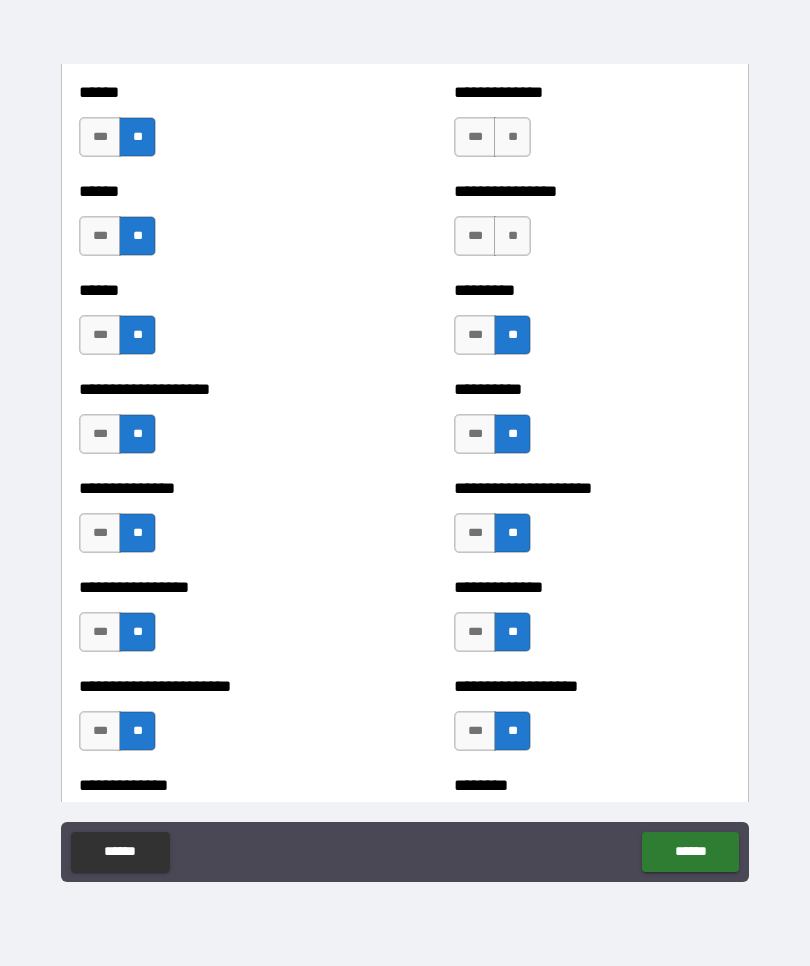 click on "**" at bounding box center (512, 236) 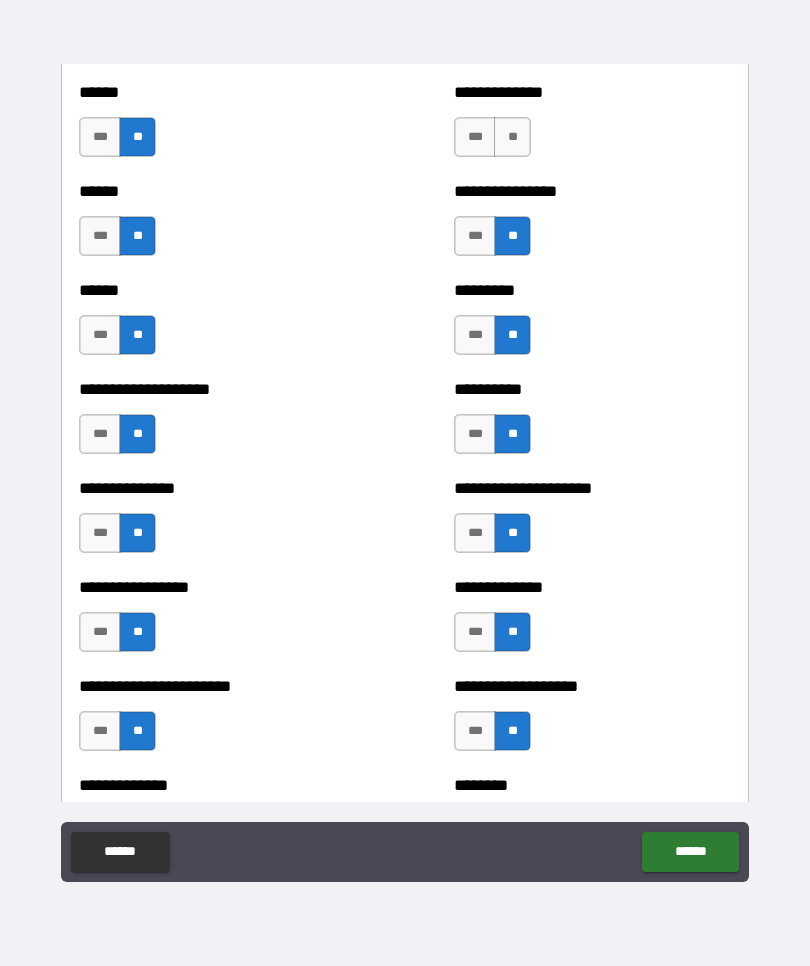 click on "**" at bounding box center (512, 137) 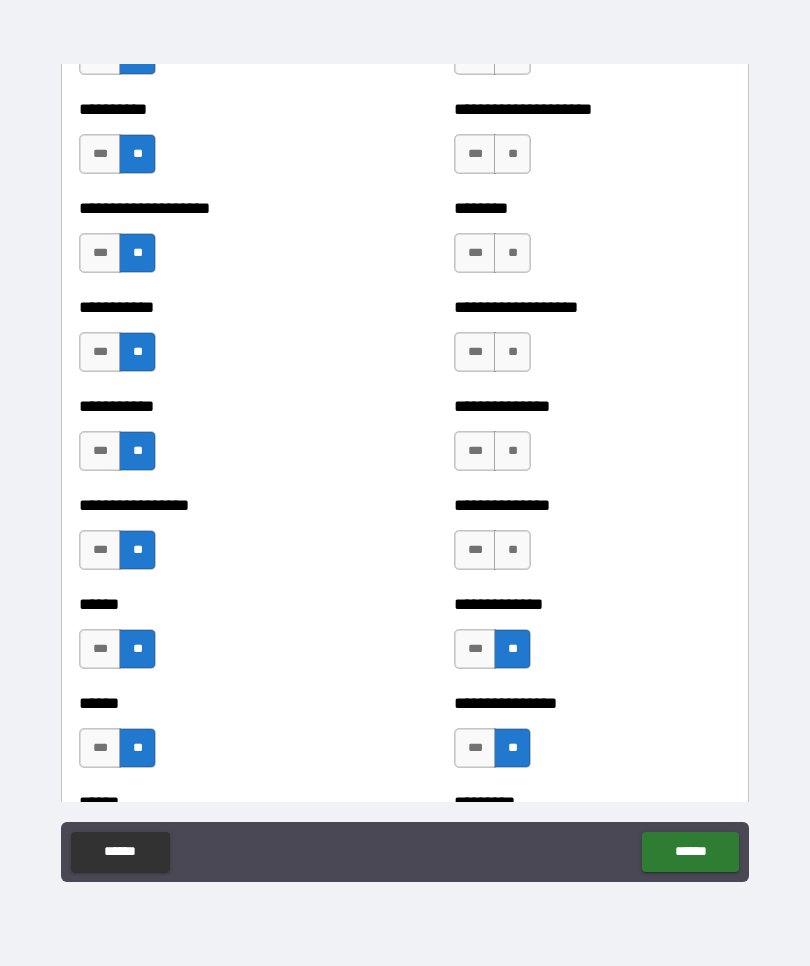 scroll, scrollTop: 2622, scrollLeft: 0, axis: vertical 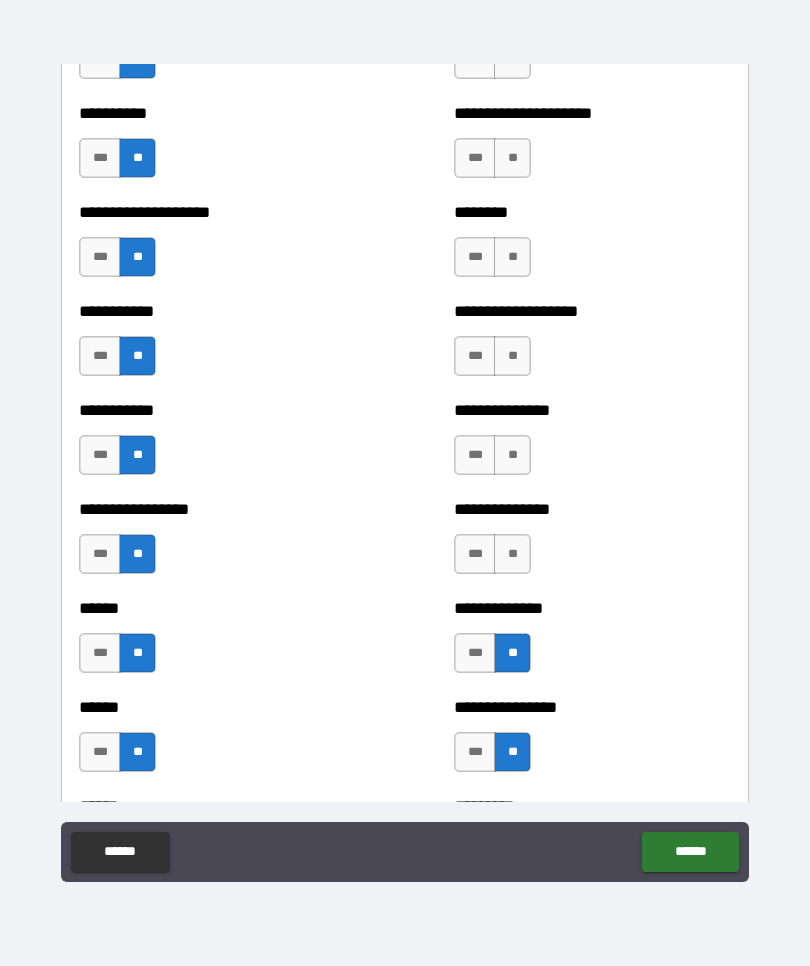 click on "**" at bounding box center [512, 554] 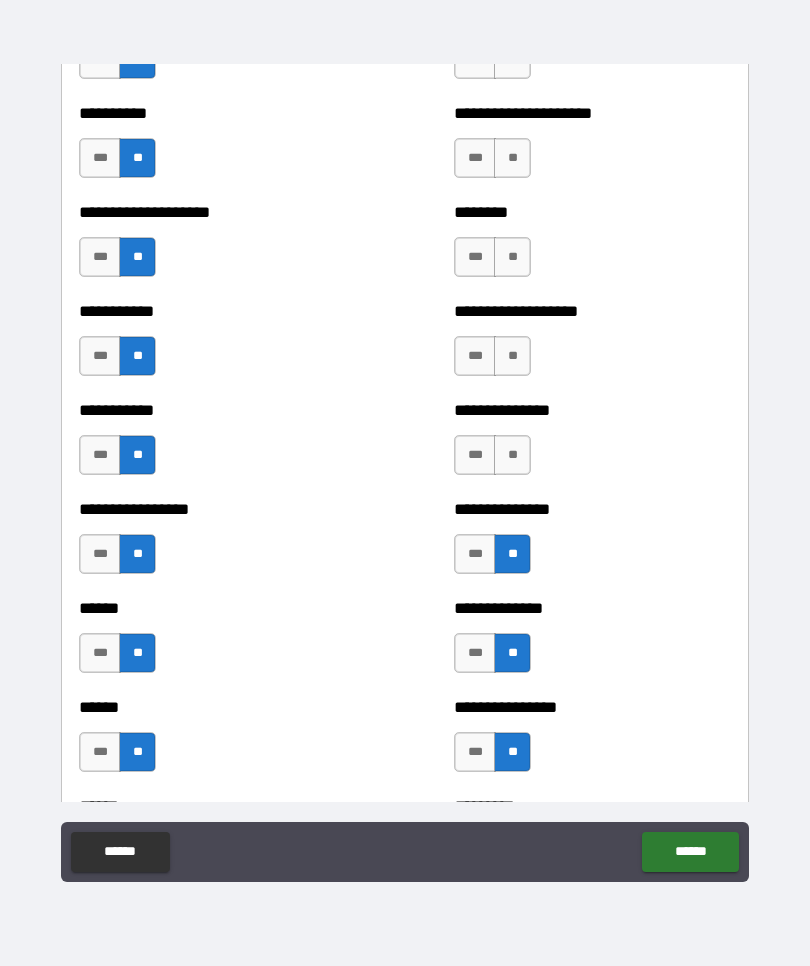 click on "**" at bounding box center (512, 455) 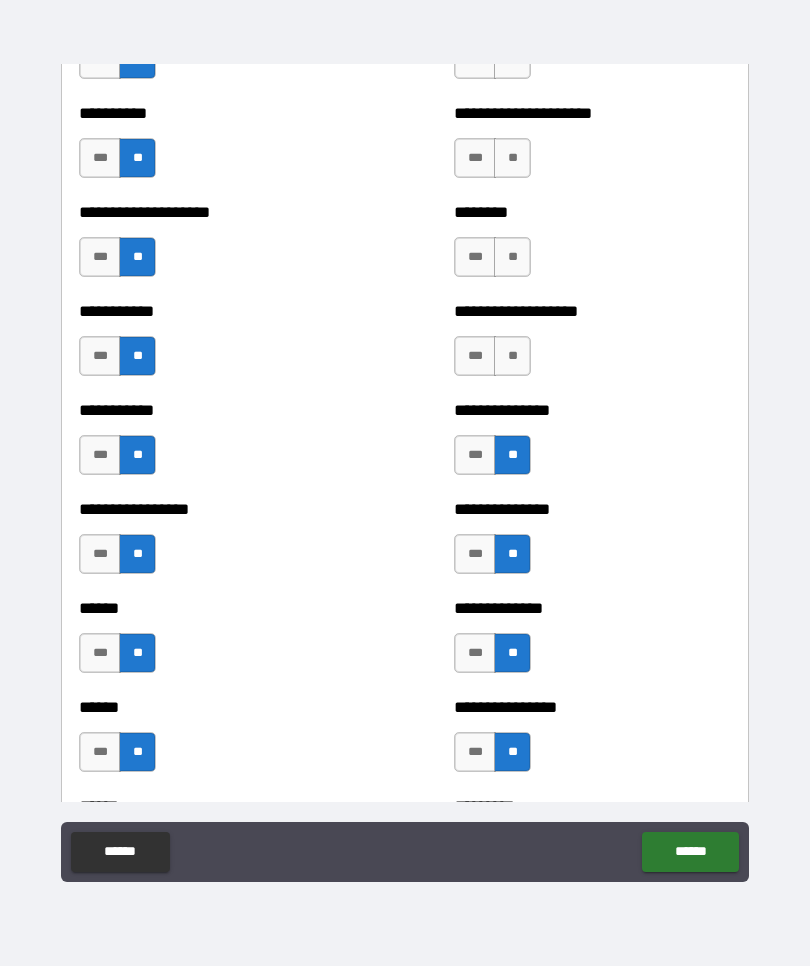 click on "**" at bounding box center (512, 356) 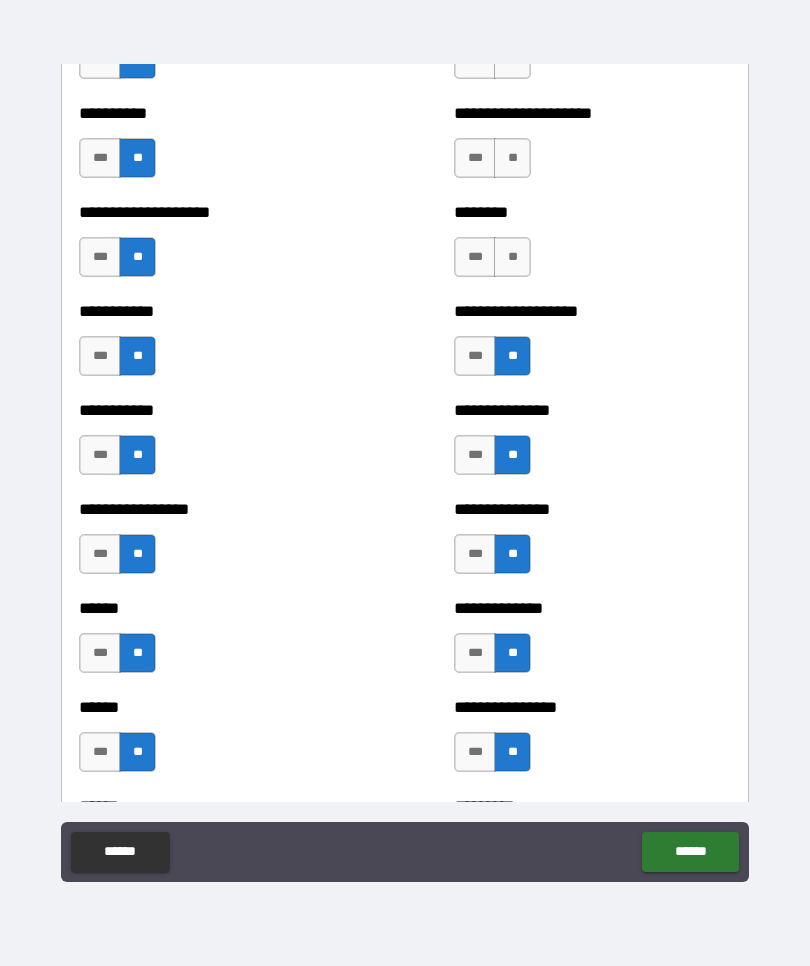 click on "**" at bounding box center [512, 257] 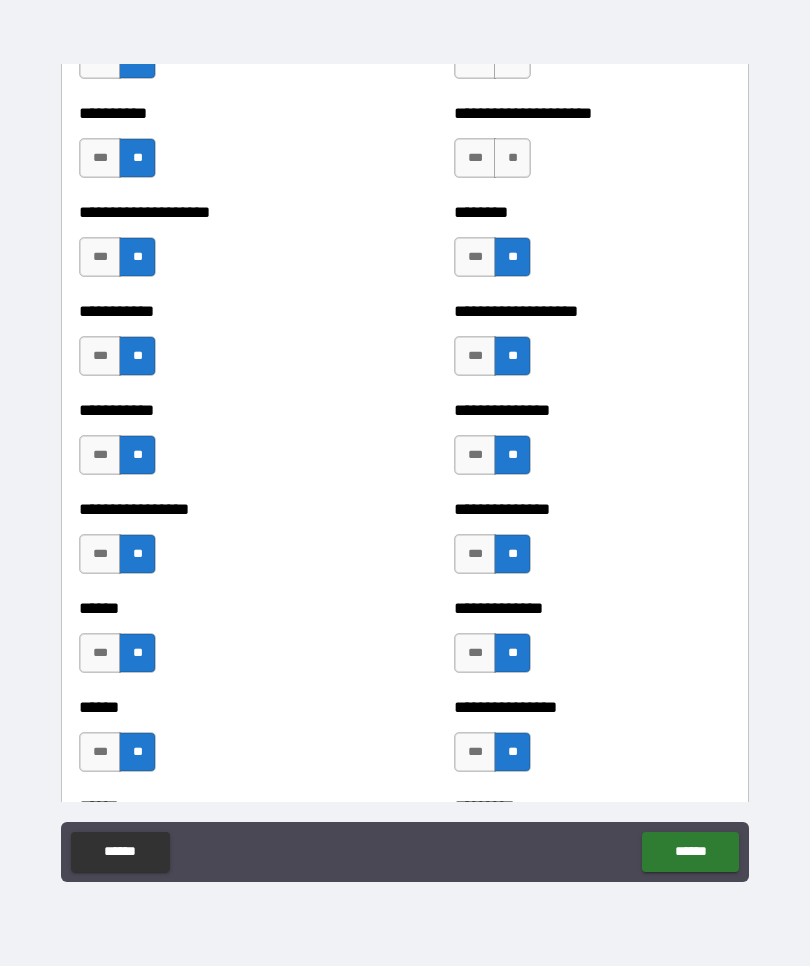 click on "**" at bounding box center [512, 158] 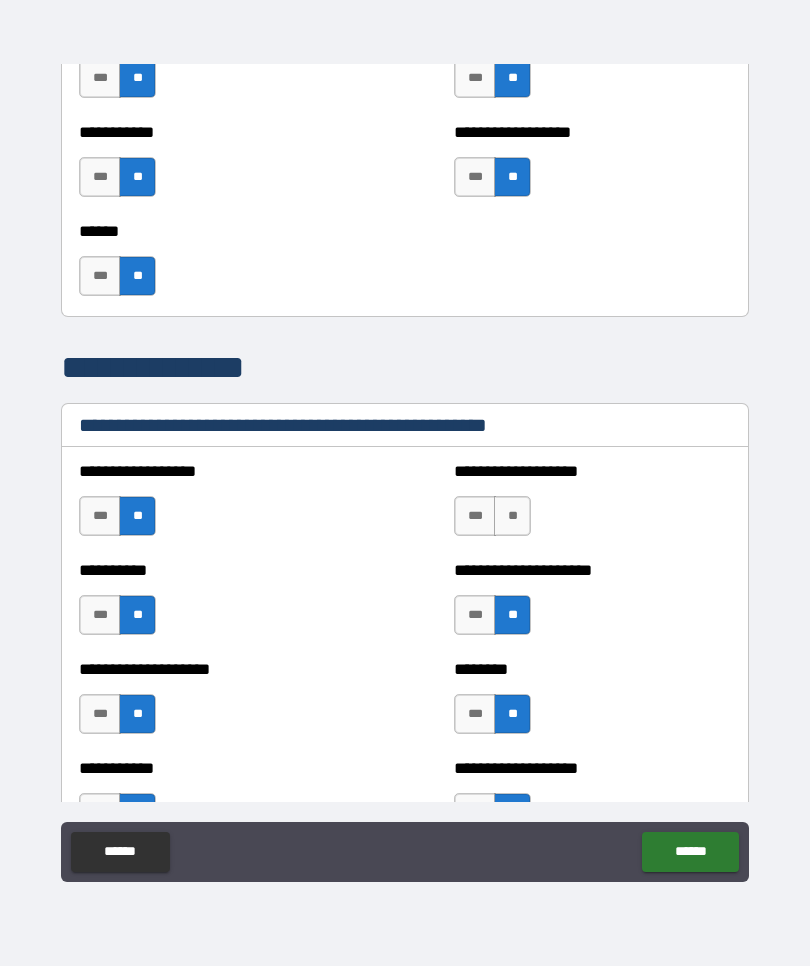 scroll, scrollTop: 2163, scrollLeft: 0, axis: vertical 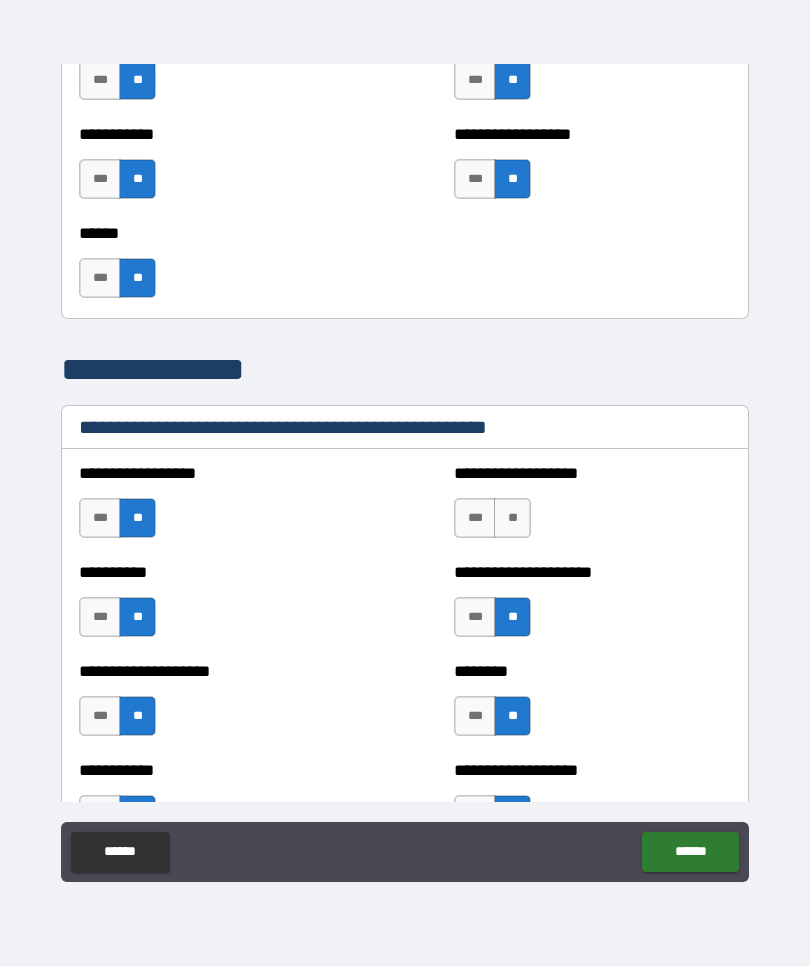 click on "**" at bounding box center (512, 518) 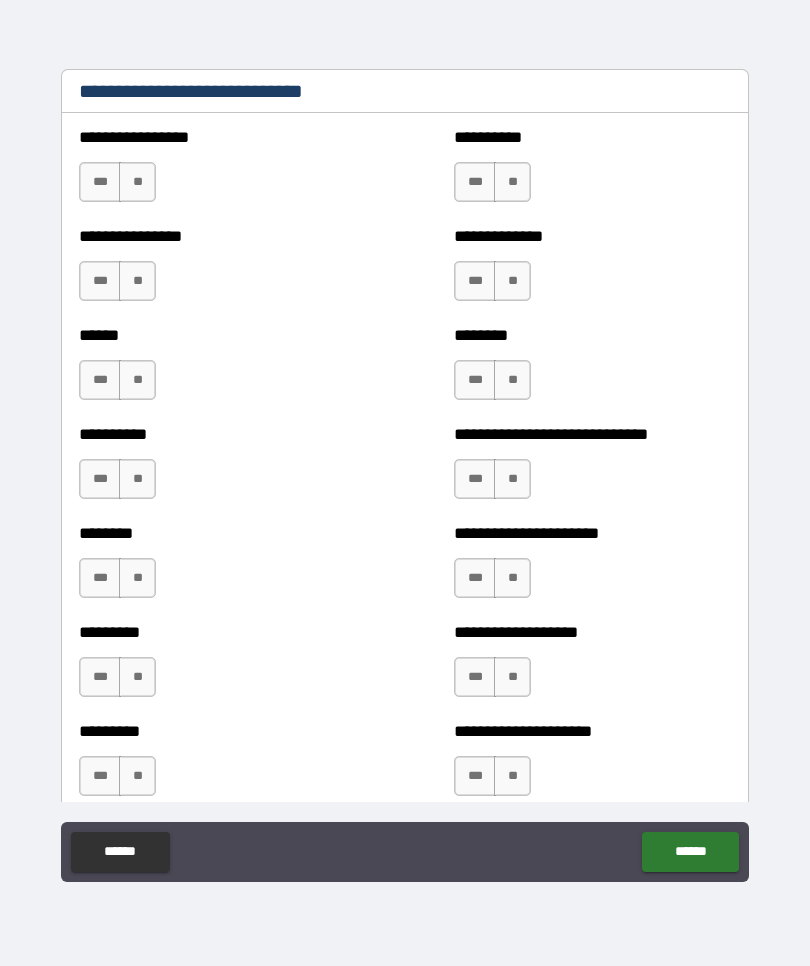 scroll, scrollTop: 6780, scrollLeft: 0, axis: vertical 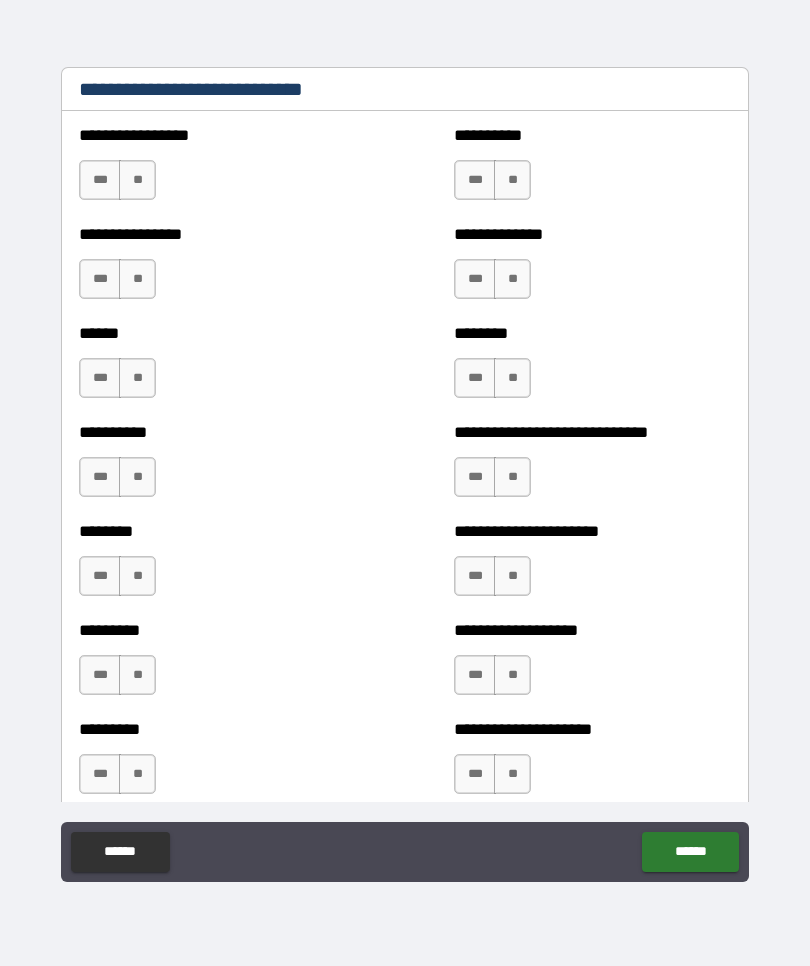 click on "***" at bounding box center (100, 180) 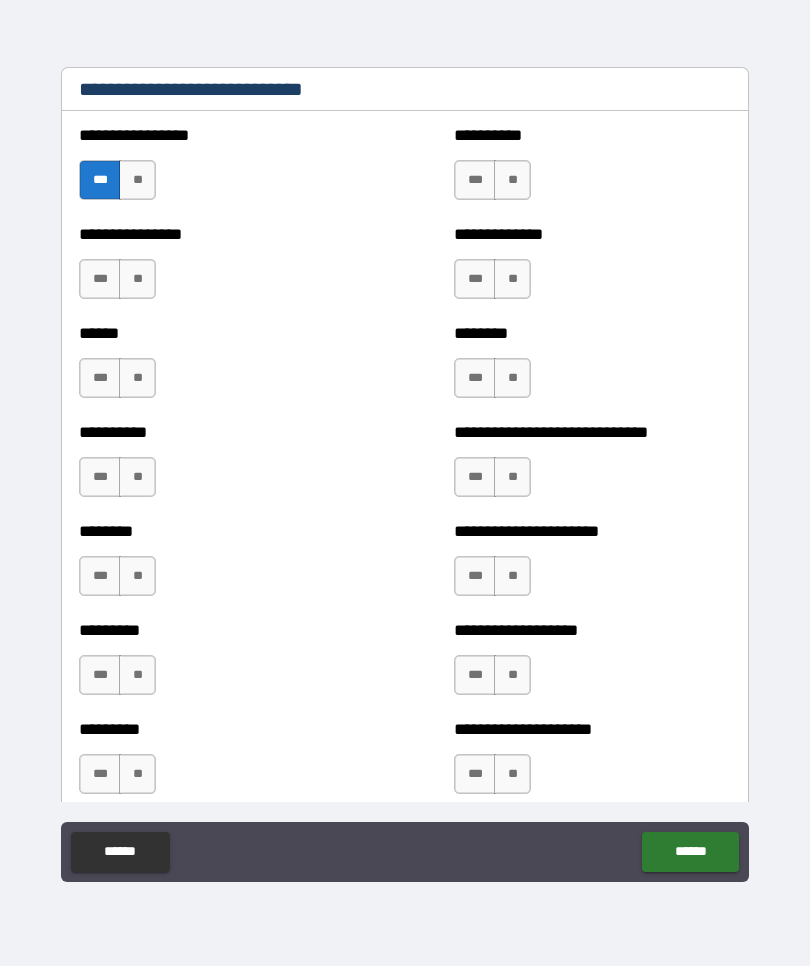 click on "***" at bounding box center (100, 378) 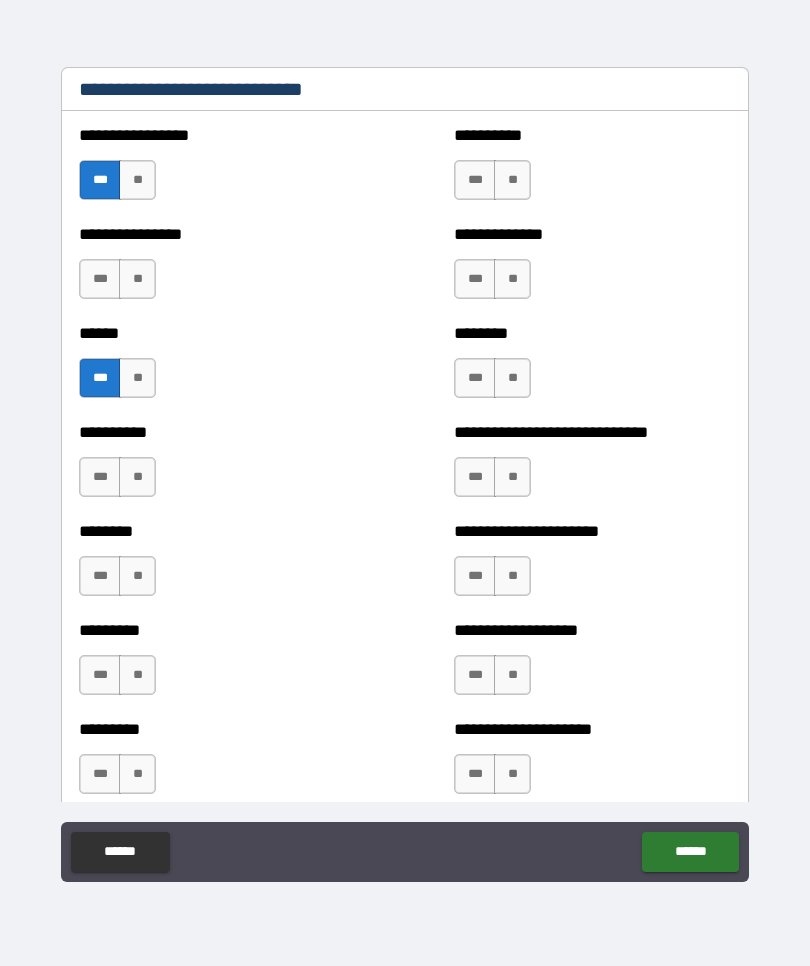 click on "***" at bounding box center [475, 279] 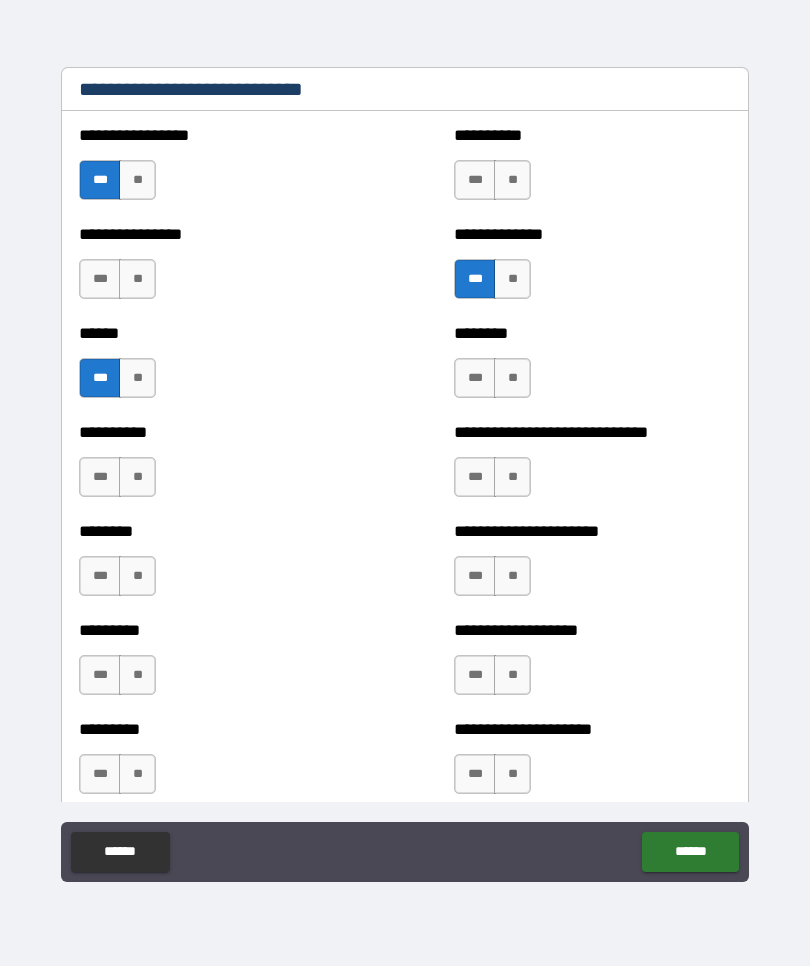click on "***" at bounding box center (475, 180) 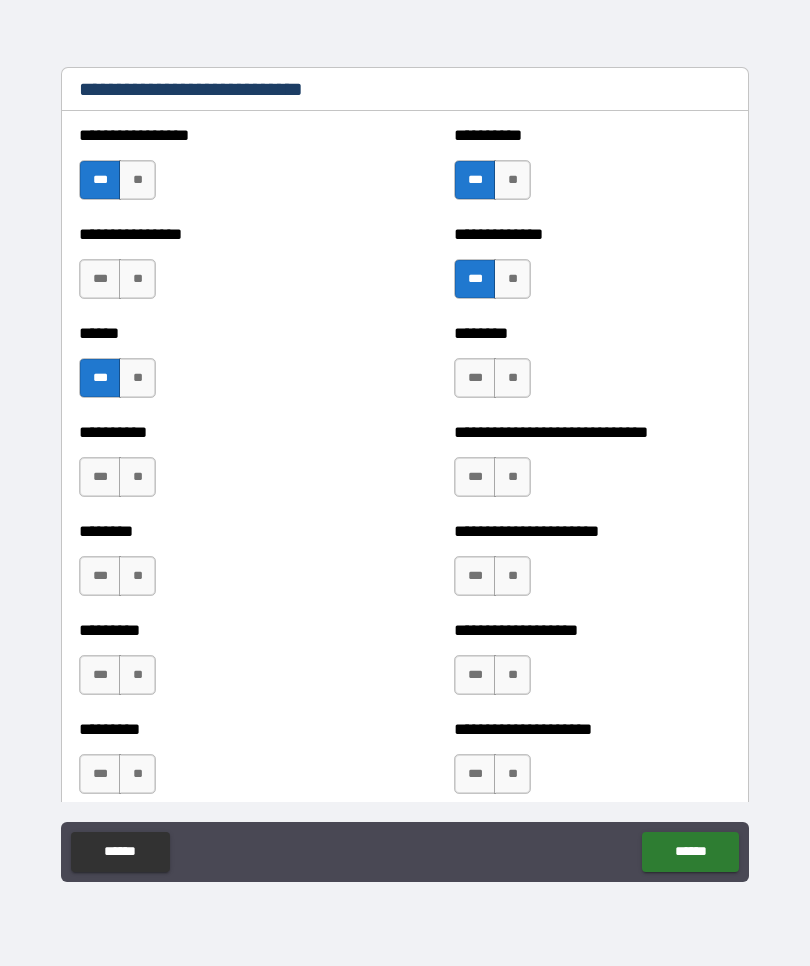 click on "***" at bounding box center [475, 477] 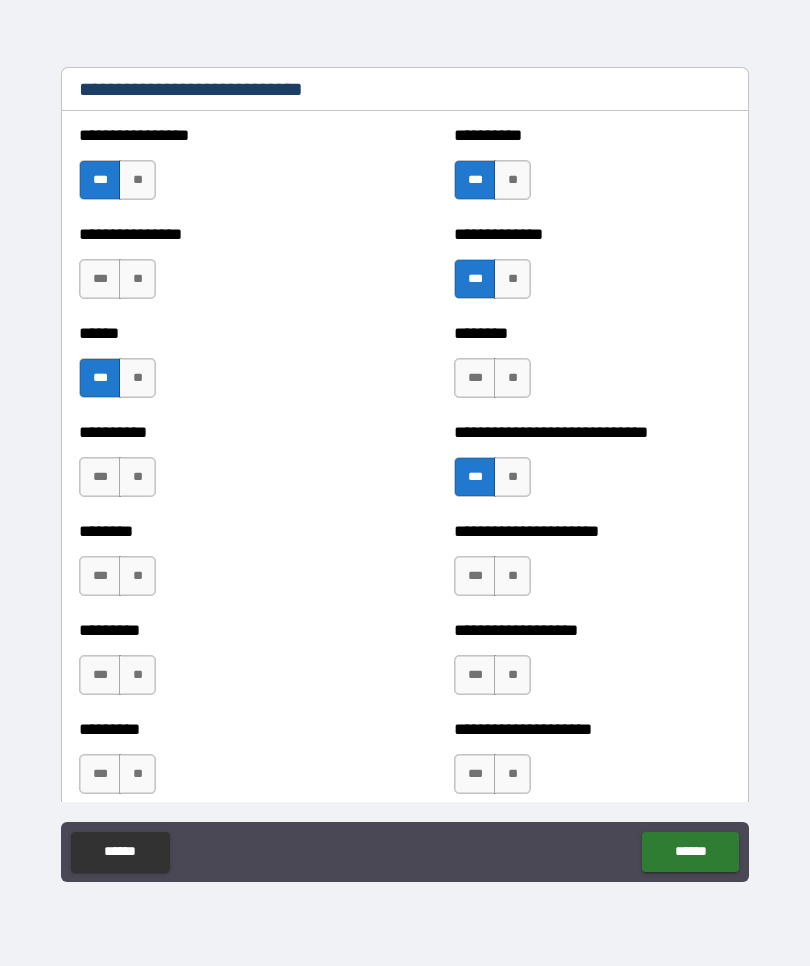 click on "**" at bounding box center (512, 378) 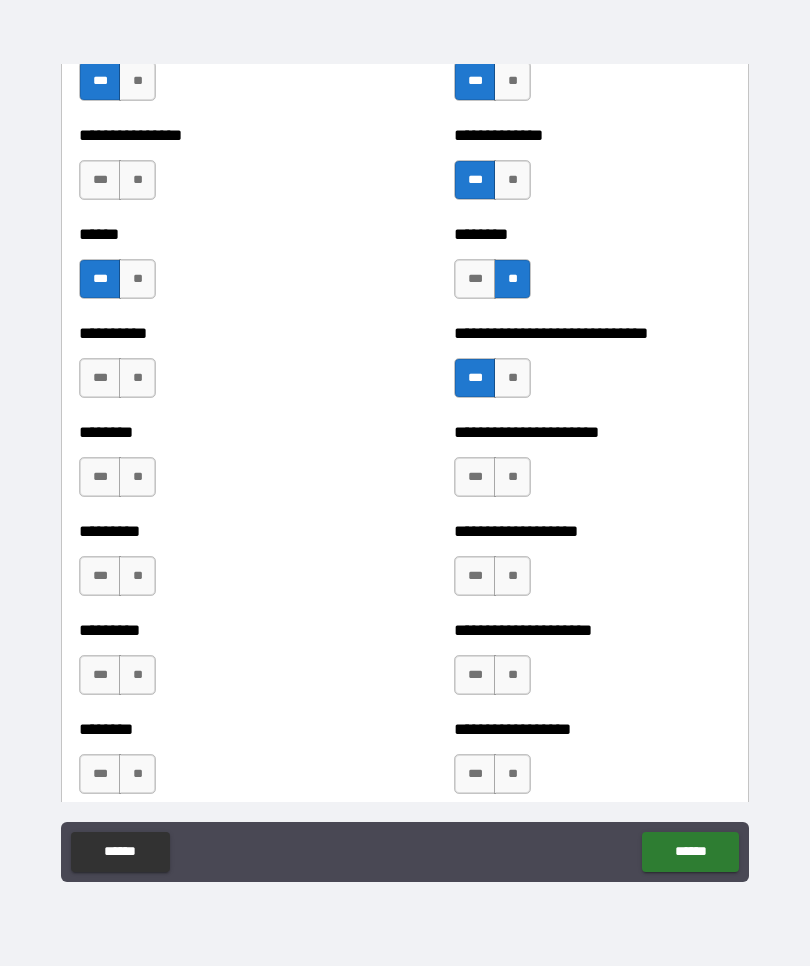 scroll, scrollTop: 6878, scrollLeft: 0, axis: vertical 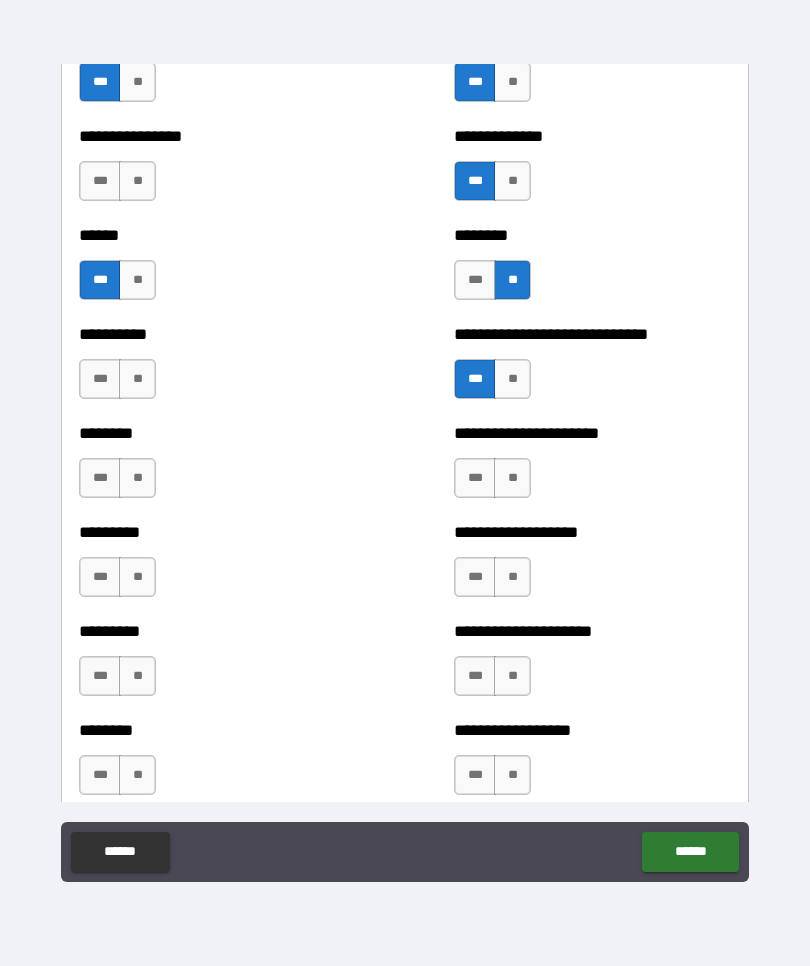 click on "**" at bounding box center [512, 478] 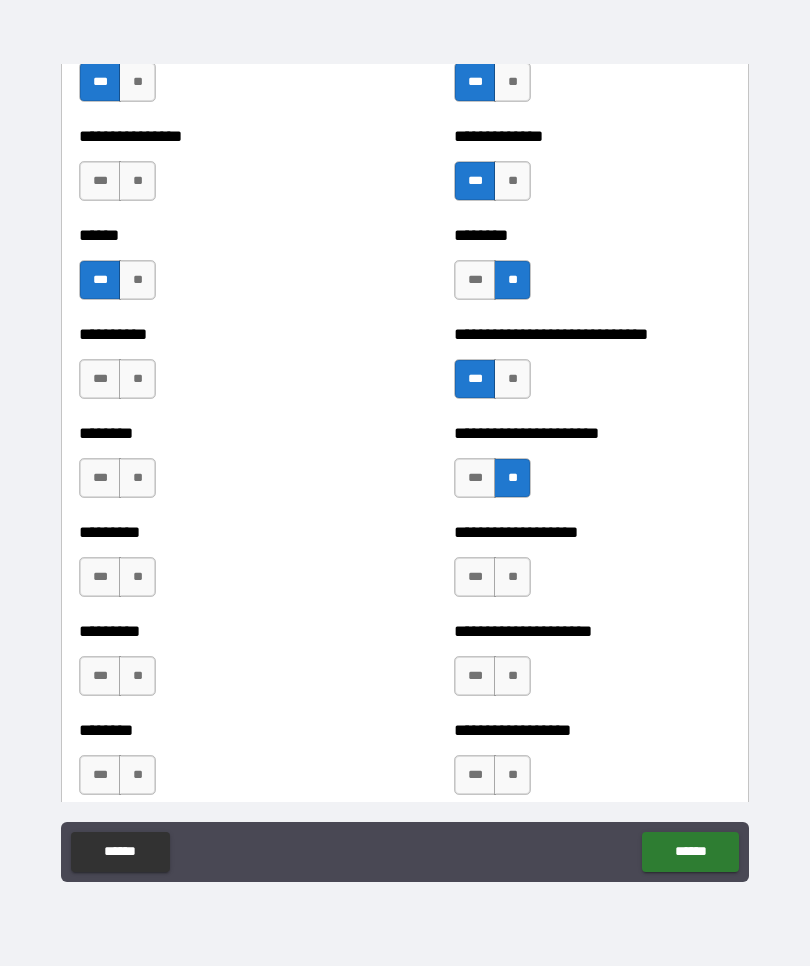 click on "***" at bounding box center (475, 577) 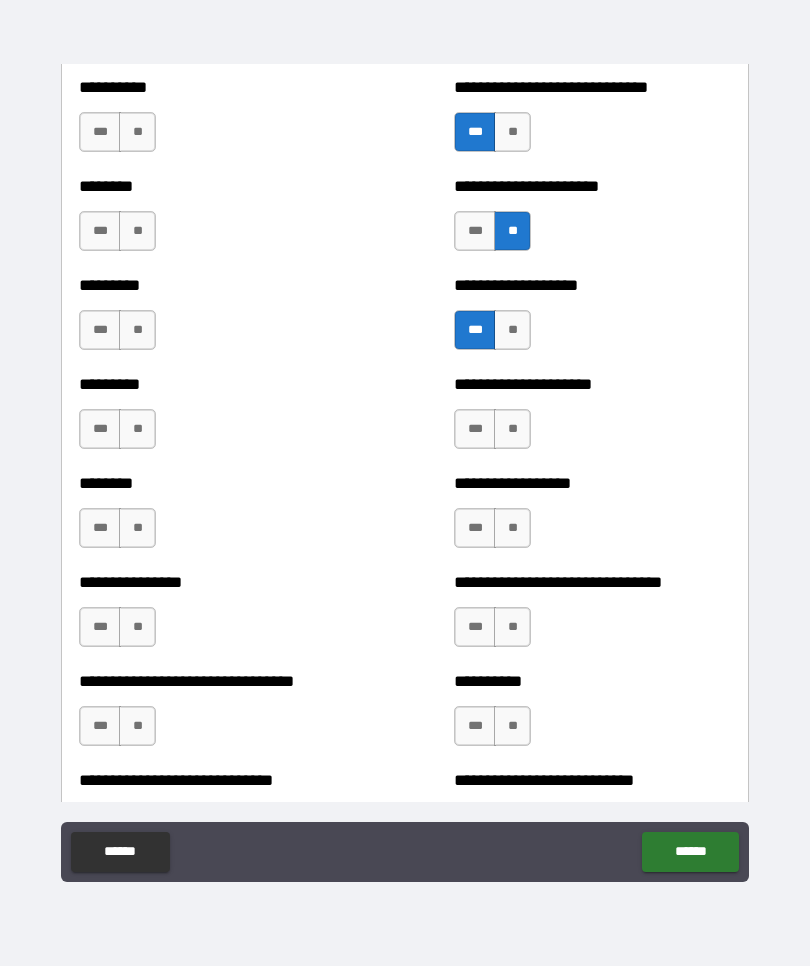 scroll, scrollTop: 7146, scrollLeft: 0, axis: vertical 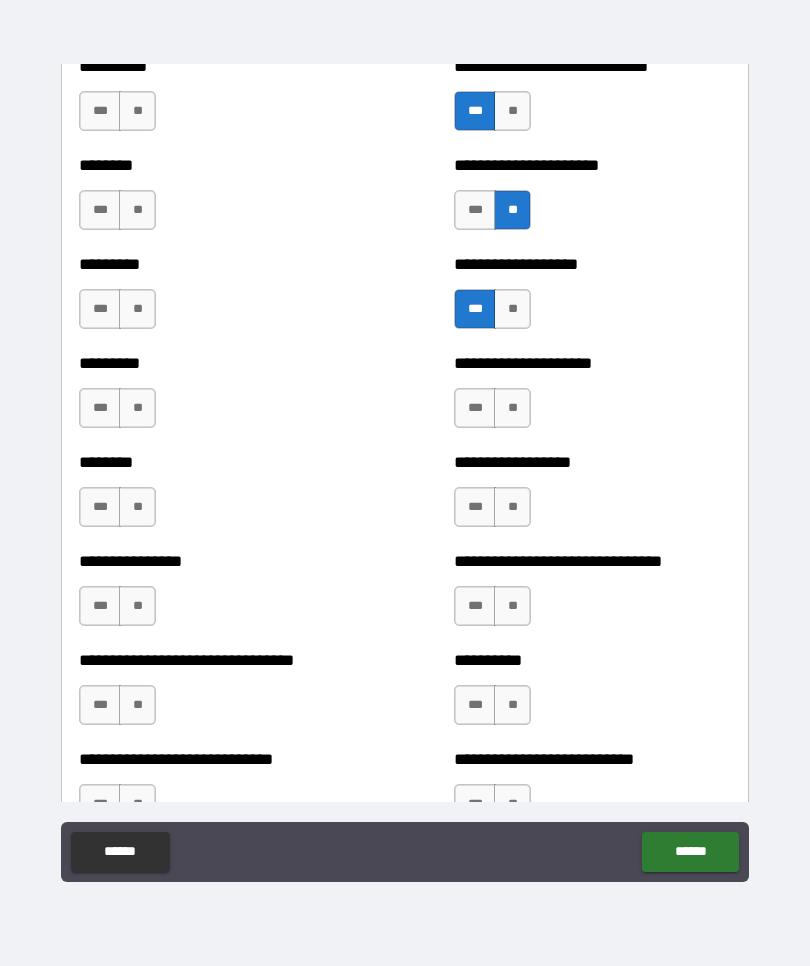 click on "**" at bounding box center [512, 507] 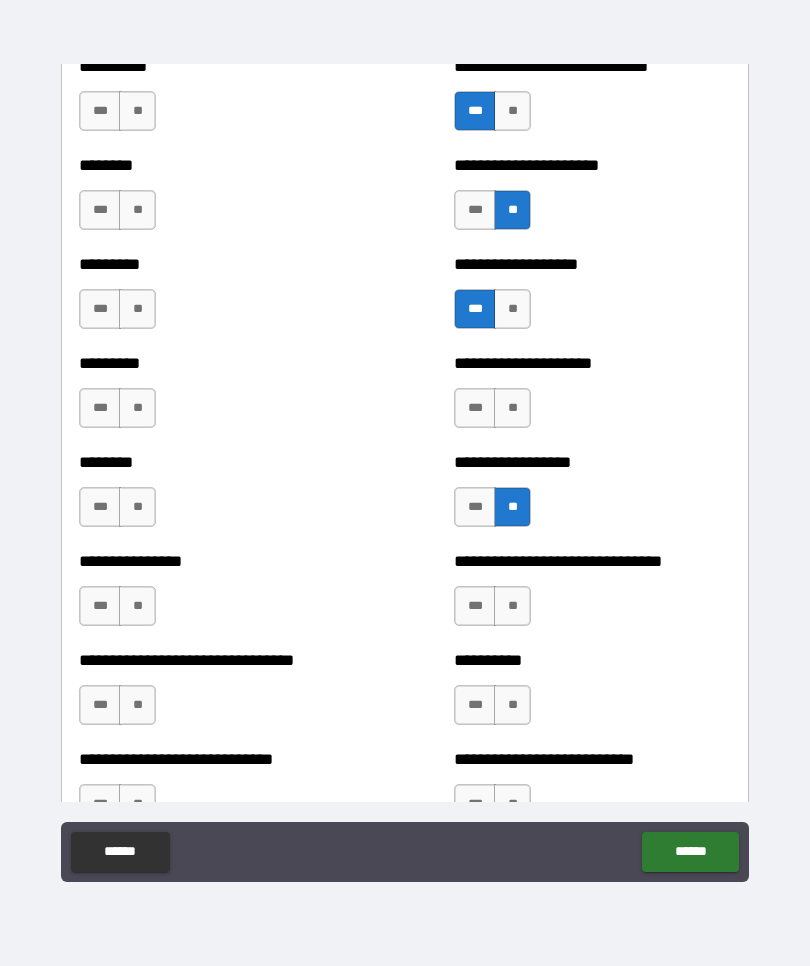 click on "**" at bounding box center (512, 408) 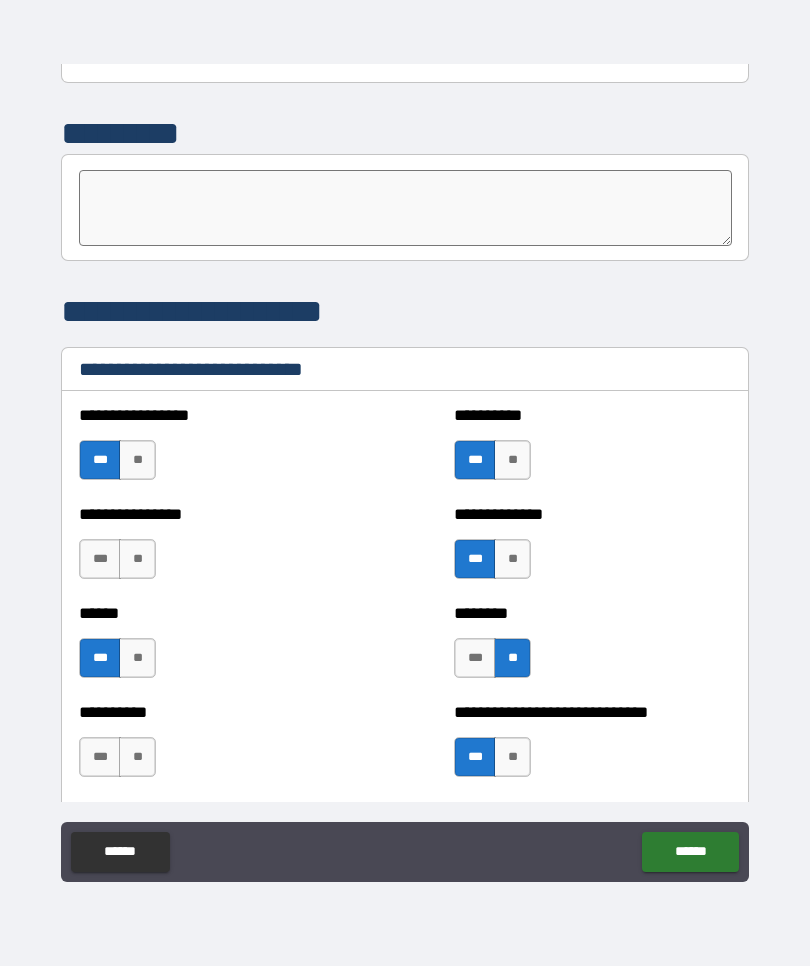 scroll, scrollTop: 6709, scrollLeft: 0, axis: vertical 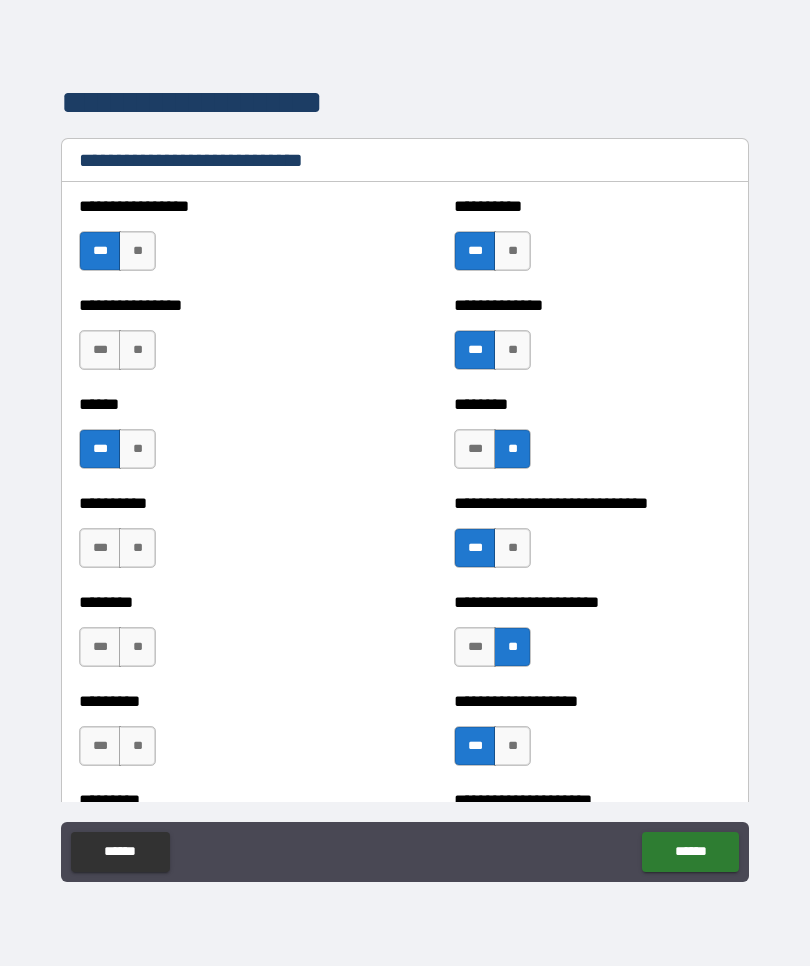 click on "**" at bounding box center [137, 350] 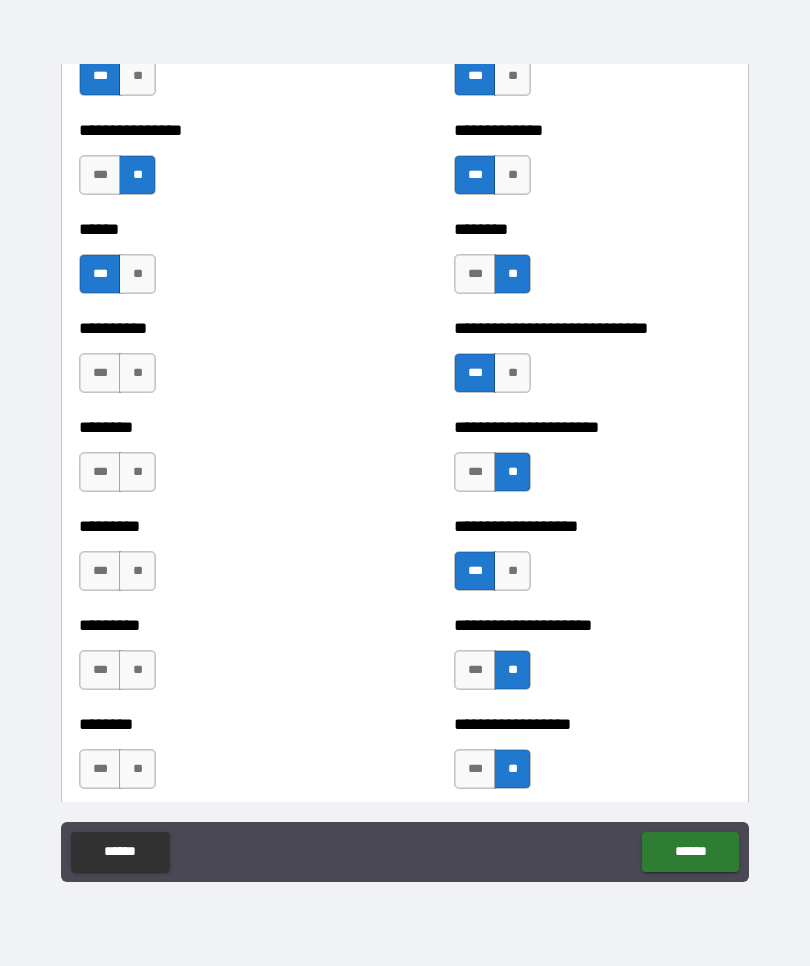 scroll, scrollTop: 6893, scrollLeft: 0, axis: vertical 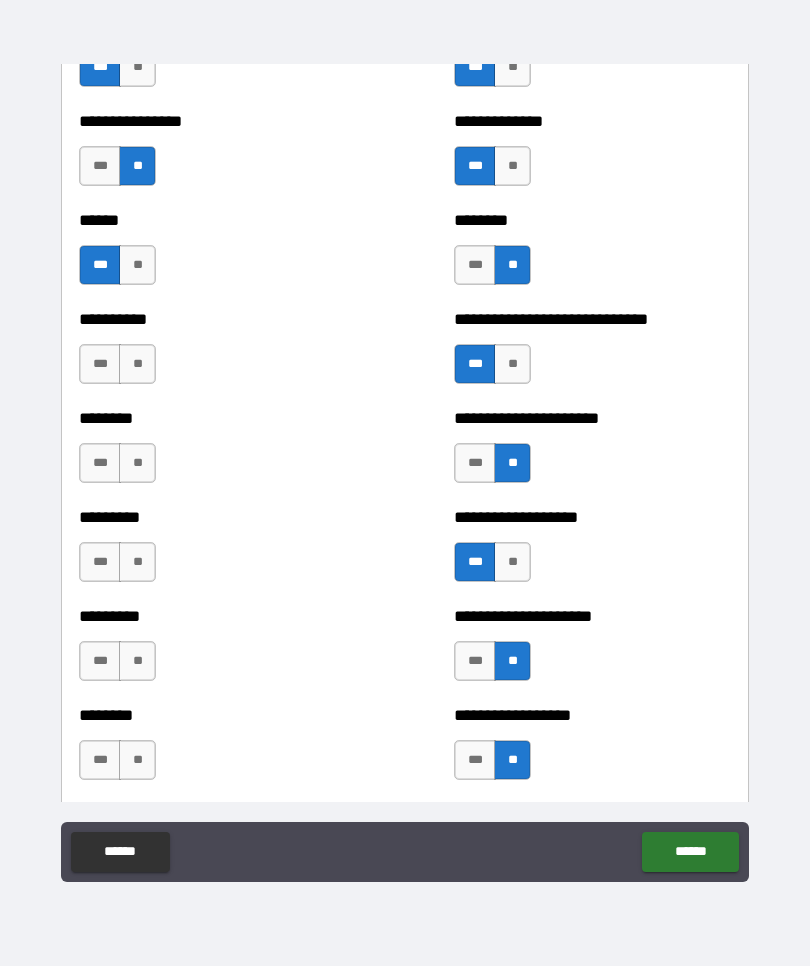 click on "**" at bounding box center [137, 364] 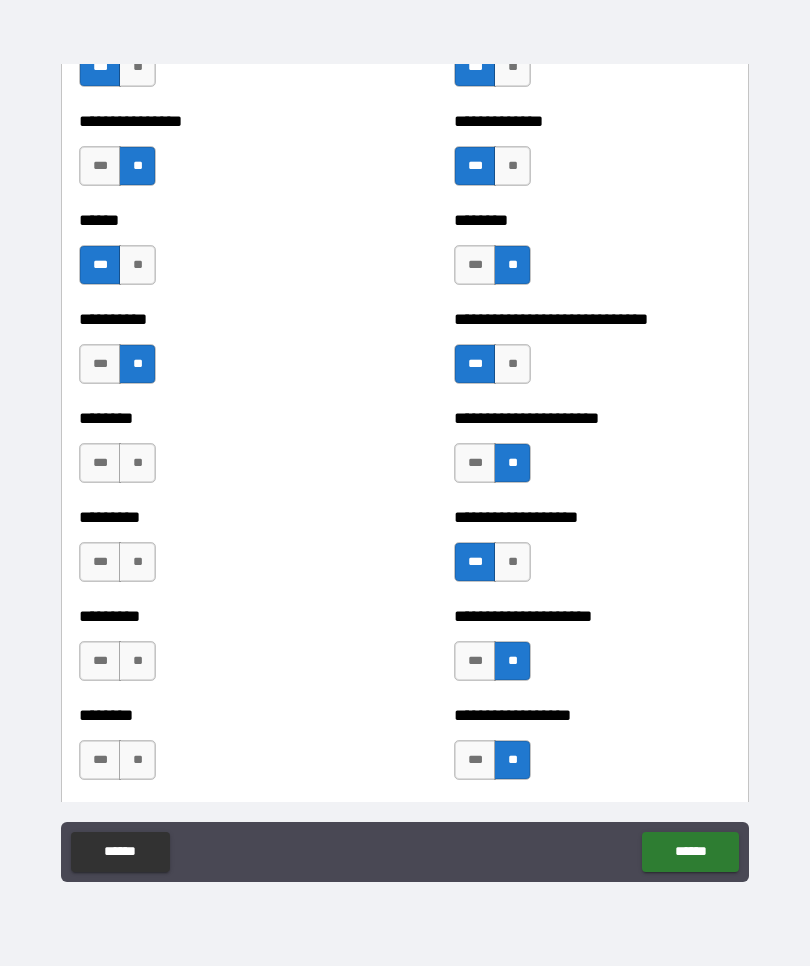 click on "**" at bounding box center (137, 463) 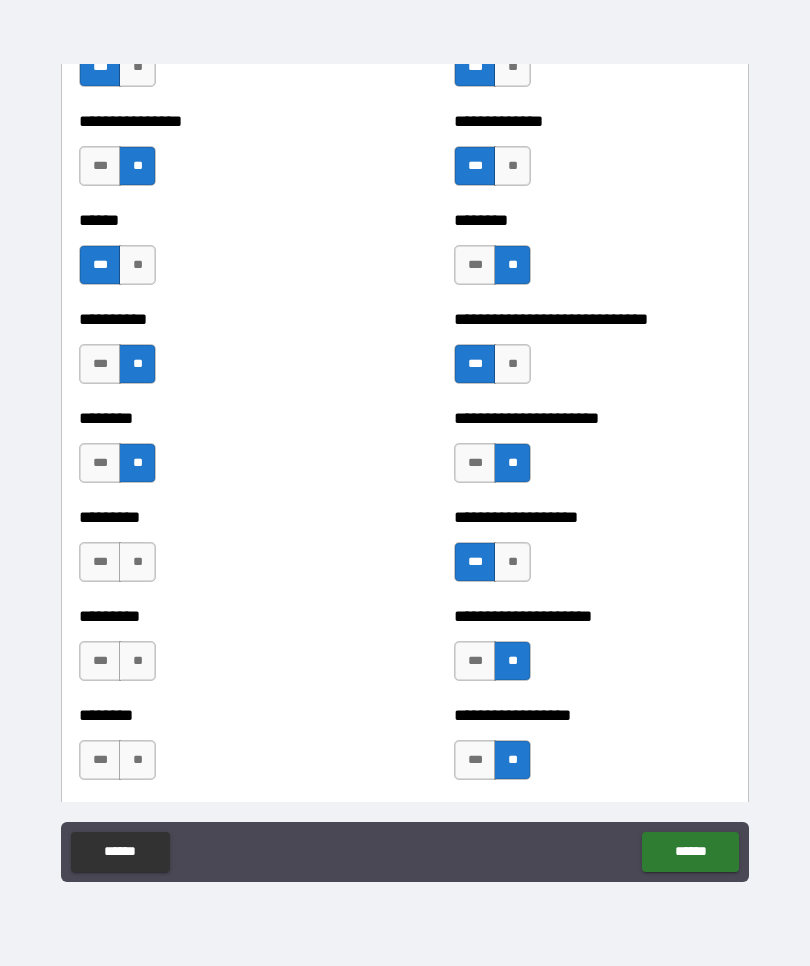 click on "**" at bounding box center [137, 562] 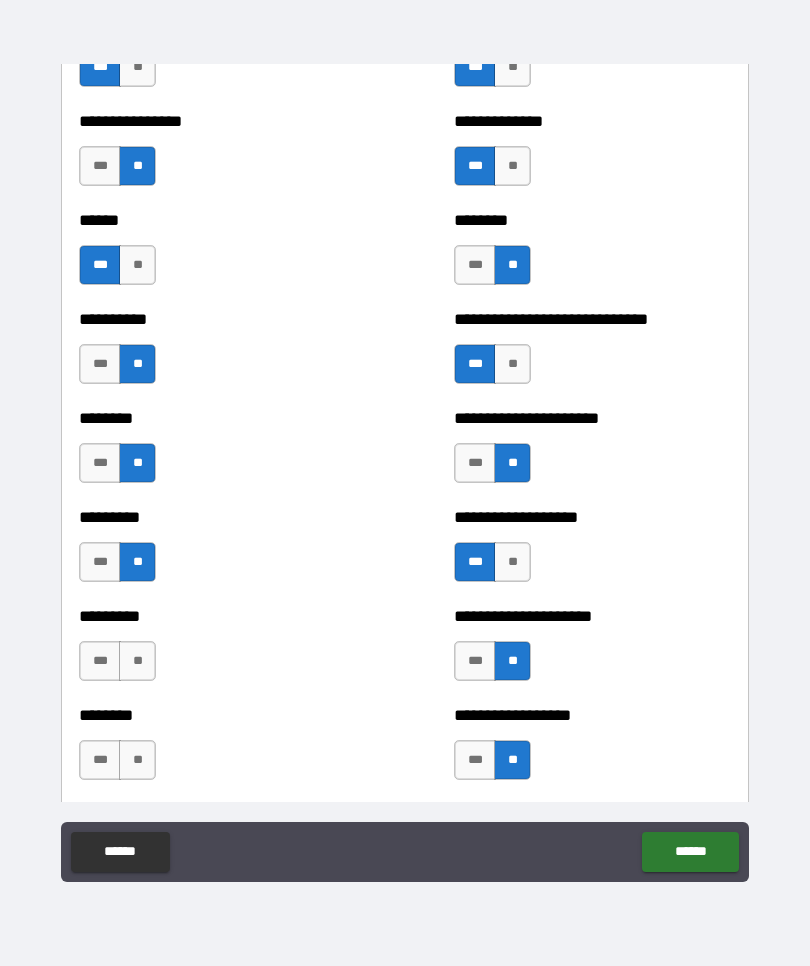 click on "**" at bounding box center (137, 661) 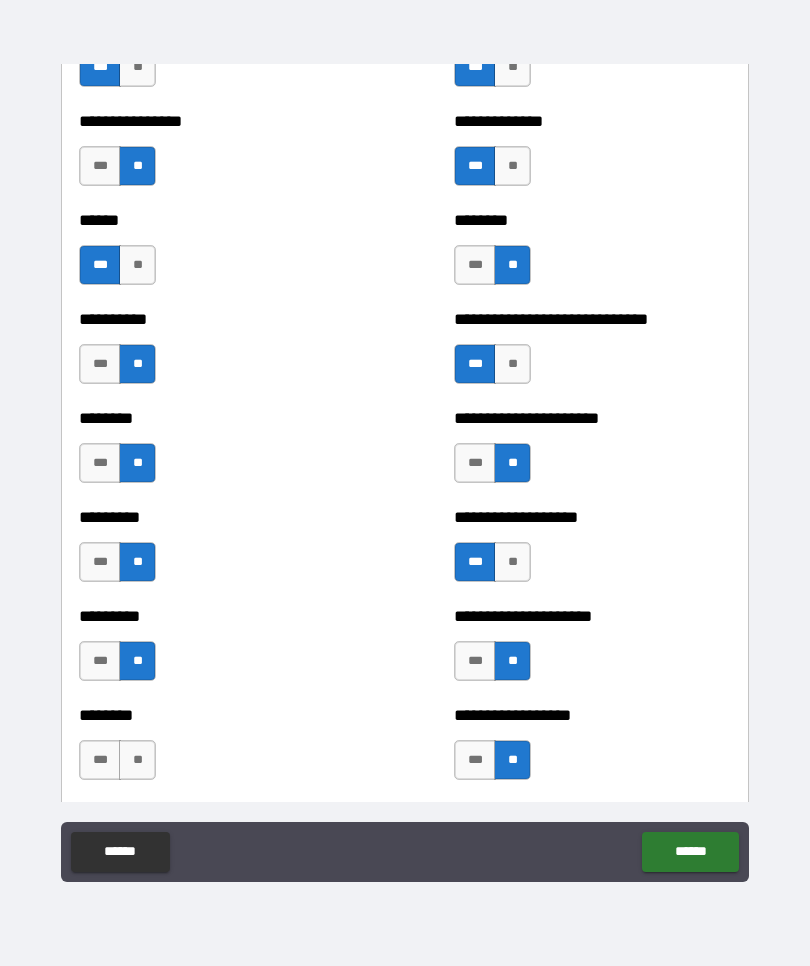 click on "**" at bounding box center (137, 760) 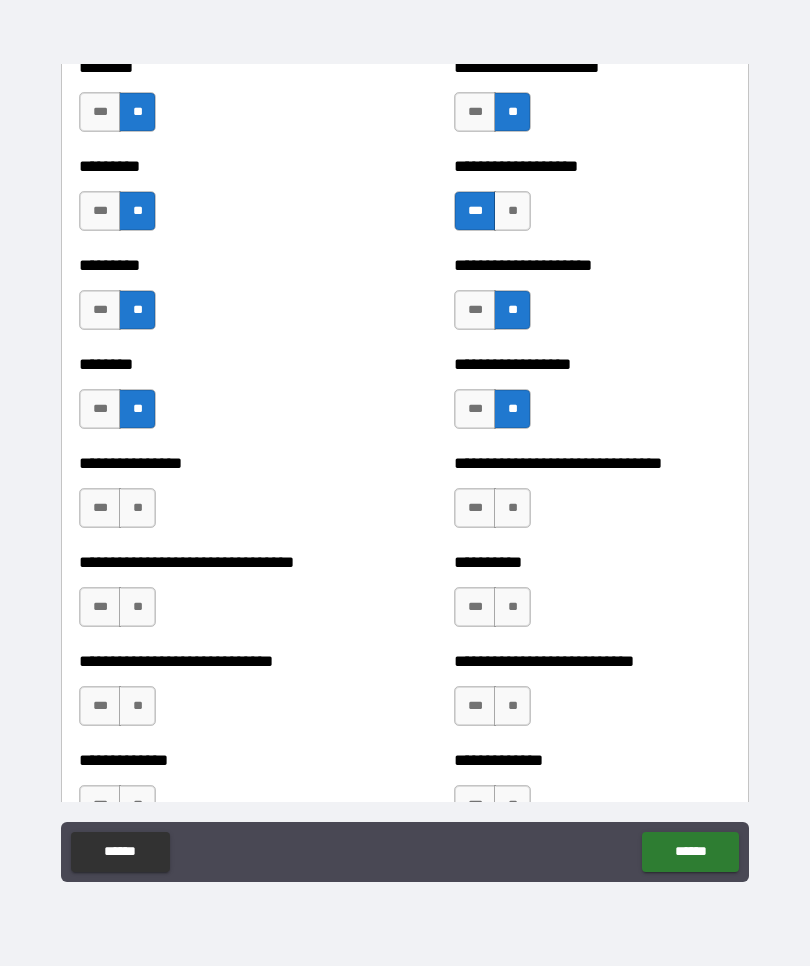 scroll, scrollTop: 7245, scrollLeft: 0, axis: vertical 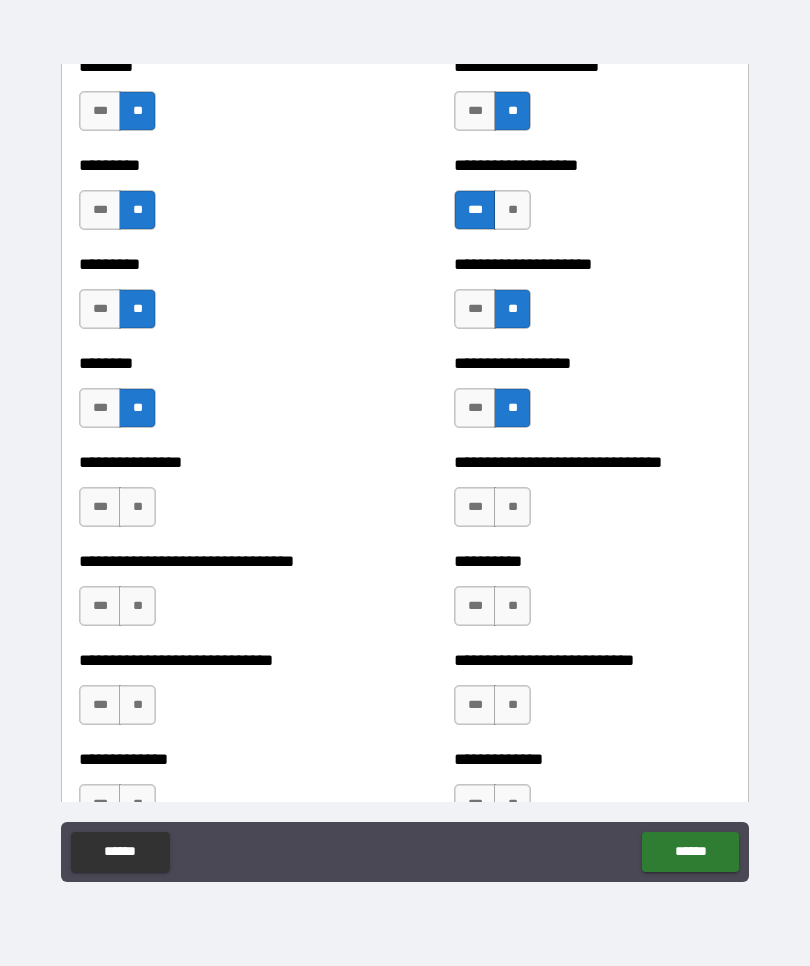 click on "***" at bounding box center (100, 507) 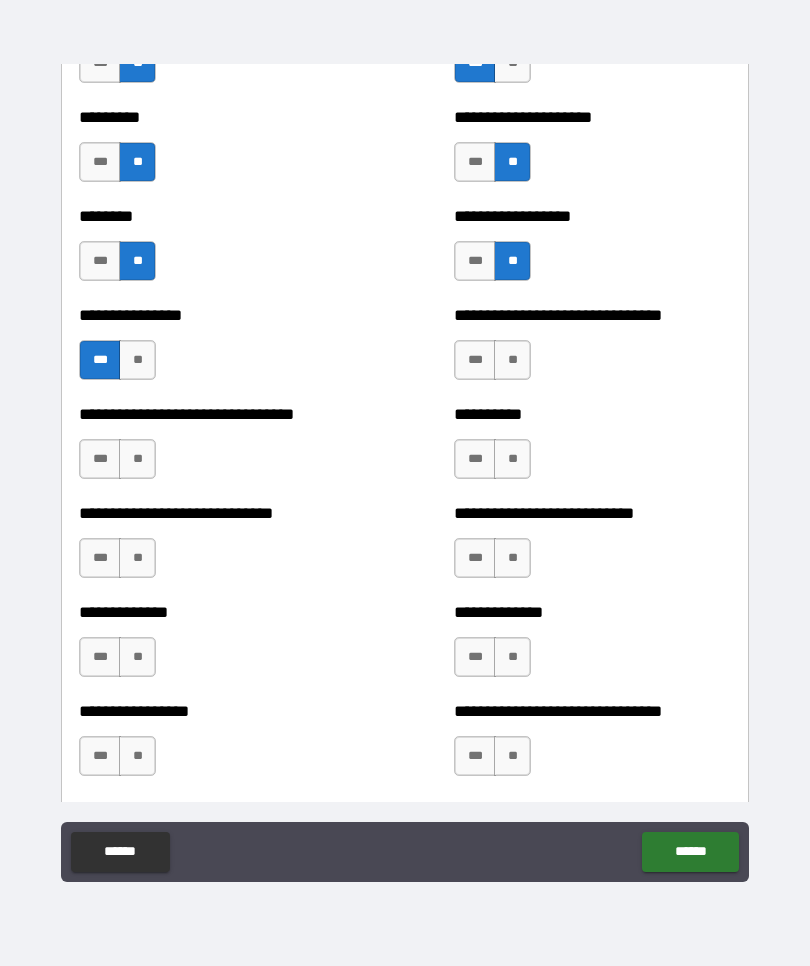 scroll, scrollTop: 7394, scrollLeft: 0, axis: vertical 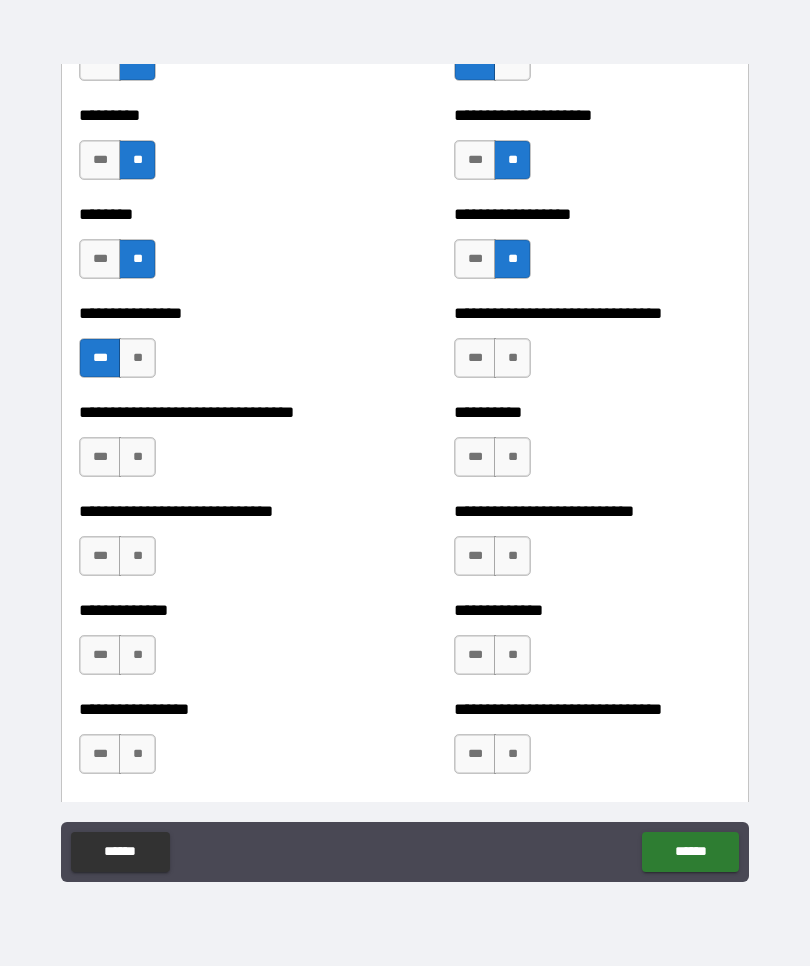 click on "***" at bounding box center [100, 457] 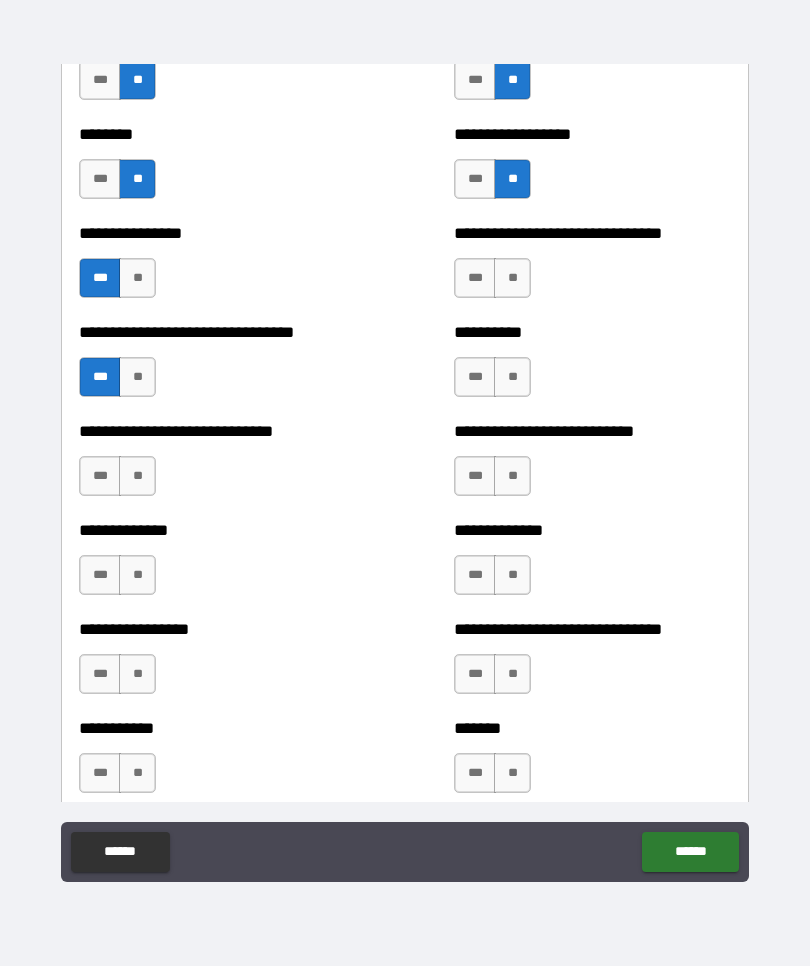 scroll, scrollTop: 7476, scrollLeft: 0, axis: vertical 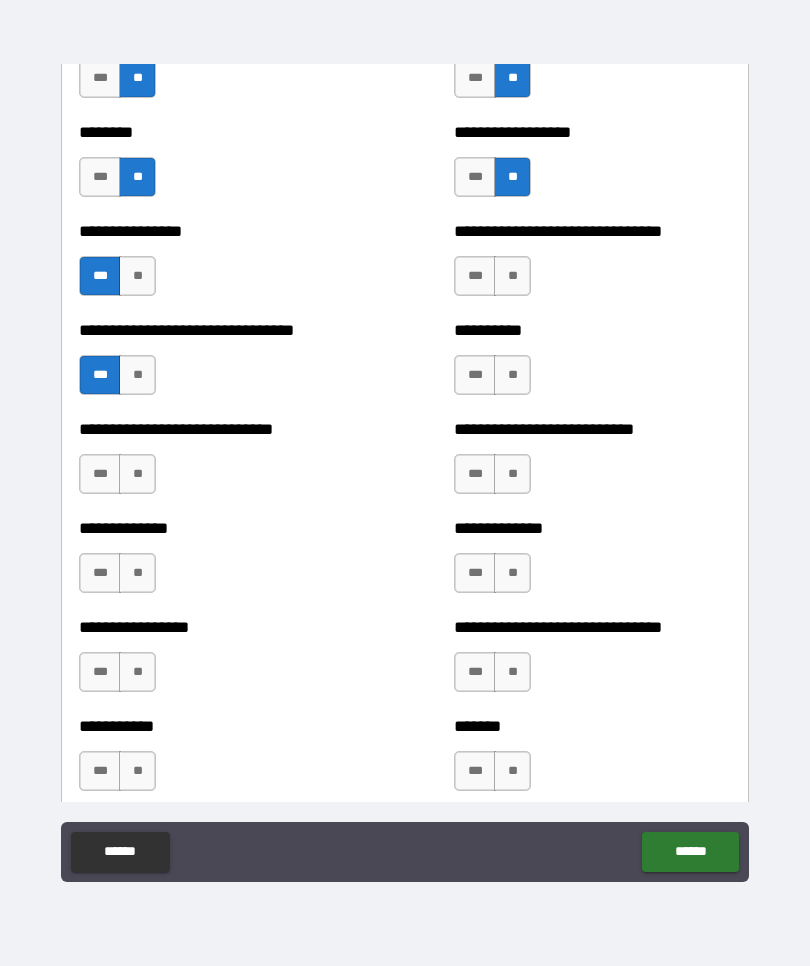 click on "**" at bounding box center [137, 474] 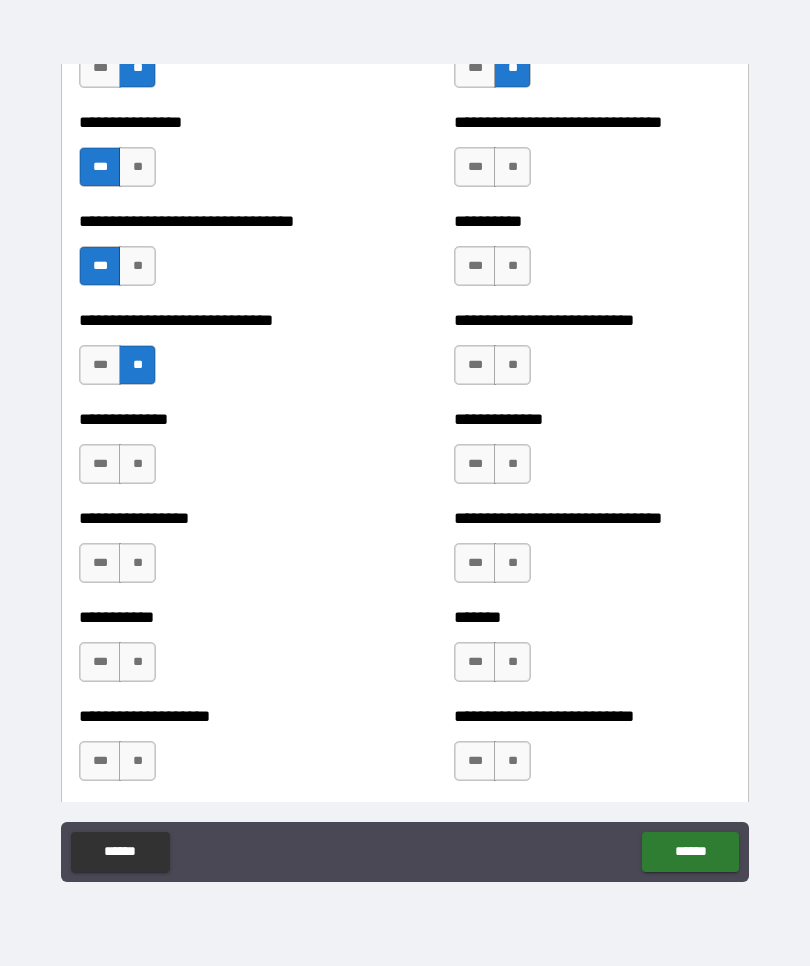 click on "**" at bounding box center (137, 464) 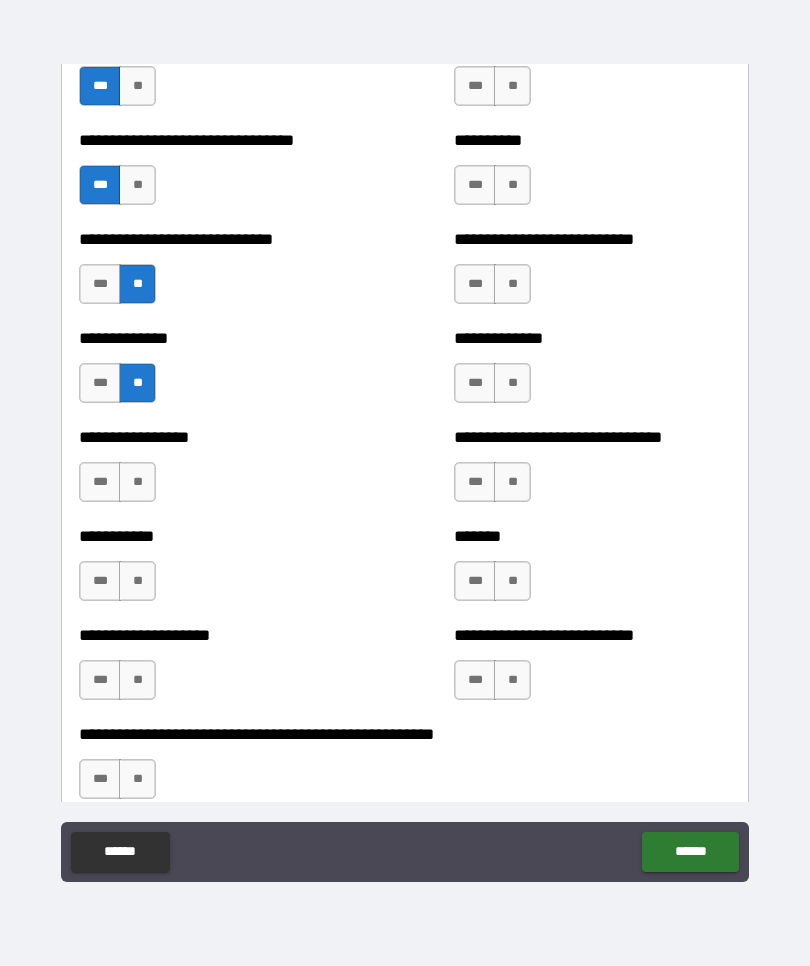 scroll, scrollTop: 7667, scrollLeft: 0, axis: vertical 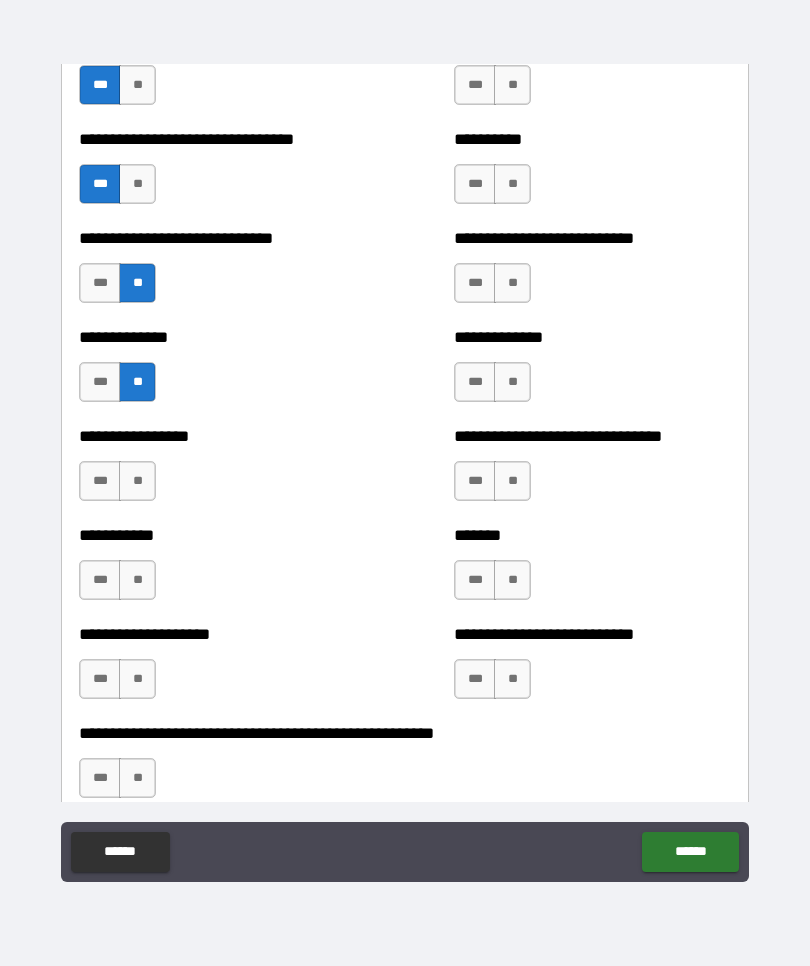 click on "***" at bounding box center [100, 481] 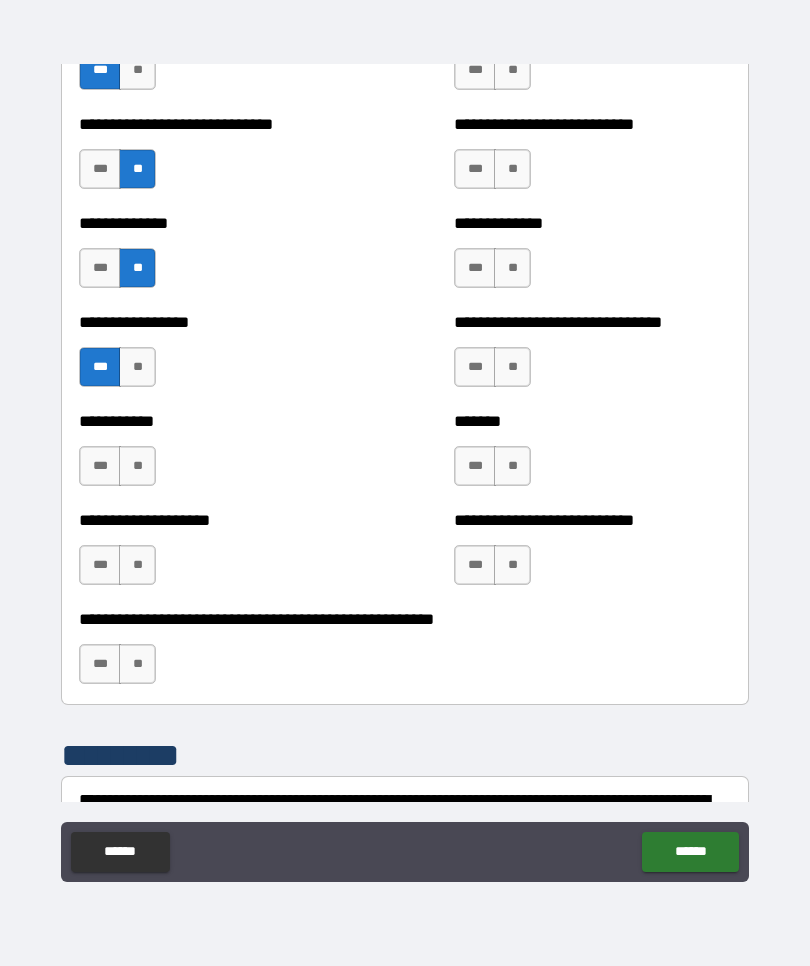 scroll, scrollTop: 7782, scrollLeft: 0, axis: vertical 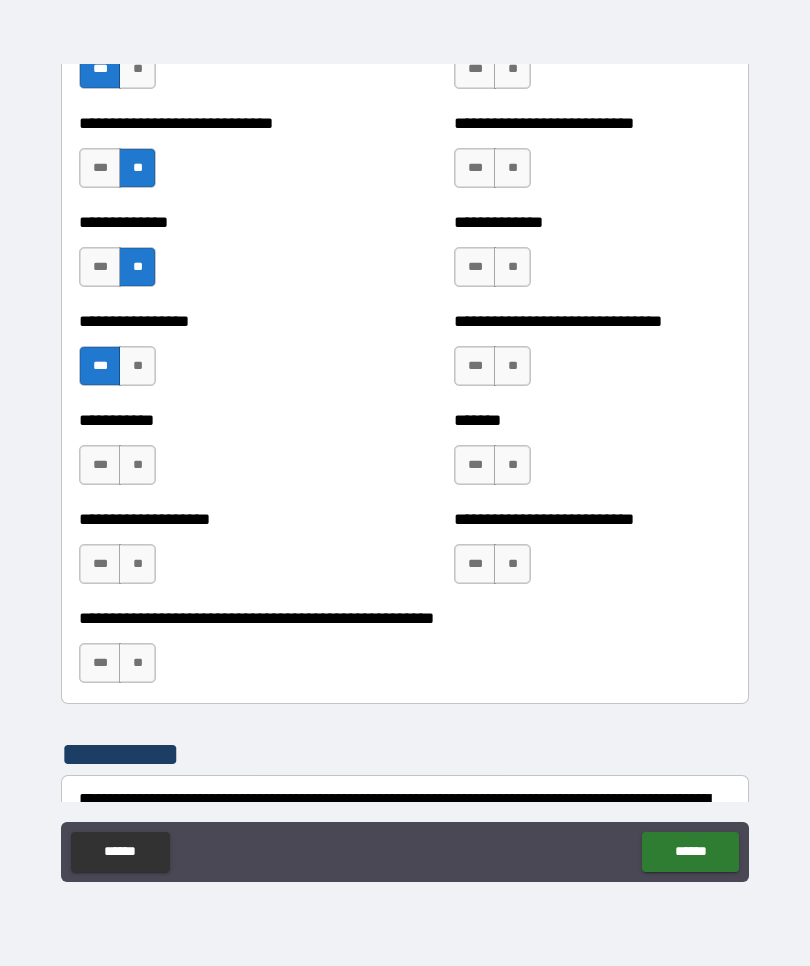 click on "**" at bounding box center (137, 465) 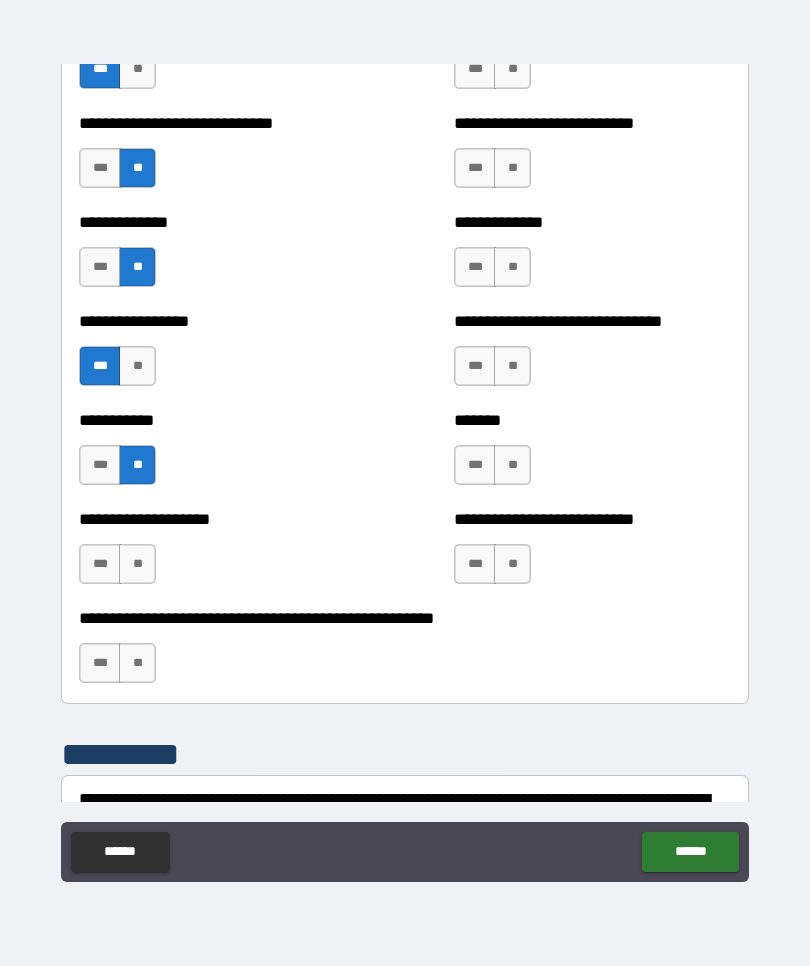 click on "**" at bounding box center [137, 564] 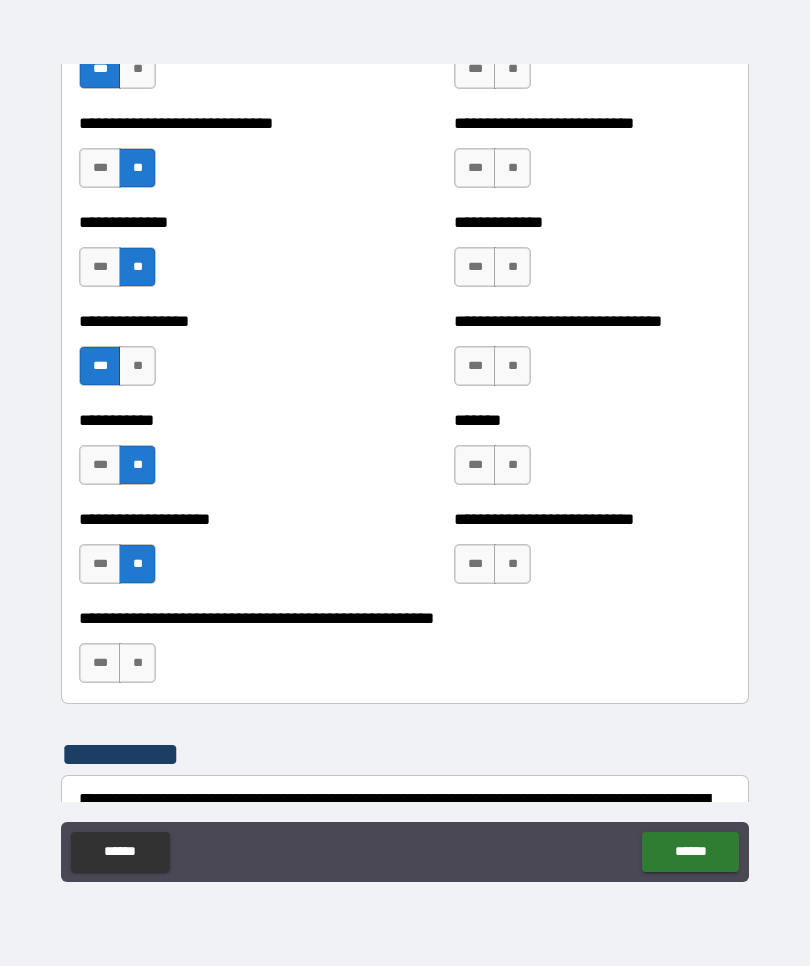 click on "**" at bounding box center (137, 663) 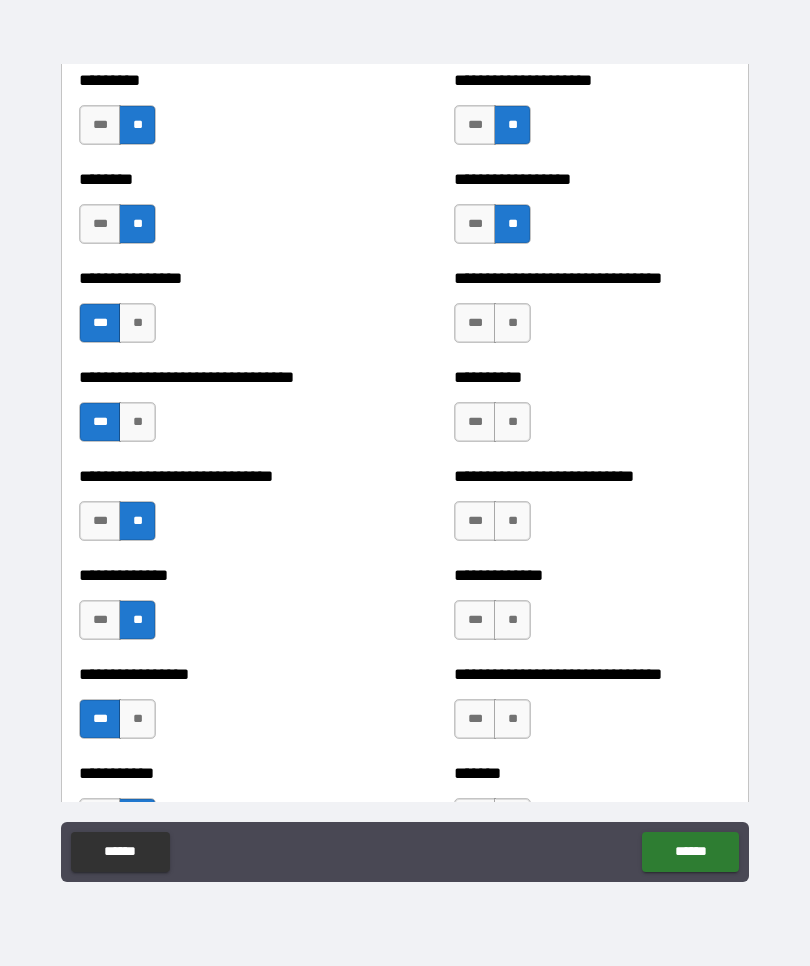 scroll, scrollTop: 7430, scrollLeft: 0, axis: vertical 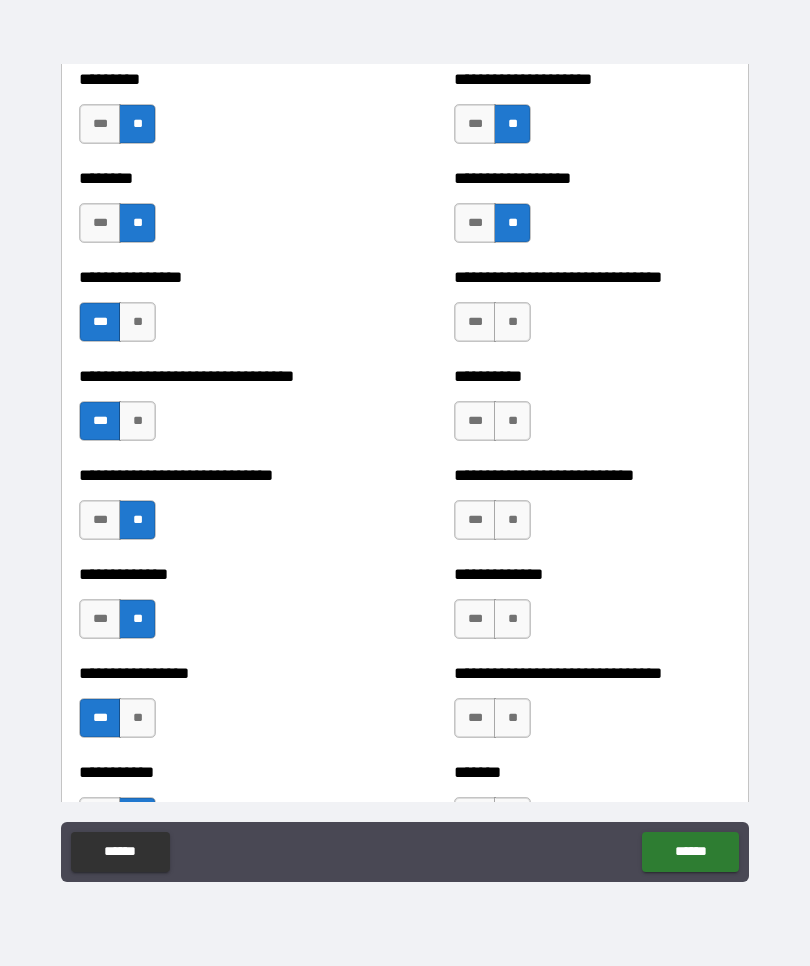 click on "**" at bounding box center [512, 322] 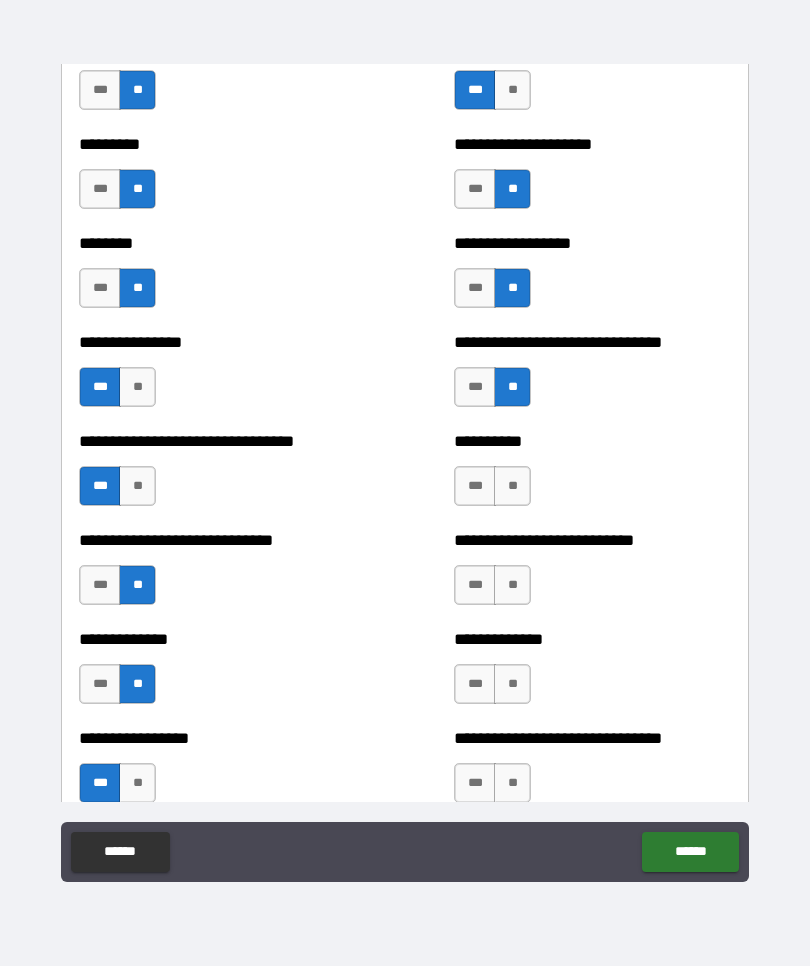 scroll, scrollTop: 7513, scrollLeft: 0, axis: vertical 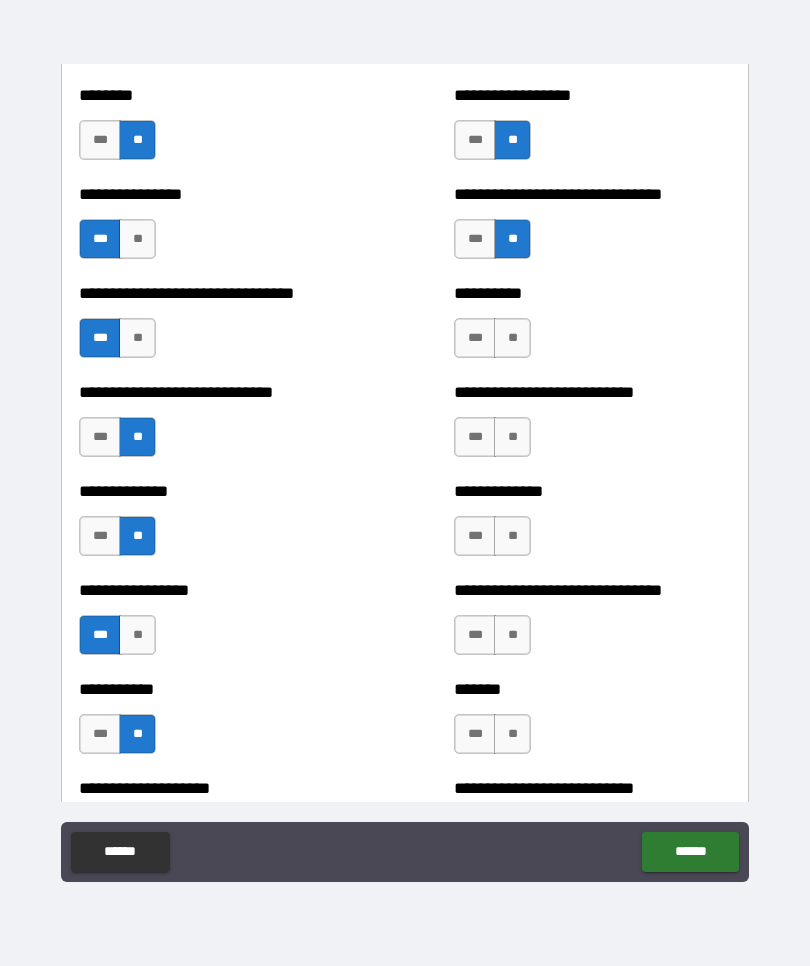 click on "***" at bounding box center [475, 338] 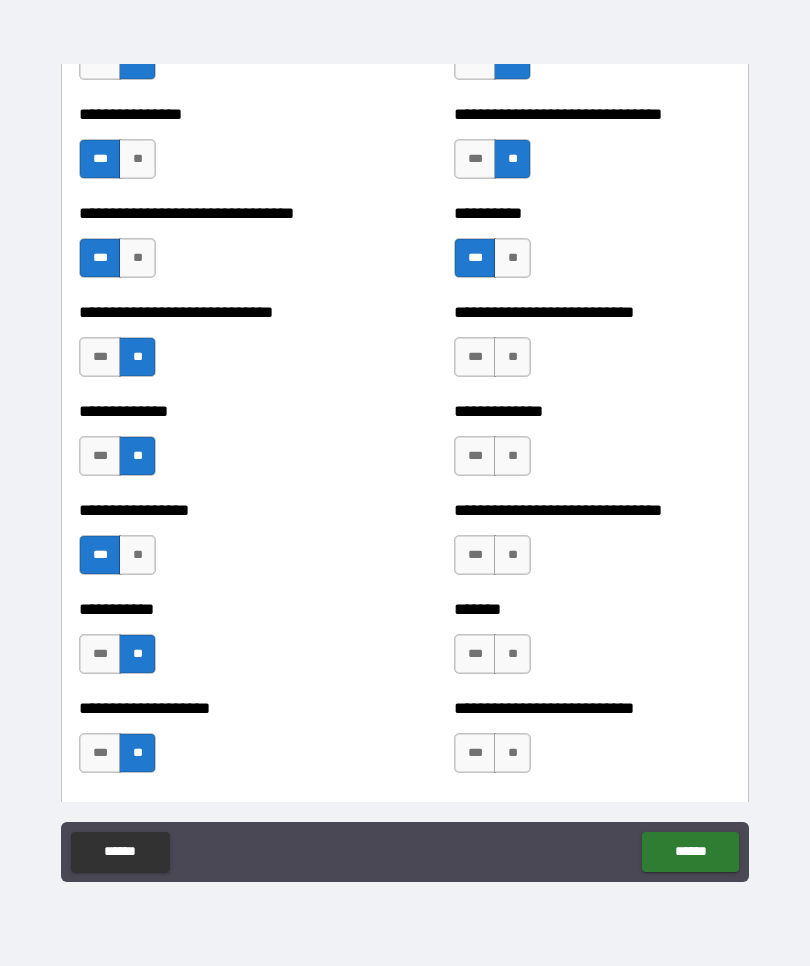 scroll, scrollTop: 7598, scrollLeft: 0, axis: vertical 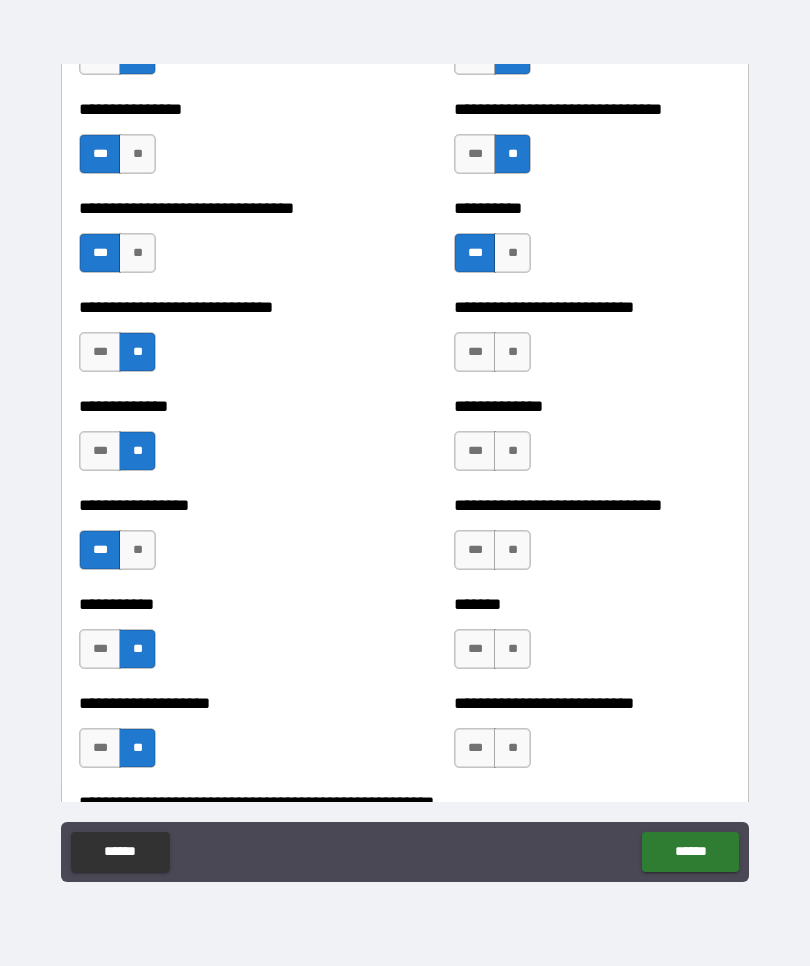 click on "**" at bounding box center [512, 352] 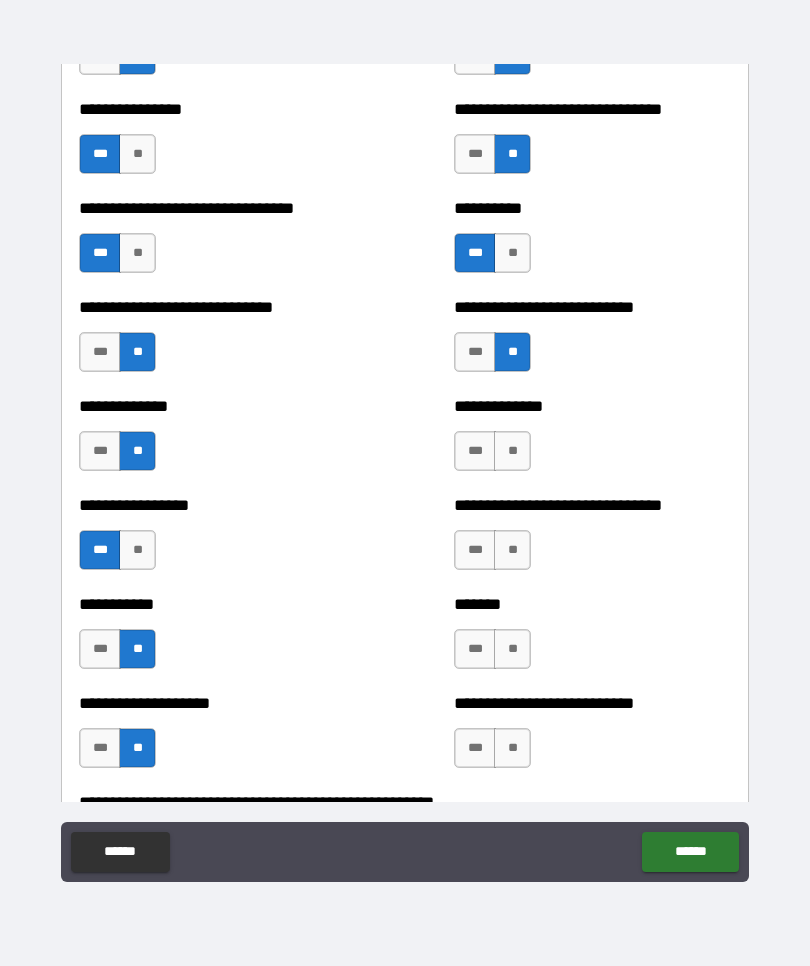 click on "***" at bounding box center [475, 451] 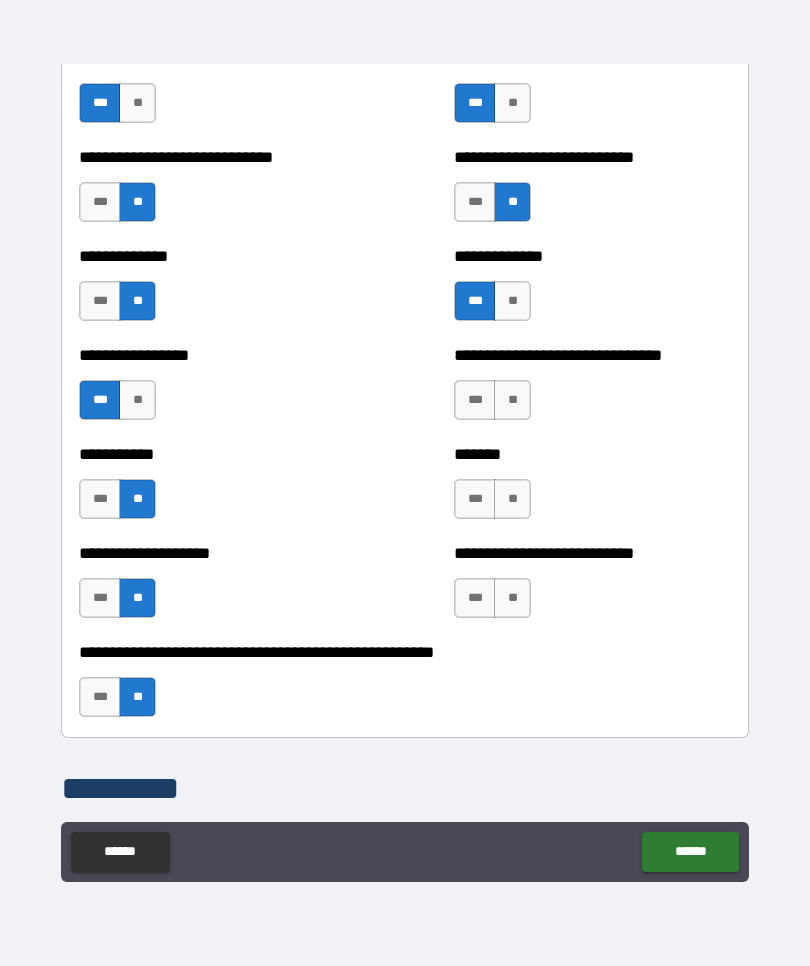 scroll, scrollTop: 7750, scrollLeft: 0, axis: vertical 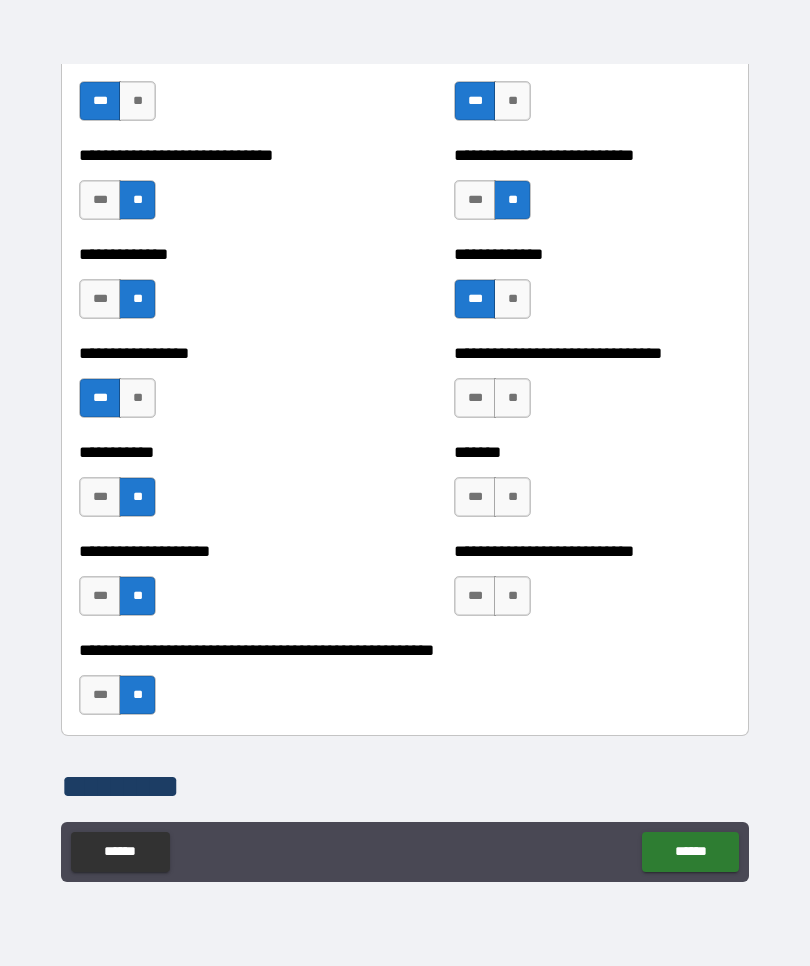 click on "***" at bounding box center [475, 398] 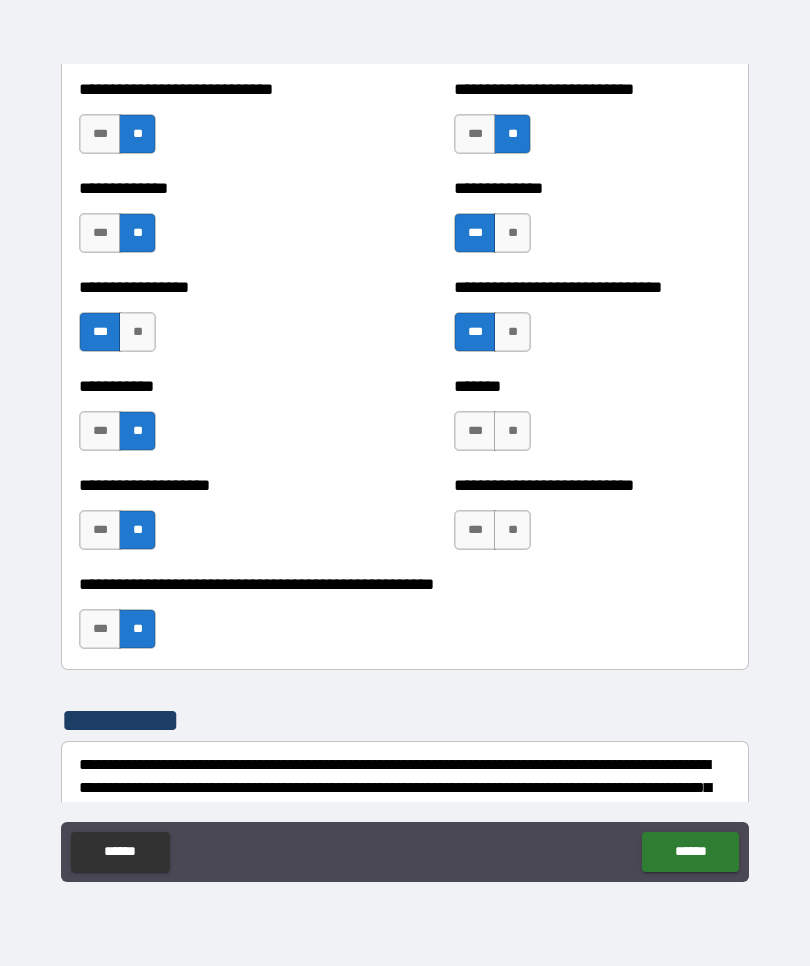 scroll, scrollTop: 7827, scrollLeft: 0, axis: vertical 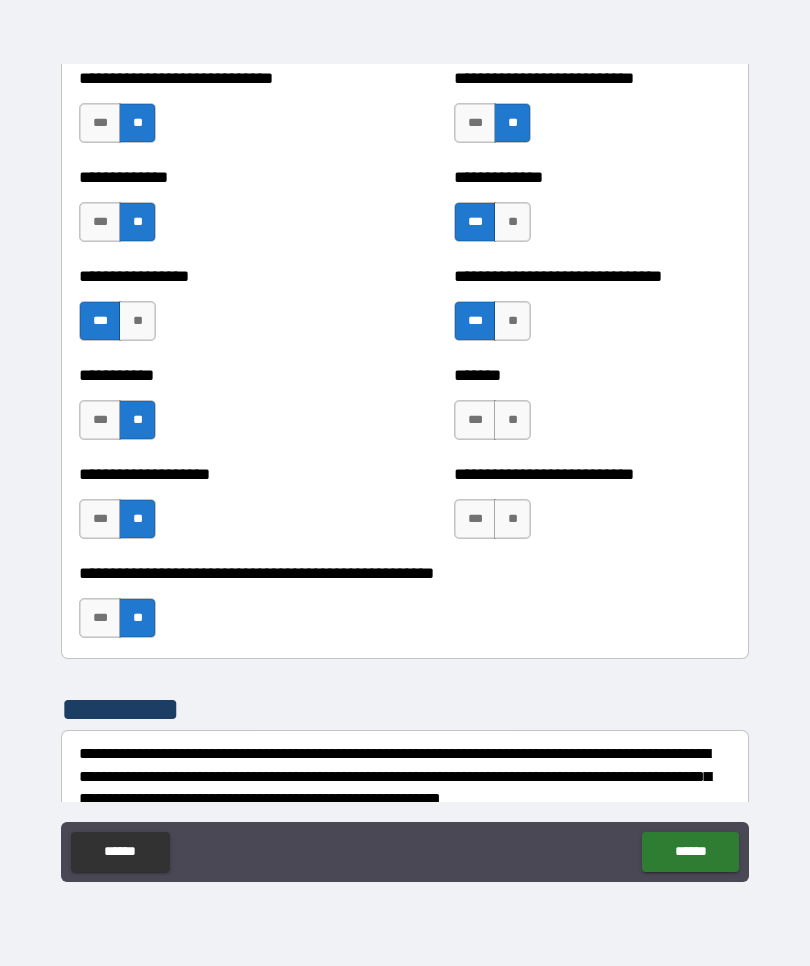 click on "***" at bounding box center [475, 420] 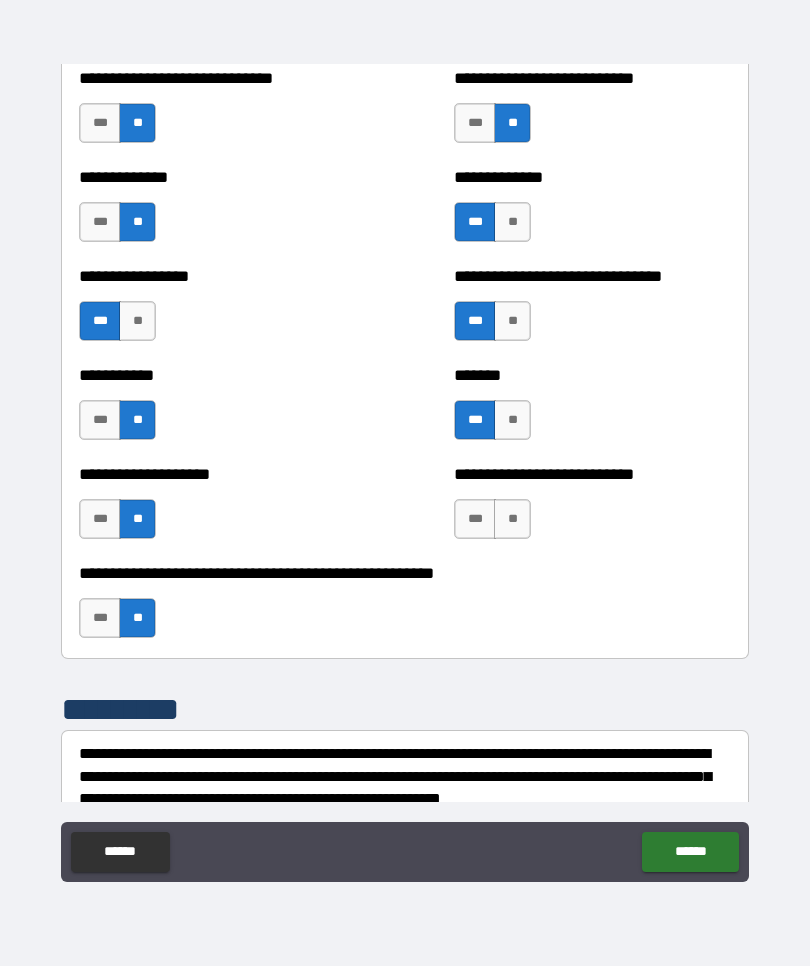 scroll, scrollTop: 7889, scrollLeft: 0, axis: vertical 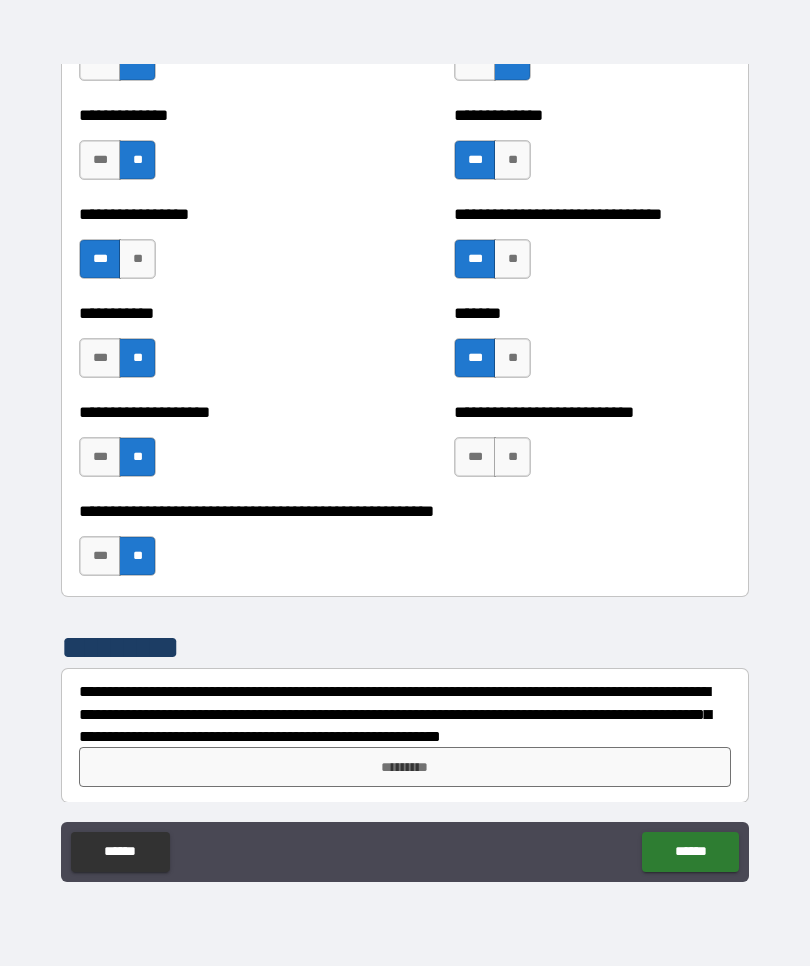 click on "**" at bounding box center [512, 457] 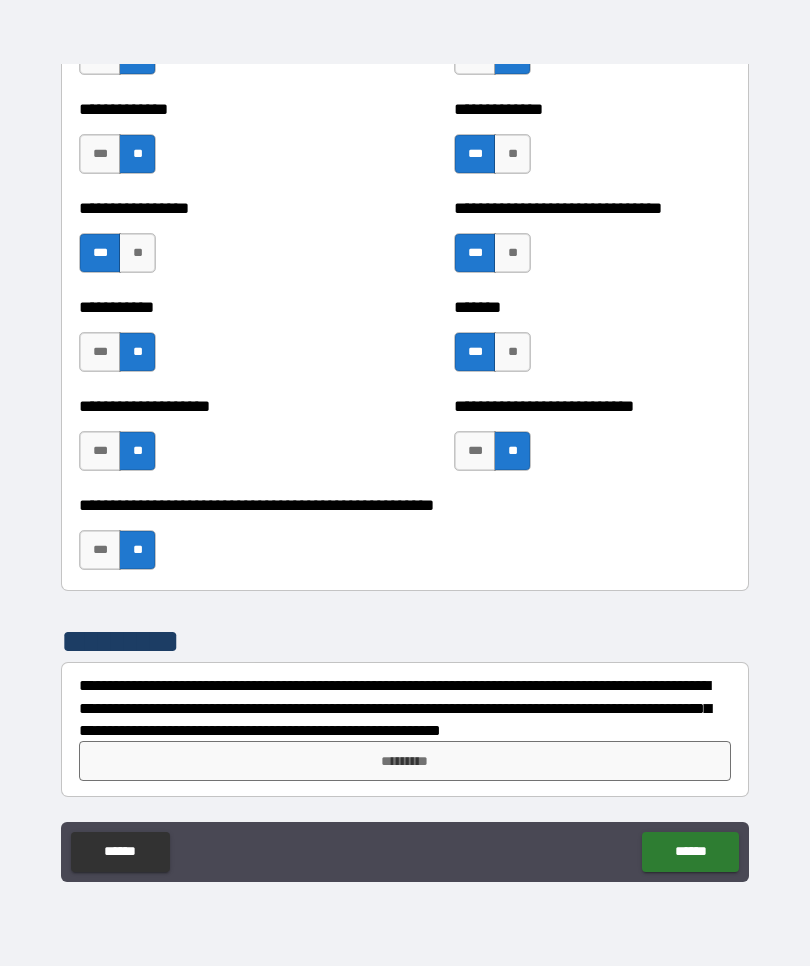 click on "*********" at bounding box center (405, 761) 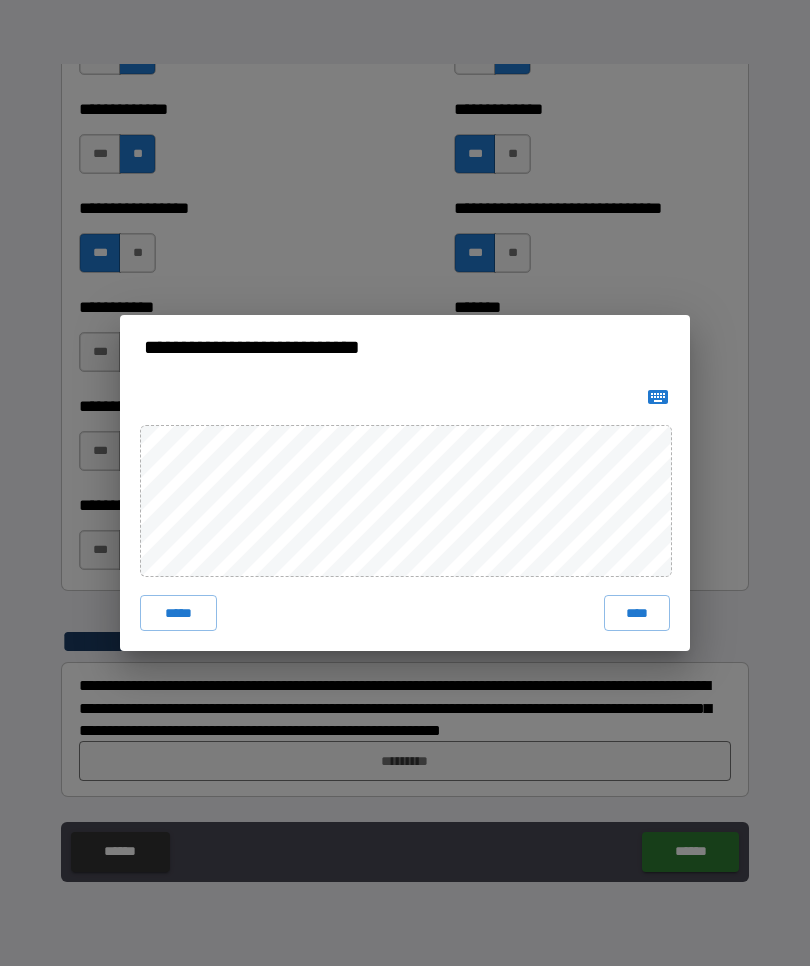 click on "****" at bounding box center (637, 613) 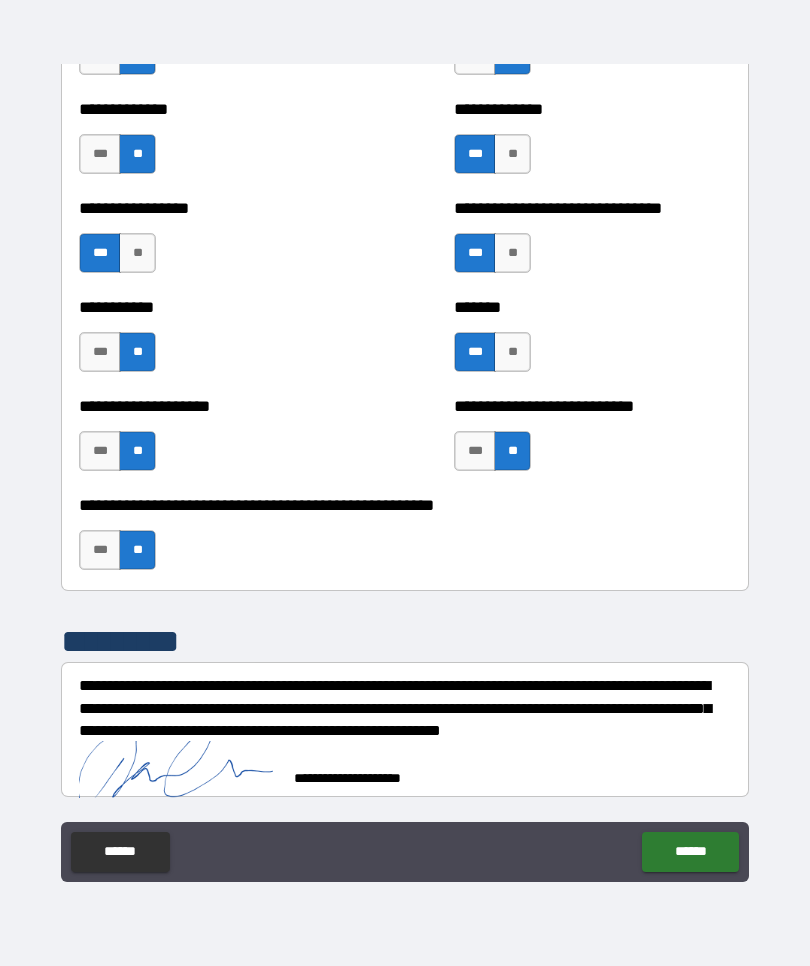 scroll, scrollTop: 7885, scrollLeft: 0, axis: vertical 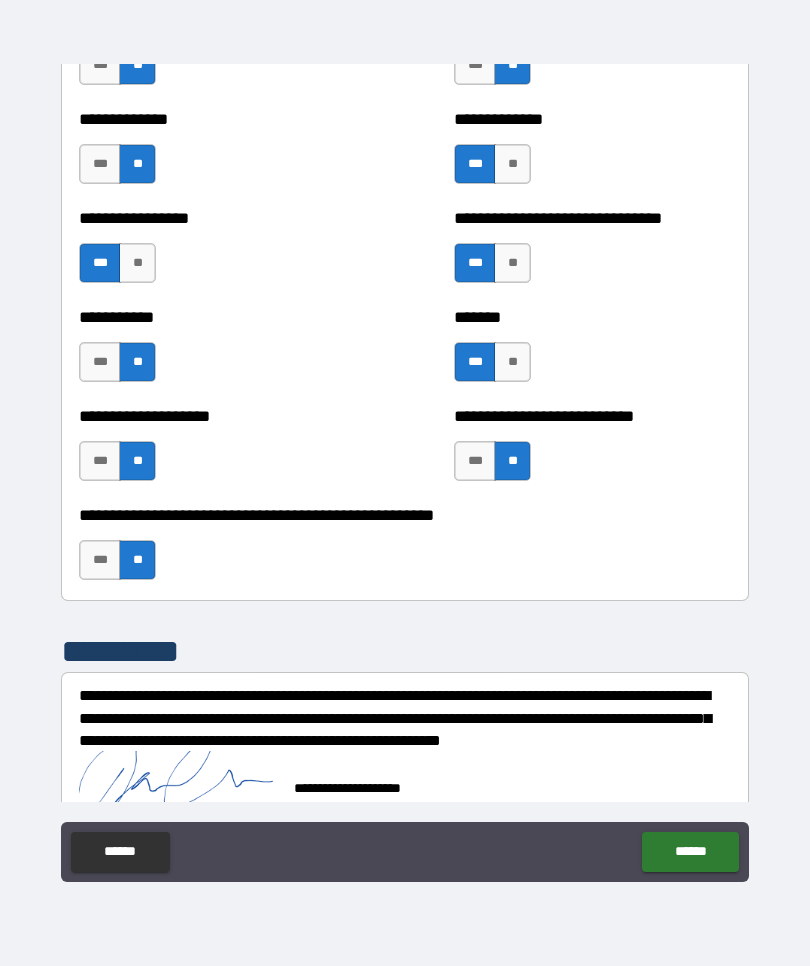 click on "******" at bounding box center (690, 852) 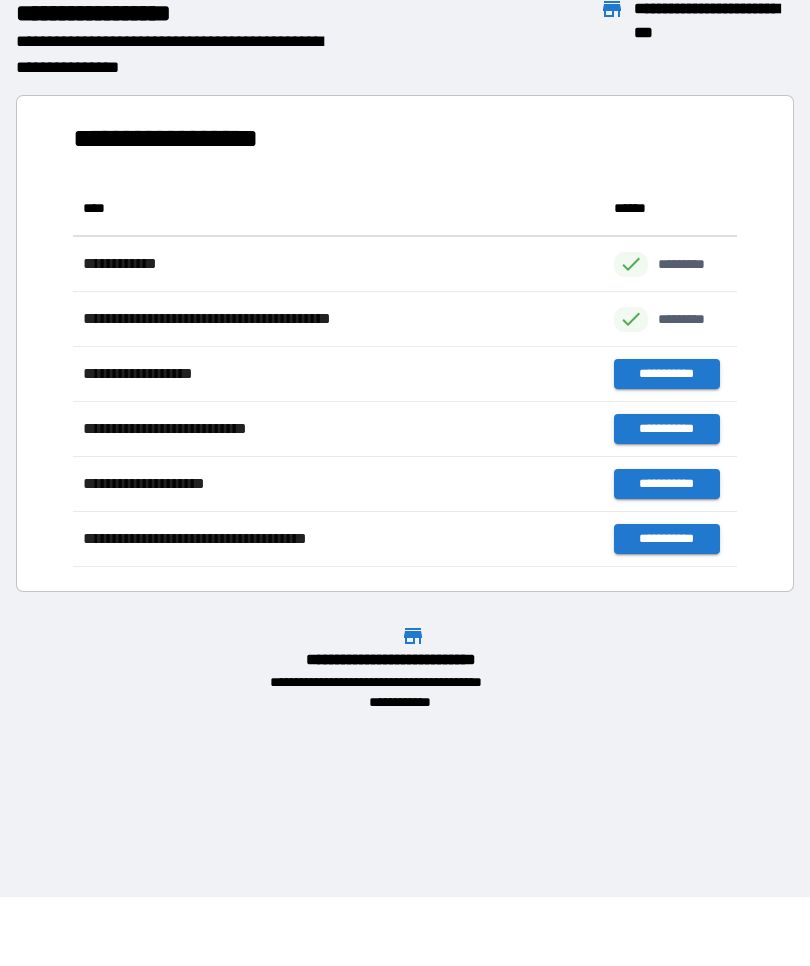 scroll, scrollTop: 1, scrollLeft: 1, axis: both 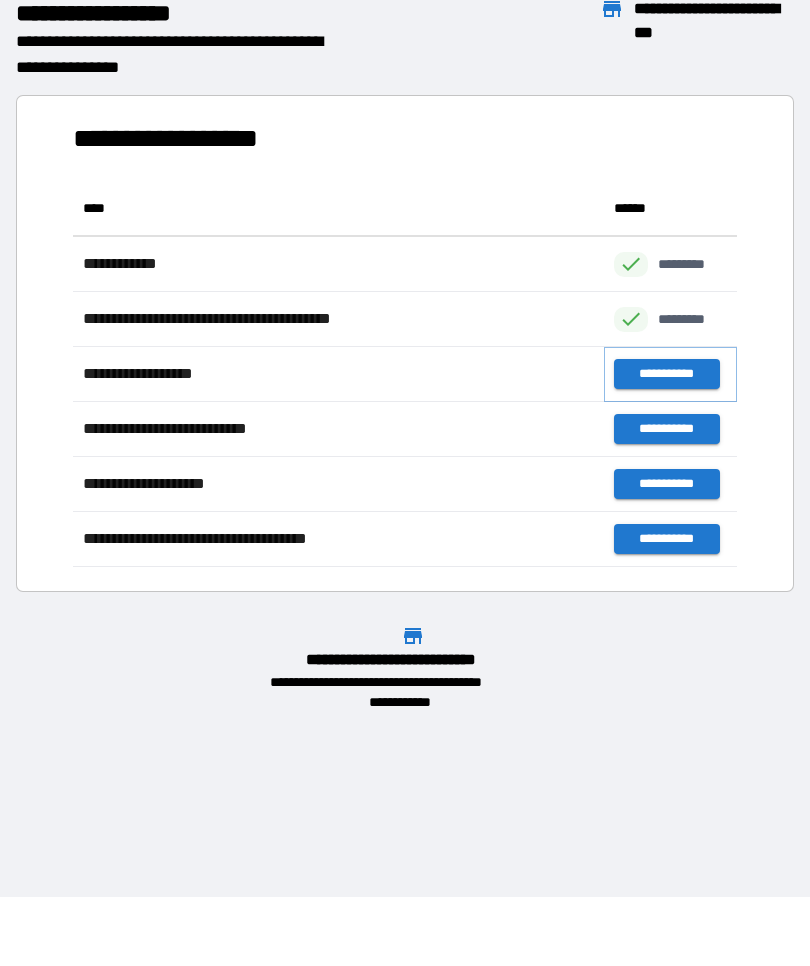 click on "**********" at bounding box center (666, 374) 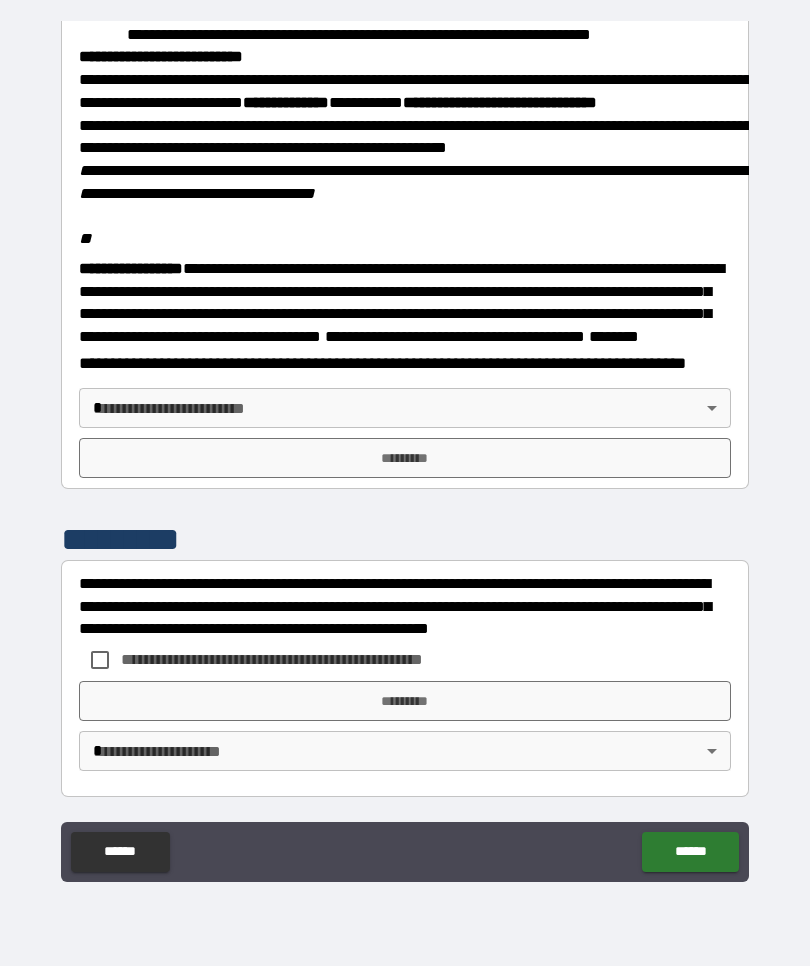 scroll, scrollTop: 2328, scrollLeft: 0, axis: vertical 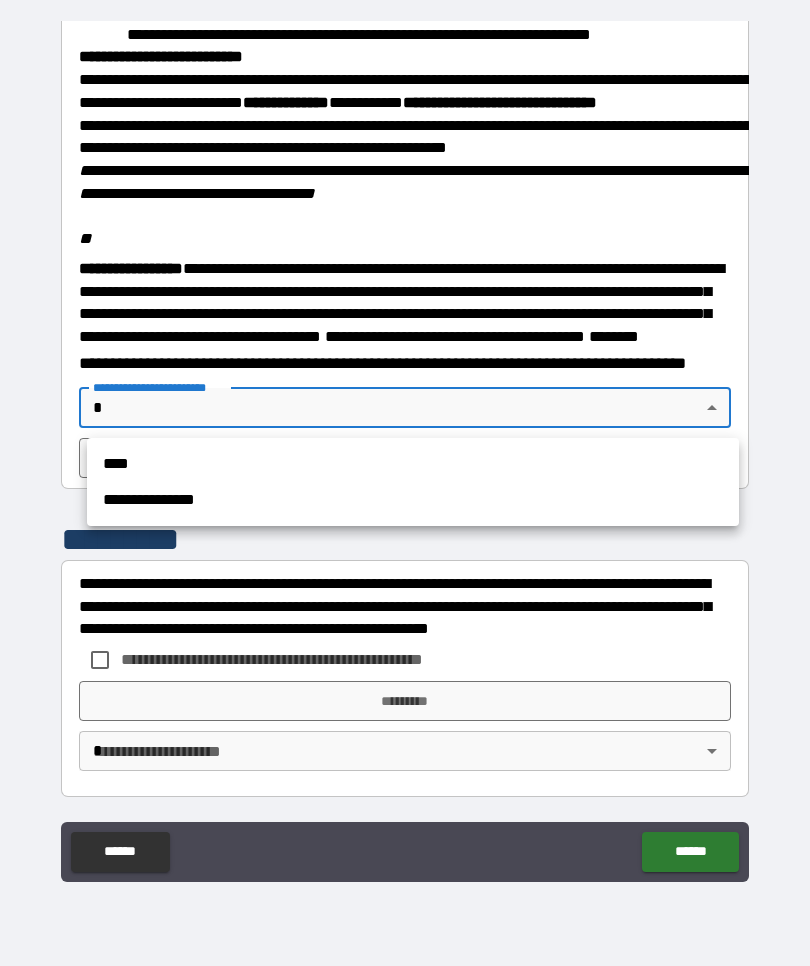 click on "****" at bounding box center [413, 464] 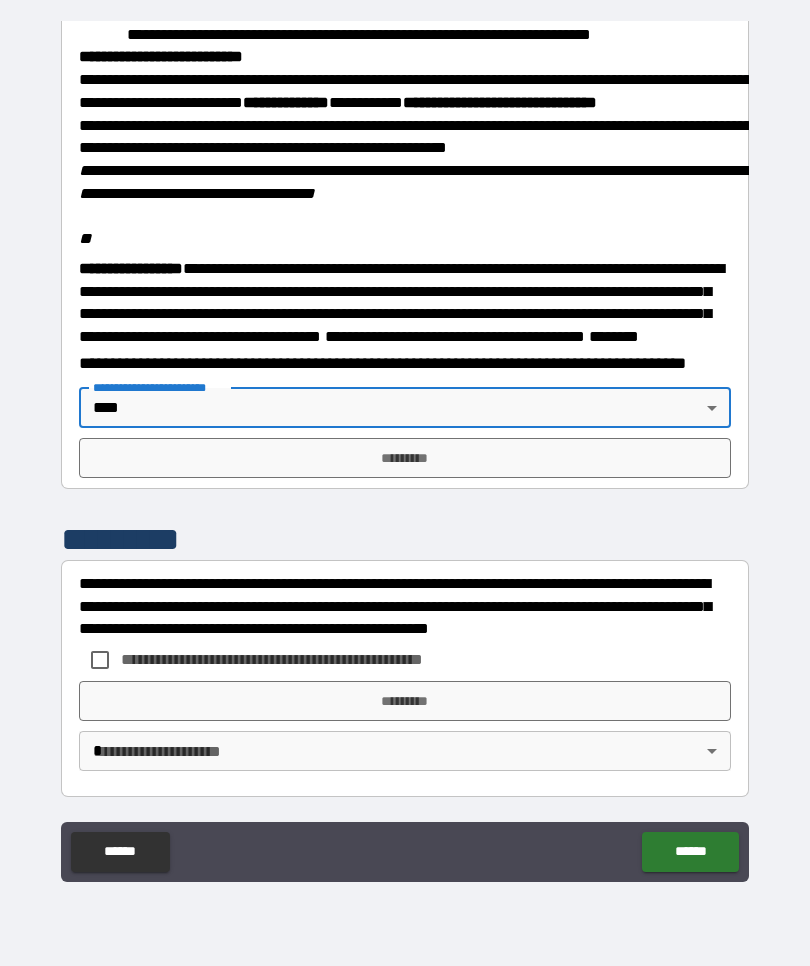 type on "****" 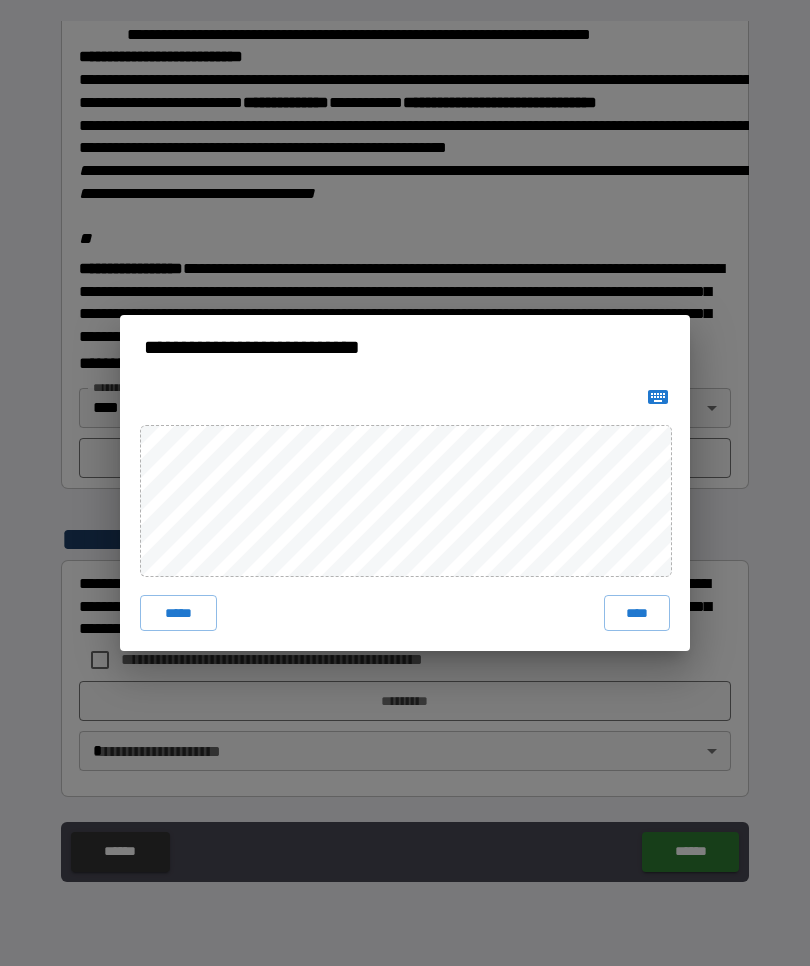 click on "****" at bounding box center (637, 613) 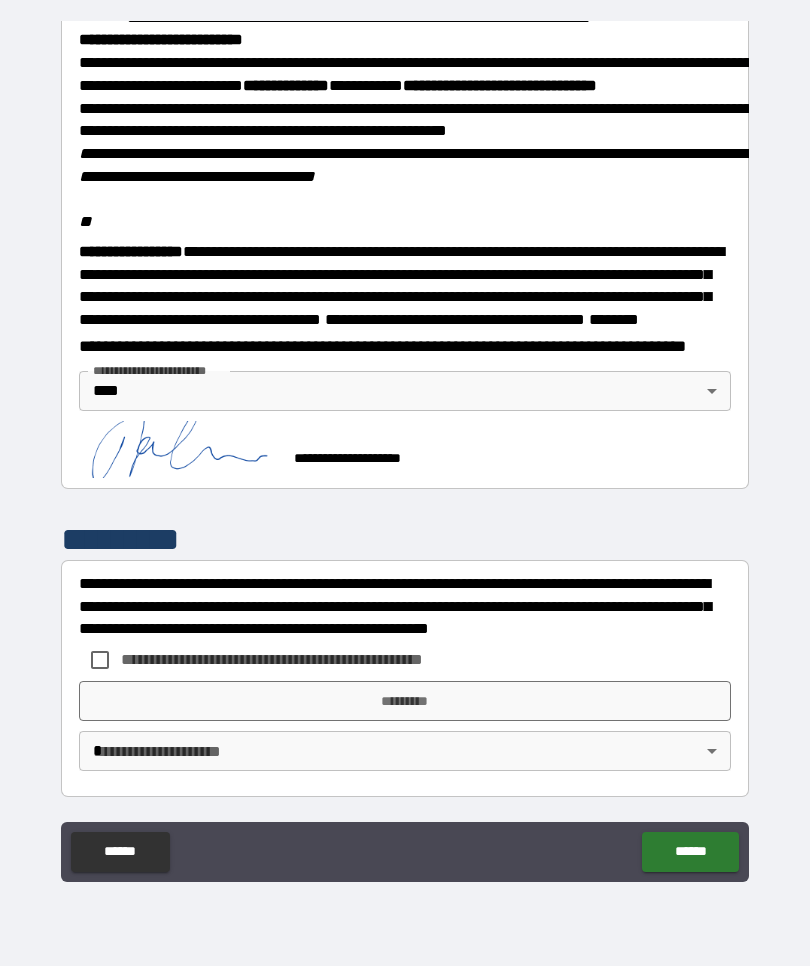 scroll, scrollTop: 2345, scrollLeft: 0, axis: vertical 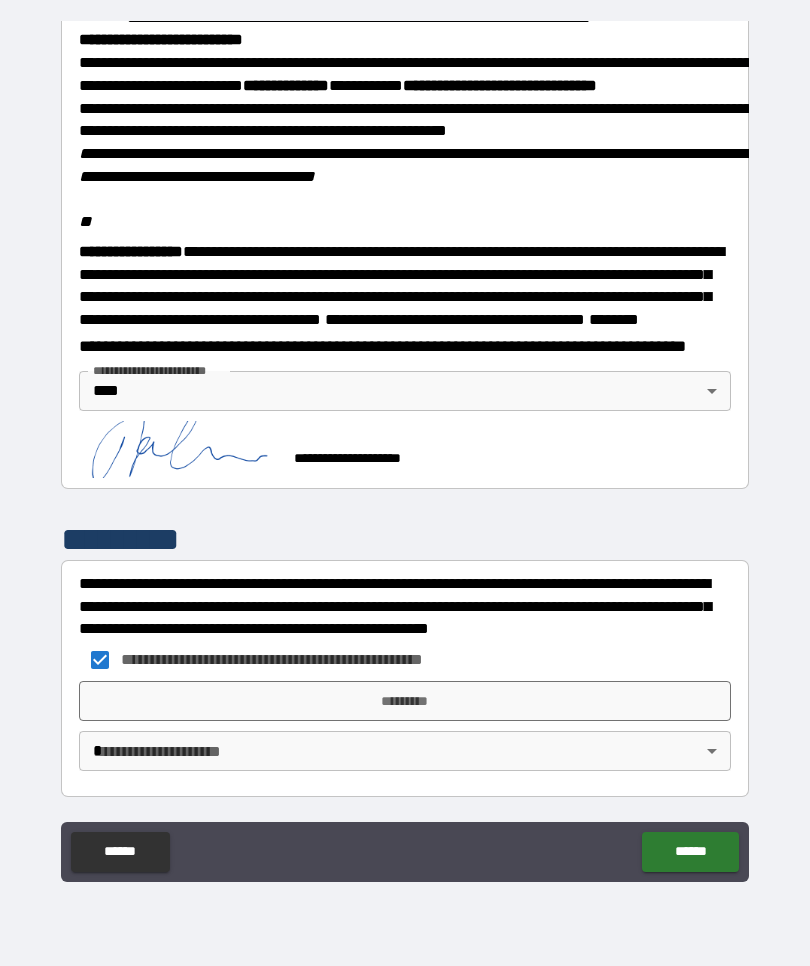 click on "*********" at bounding box center [405, 701] 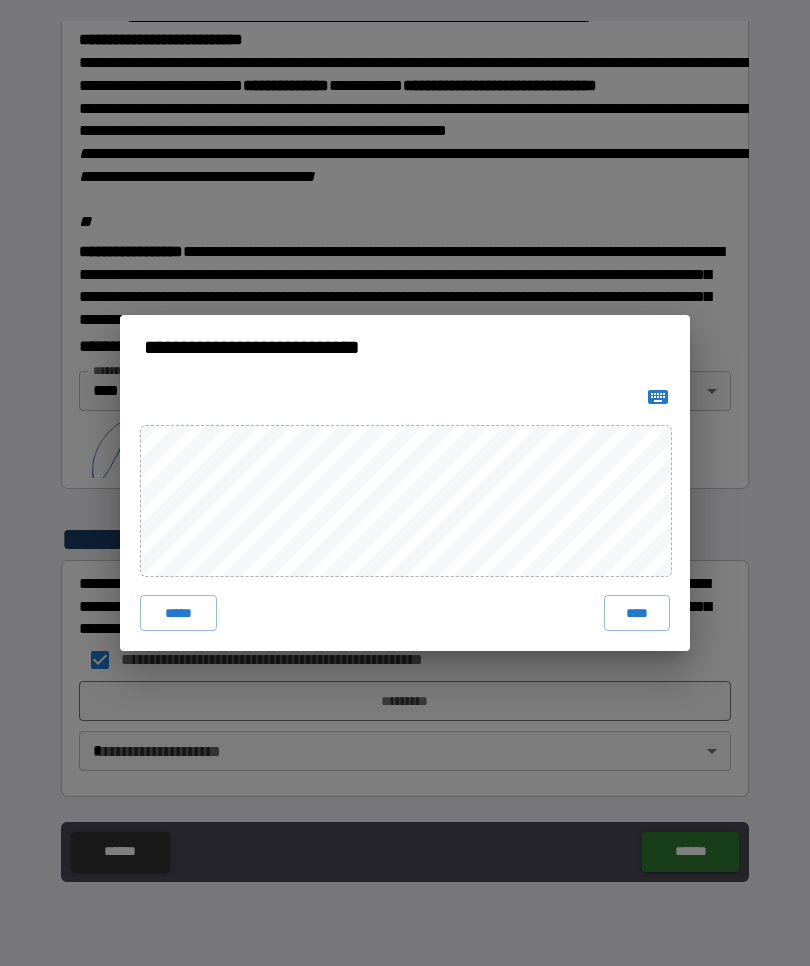 click on "****" at bounding box center [637, 613] 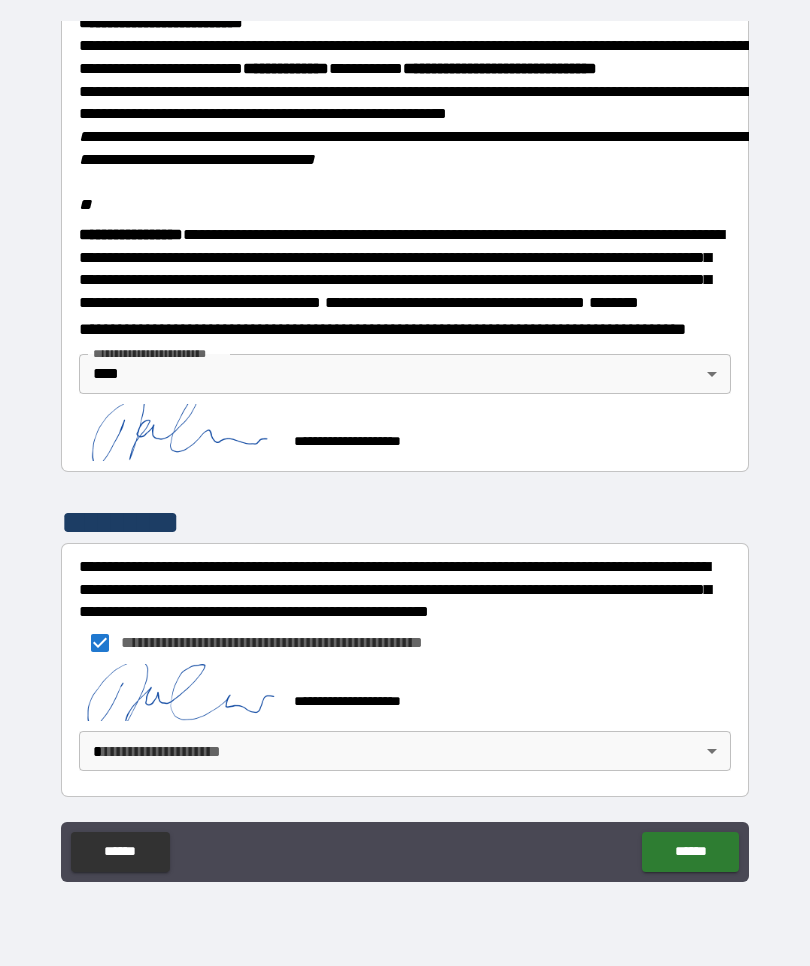scroll, scrollTop: 2335, scrollLeft: 0, axis: vertical 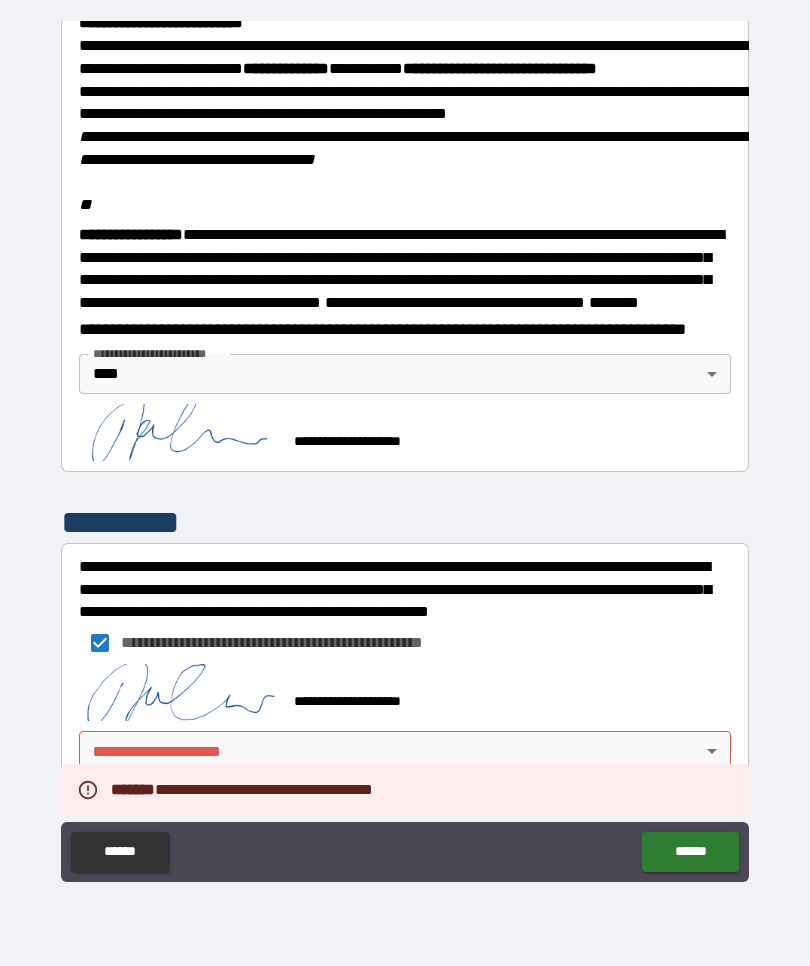 click on "**********" at bounding box center [405, 448] 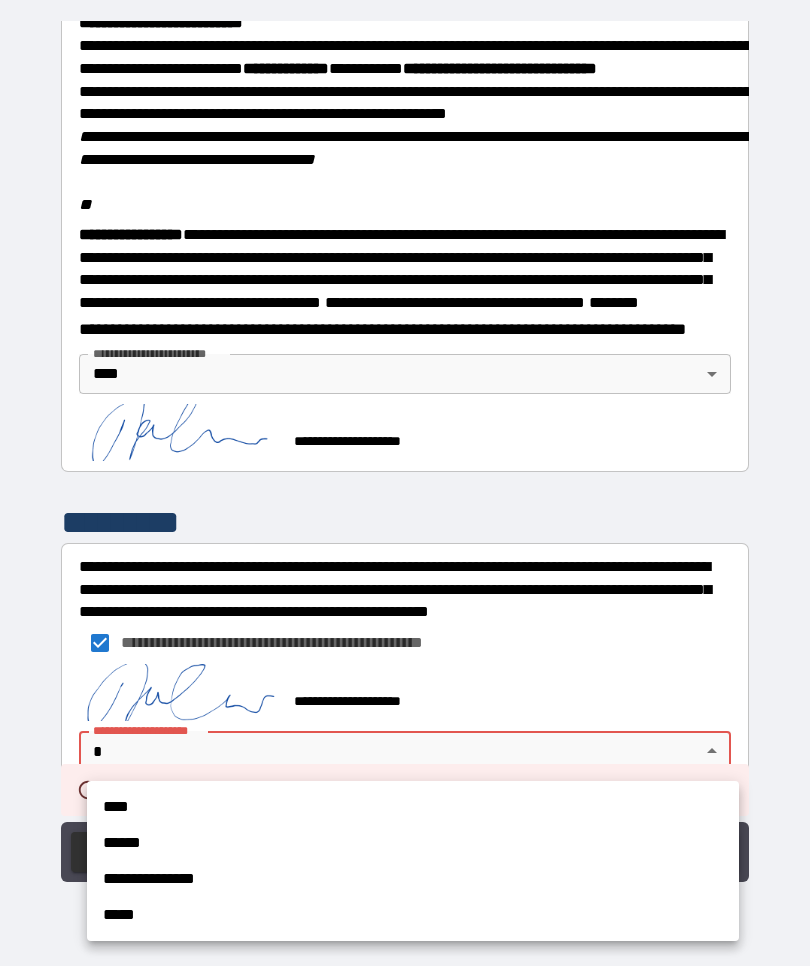 click on "****" at bounding box center [413, 807] 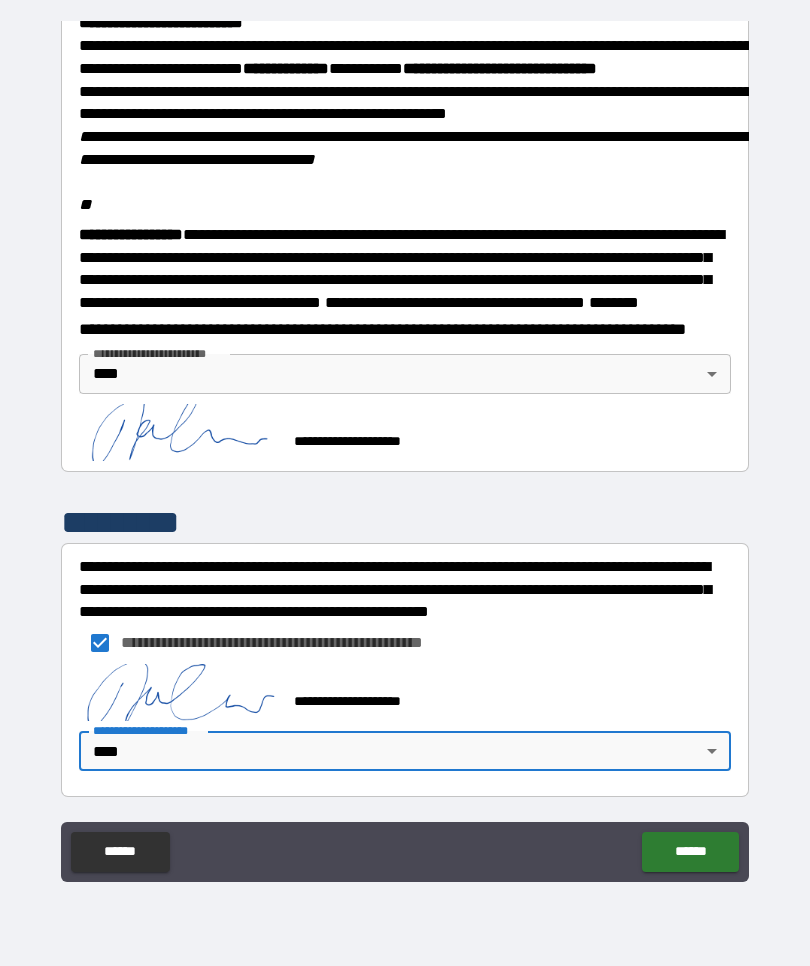 click on "******" at bounding box center (690, 852) 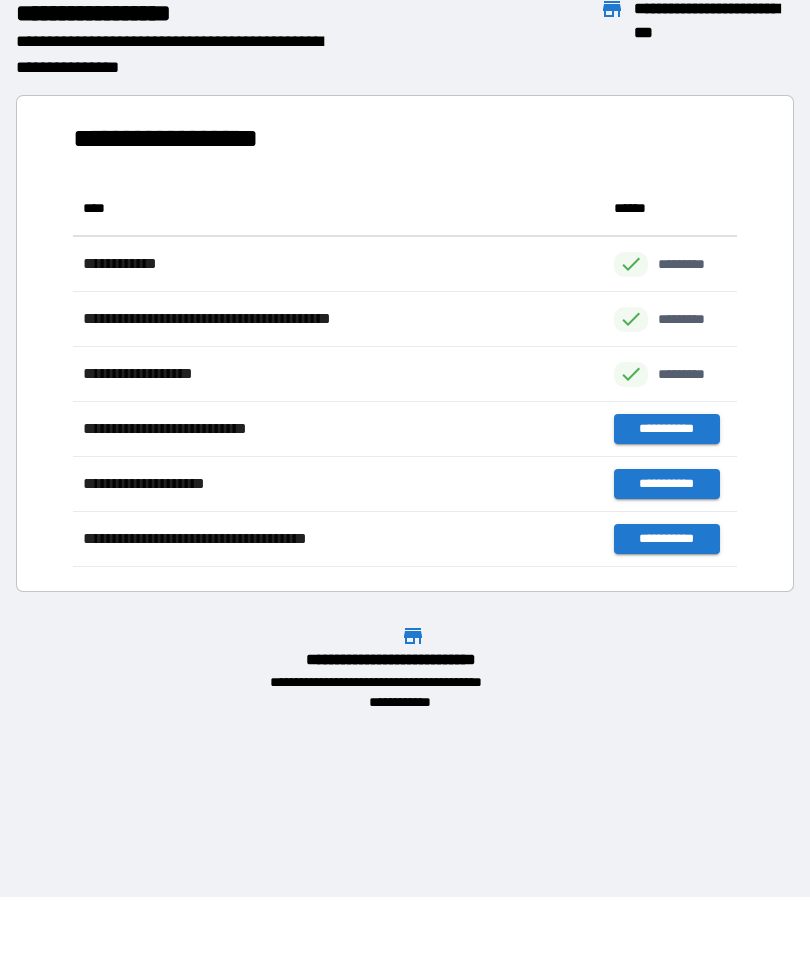 scroll, scrollTop: 386, scrollLeft: 664, axis: both 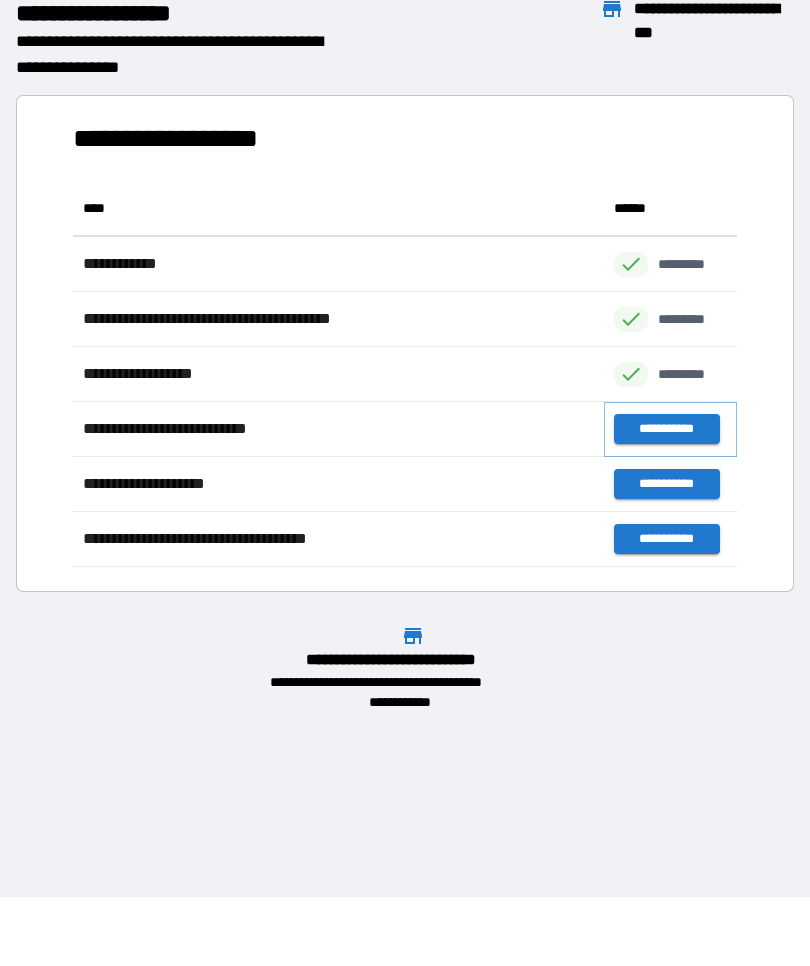 click on "**********" at bounding box center [666, 429] 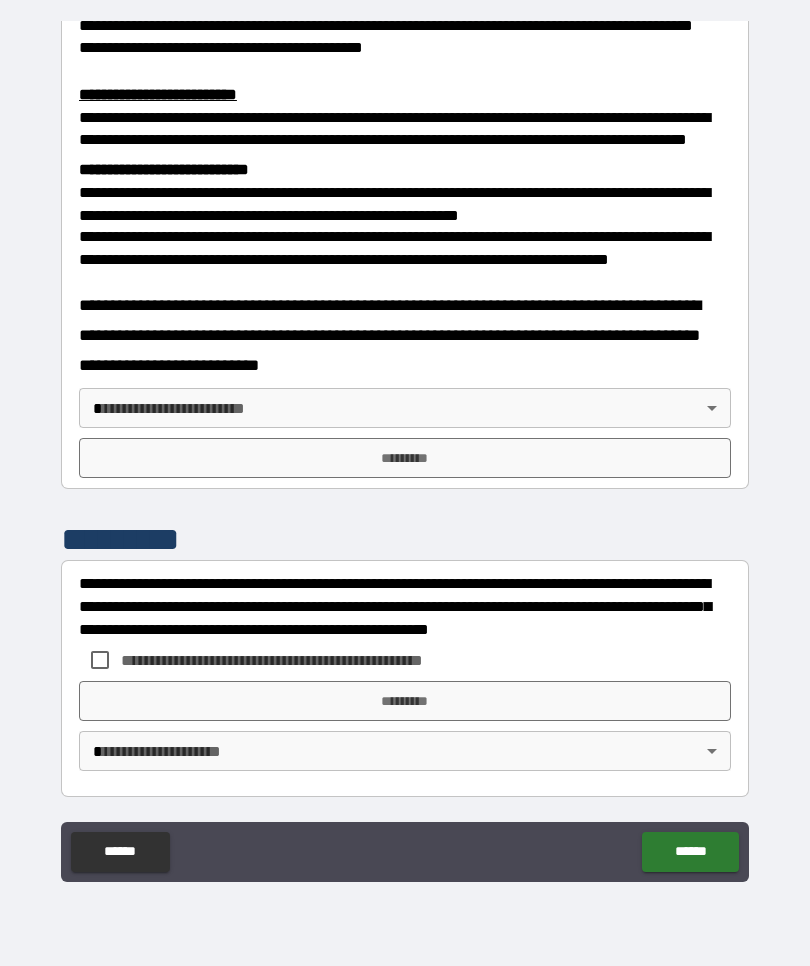 scroll, scrollTop: 665, scrollLeft: 0, axis: vertical 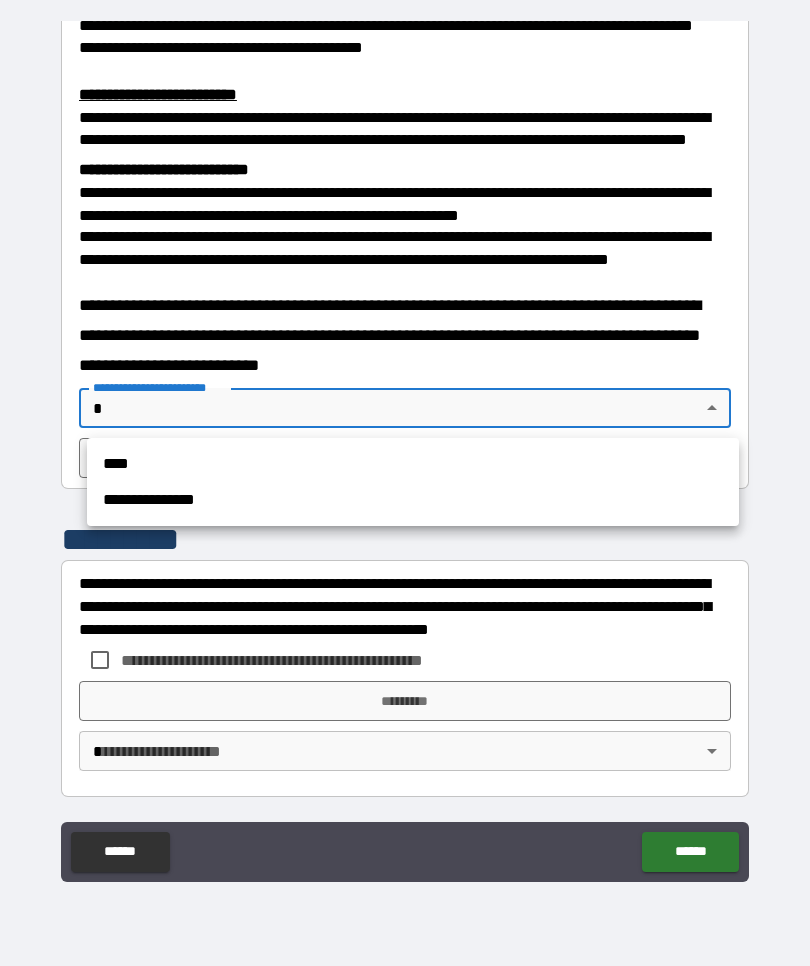 click on "****" at bounding box center [413, 464] 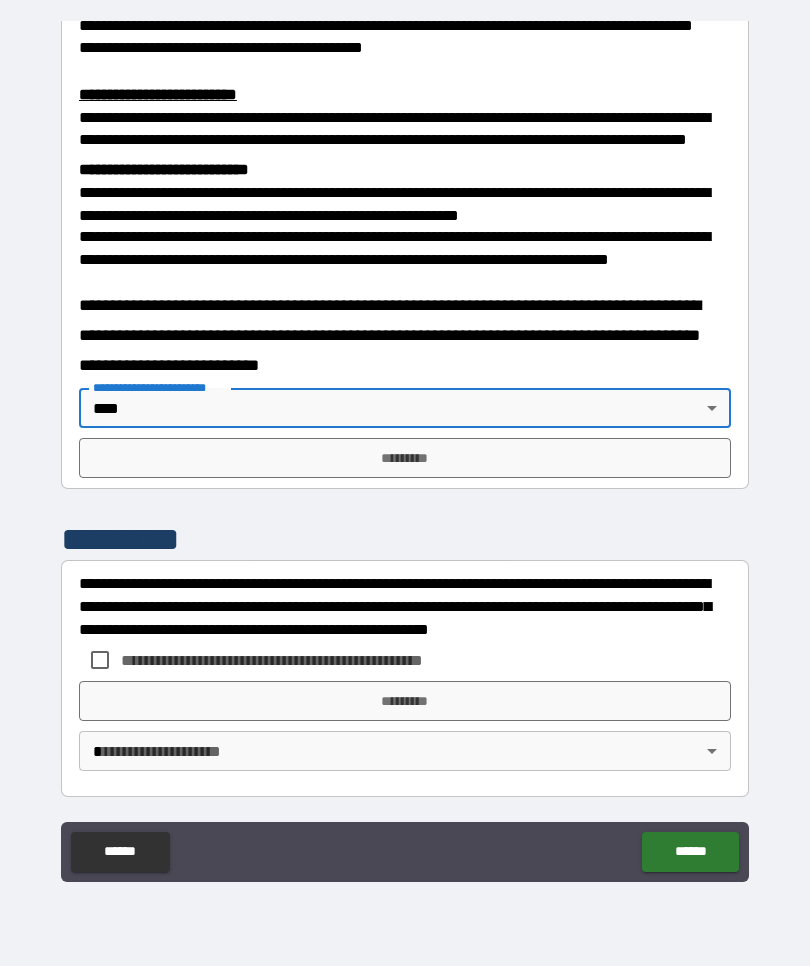 click on "*********" at bounding box center (405, 458) 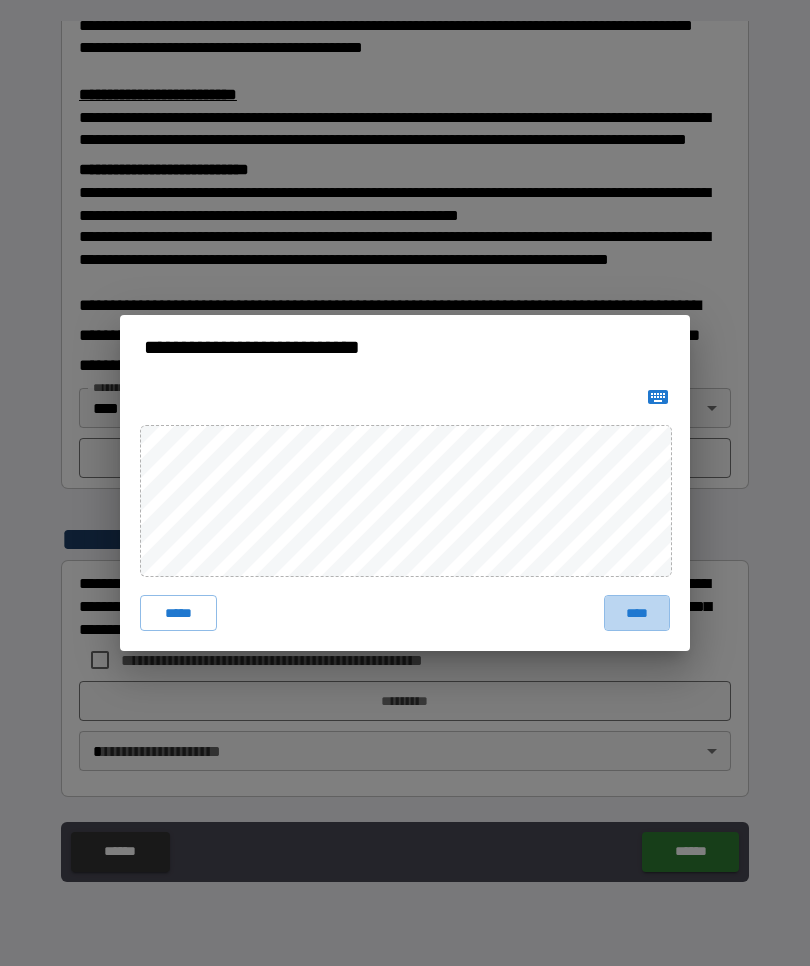 click on "****" at bounding box center [637, 613] 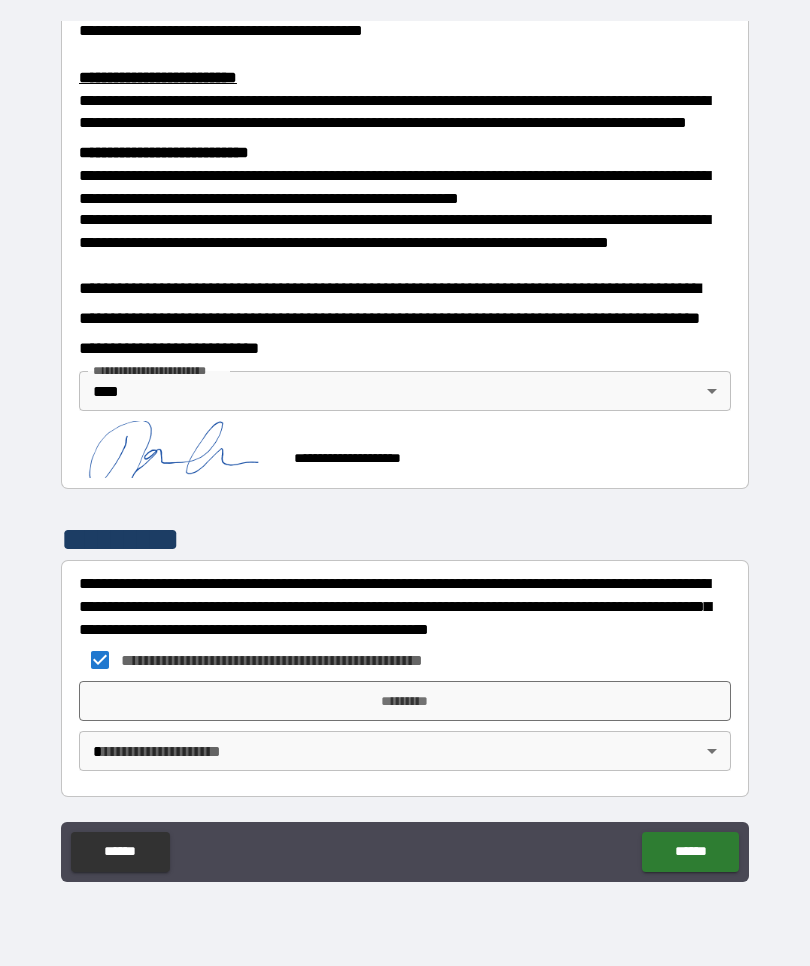 click on "*********" at bounding box center [405, 701] 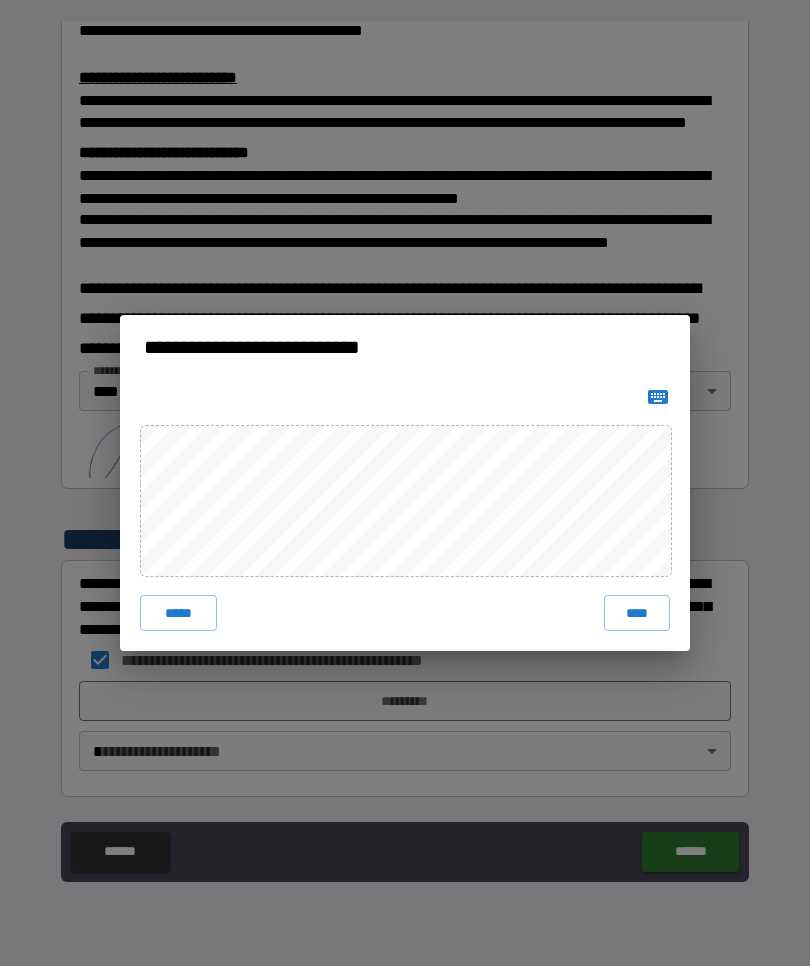 click on "****" at bounding box center (637, 613) 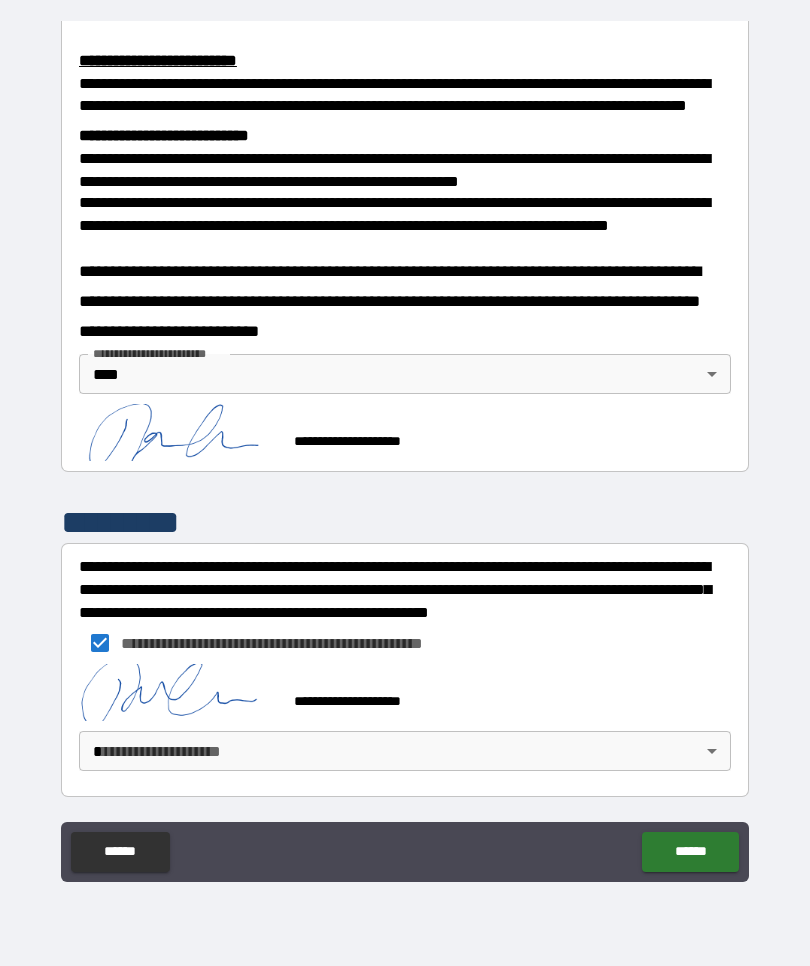 click on "**********" at bounding box center (405, 448) 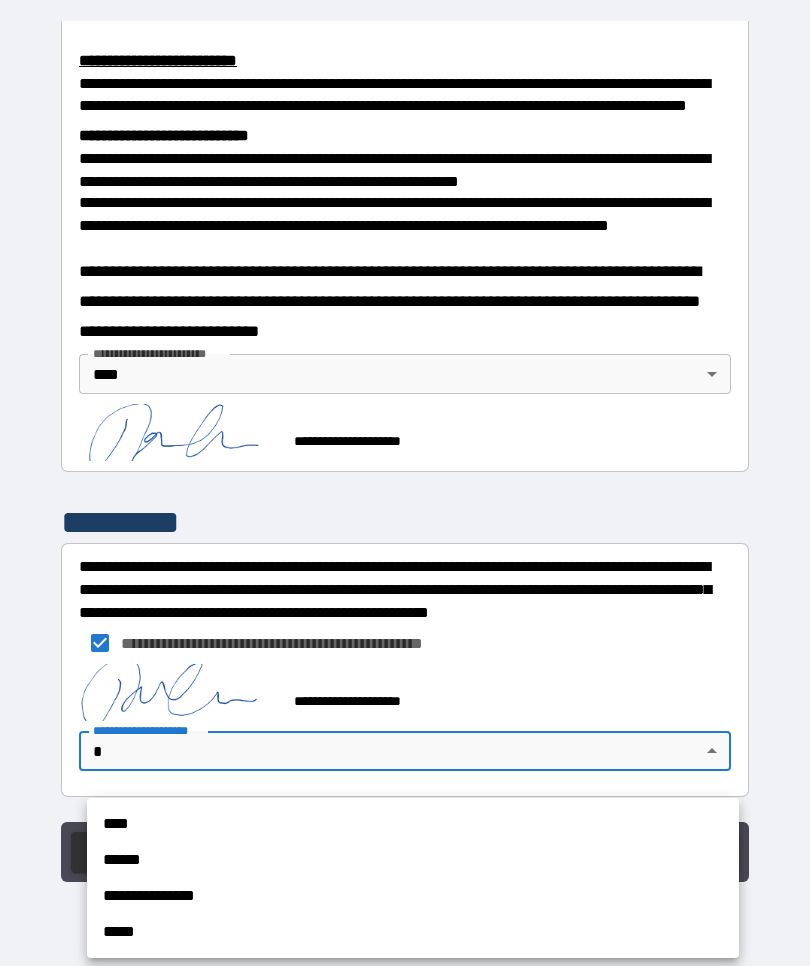 click on "****" at bounding box center [413, 824] 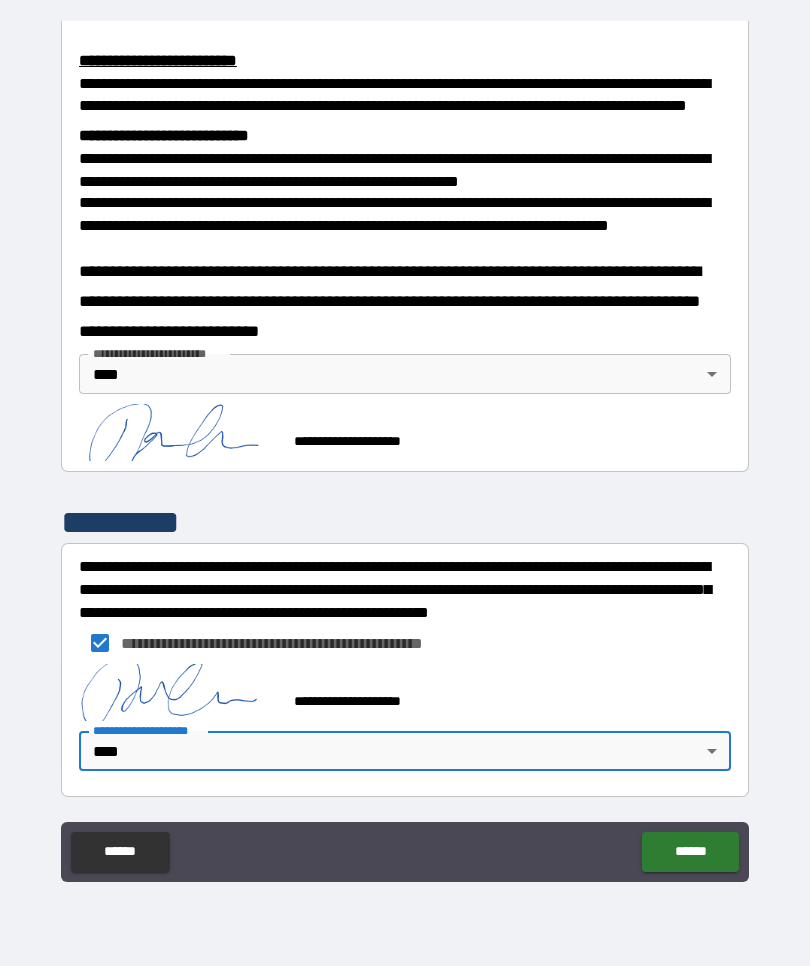 scroll, scrollTop: 699, scrollLeft: 0, axis: vertical 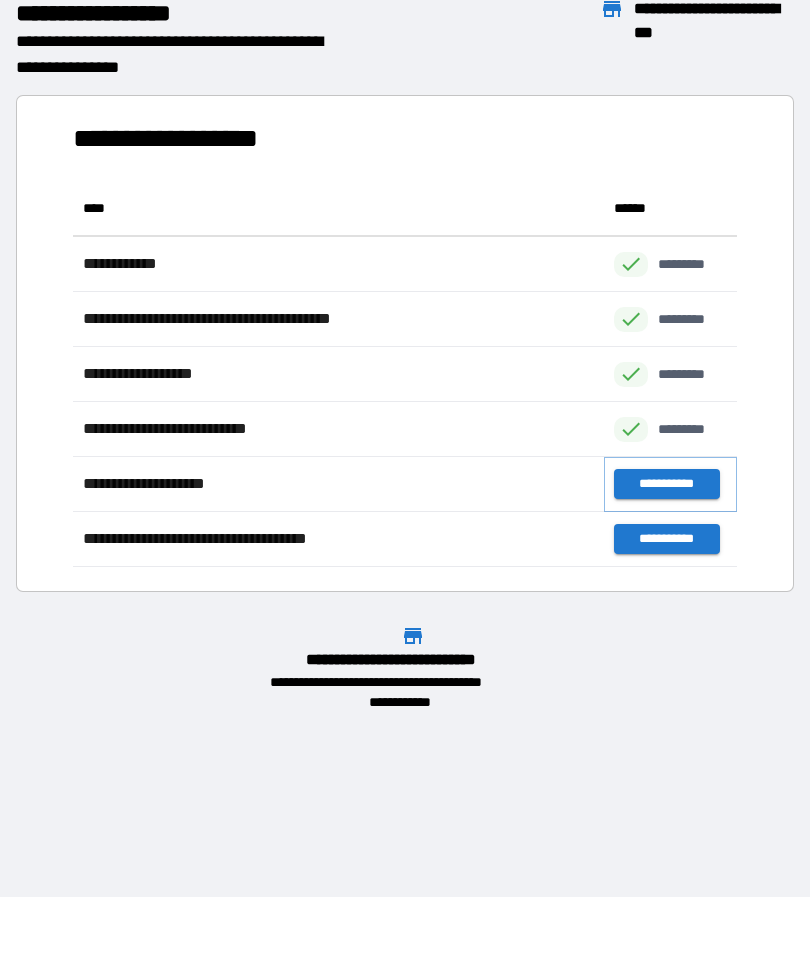 click on "**********" at bounding box center (666, 484) 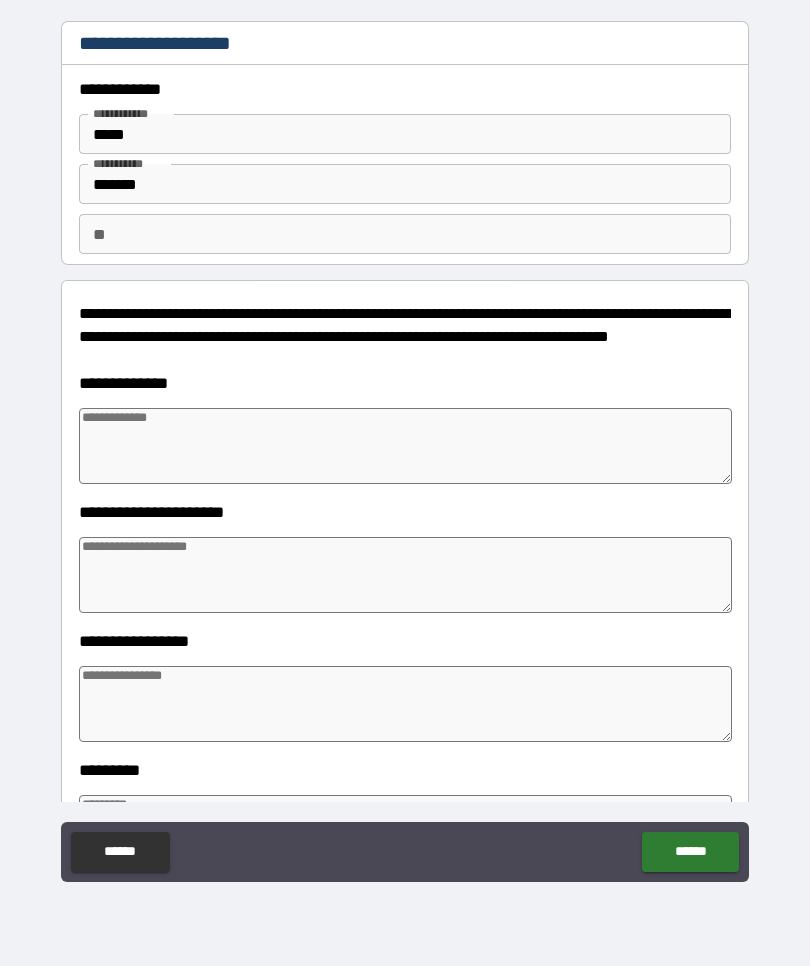 type on "*" 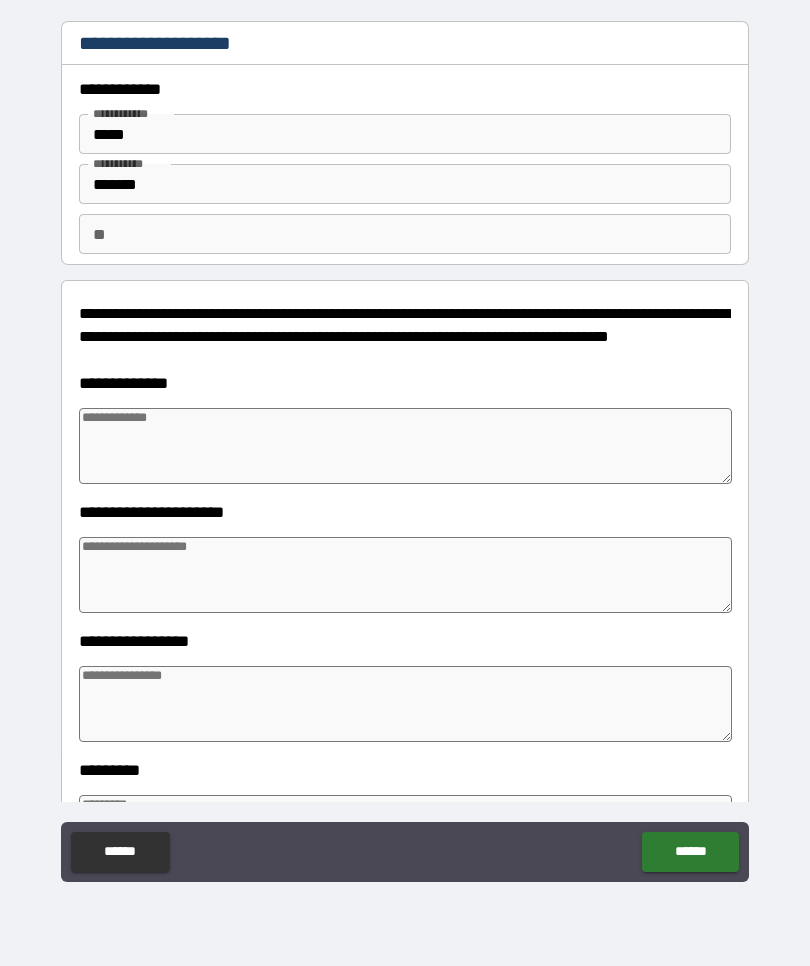 type on "*" 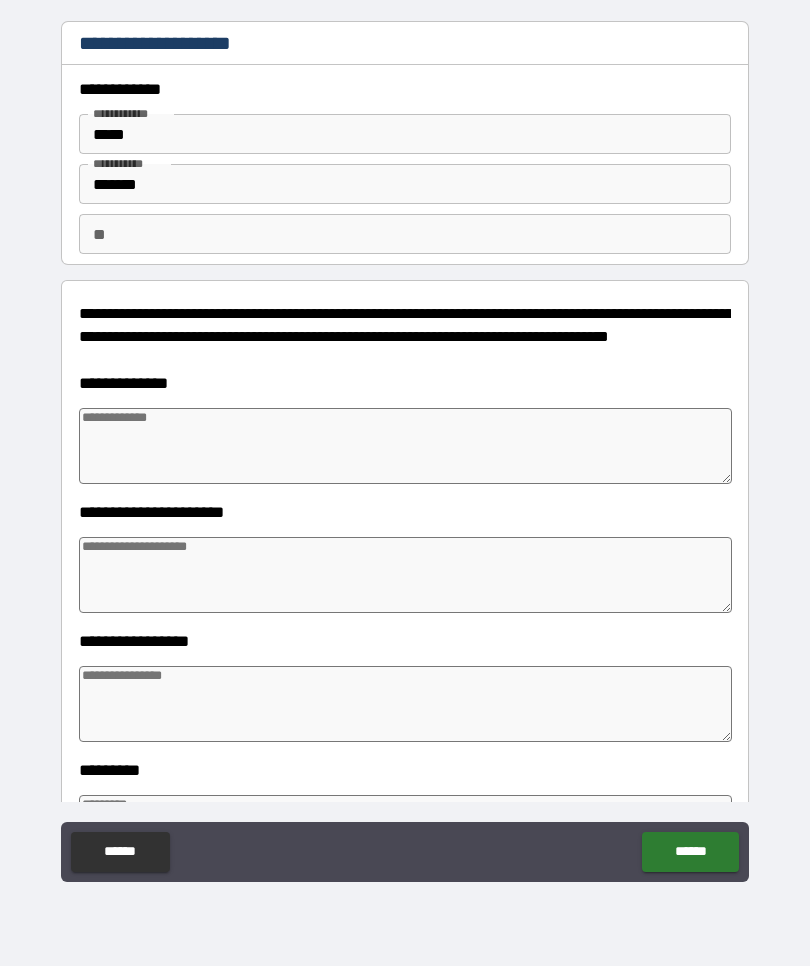 type on "*" 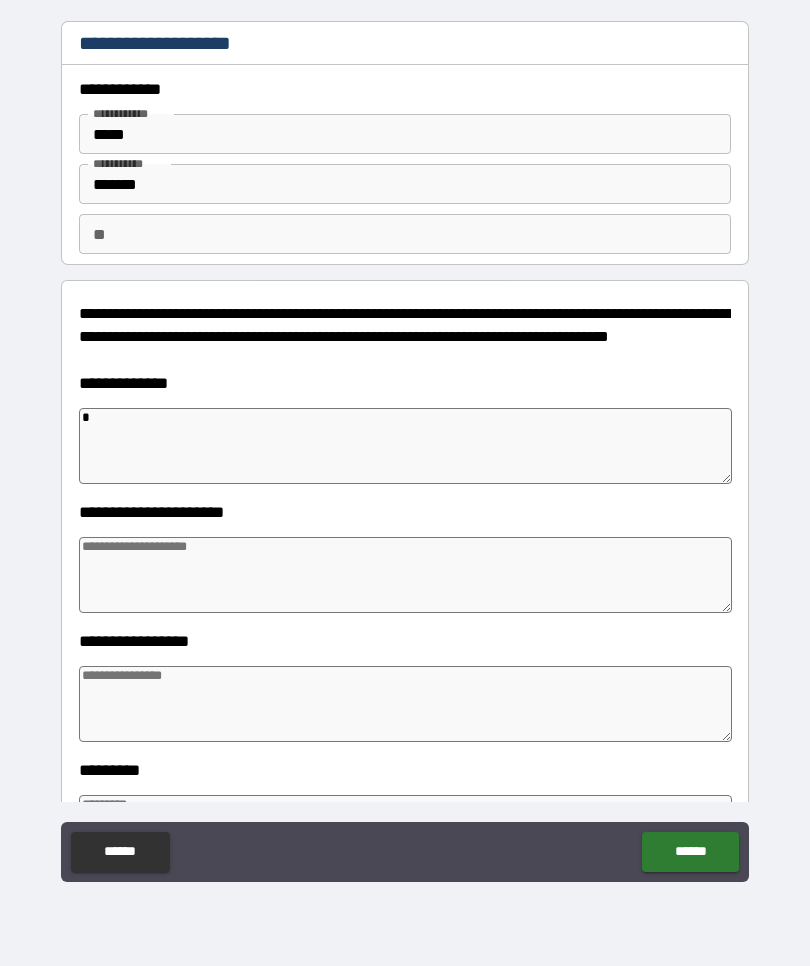 type on "*" 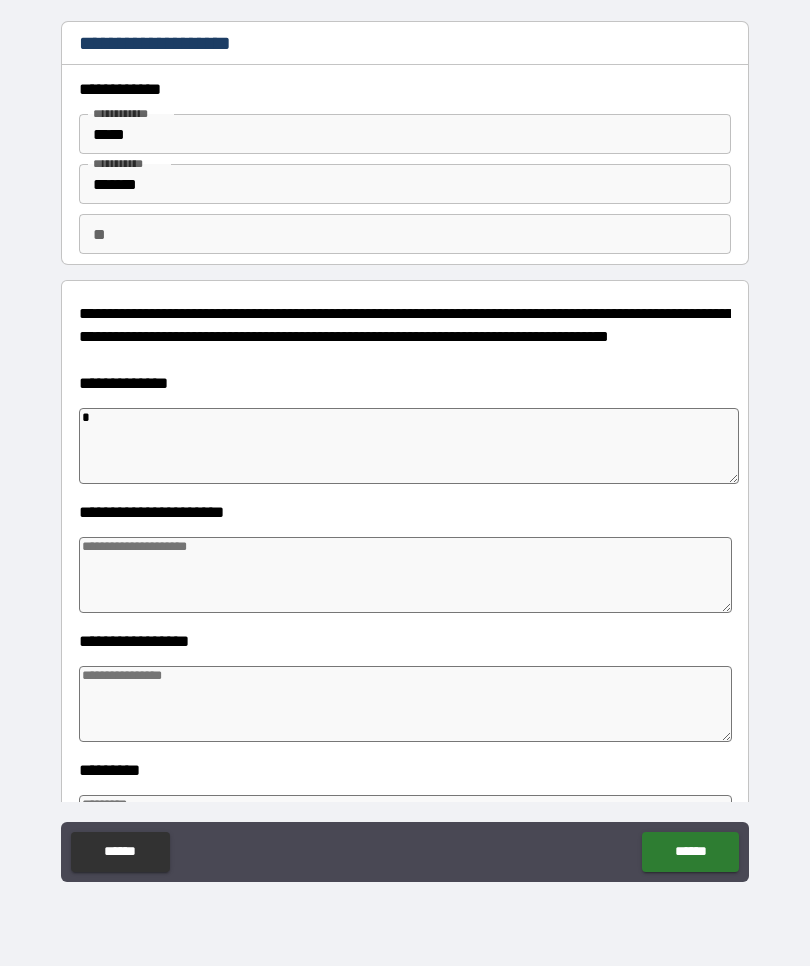 type on "**" 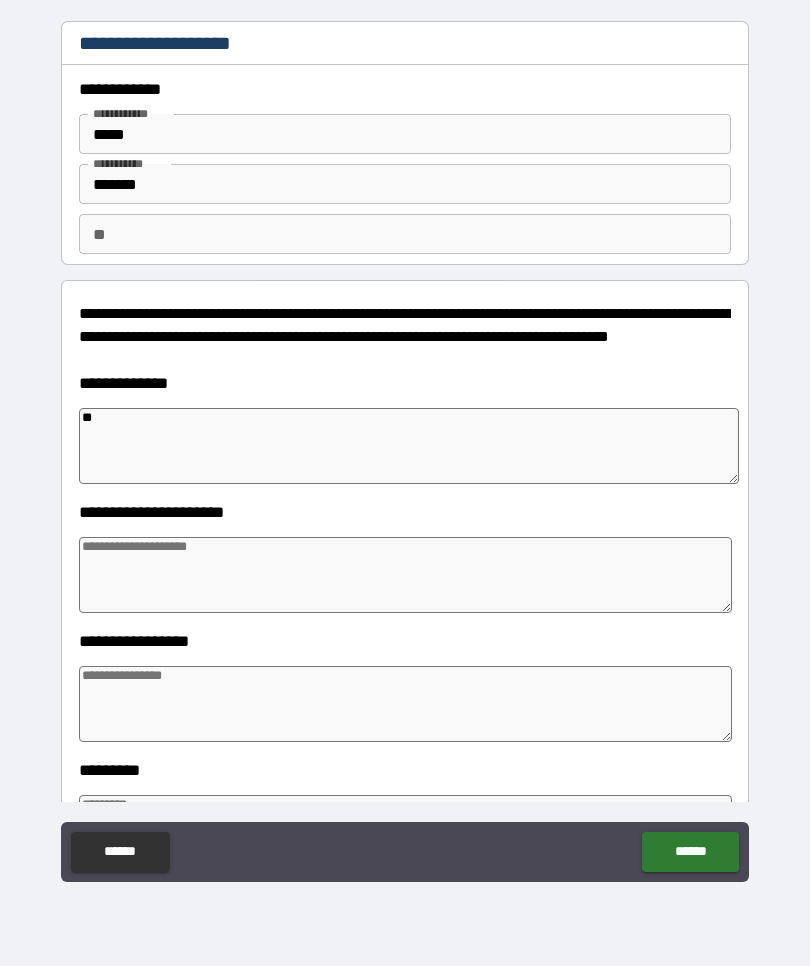 type on "*" 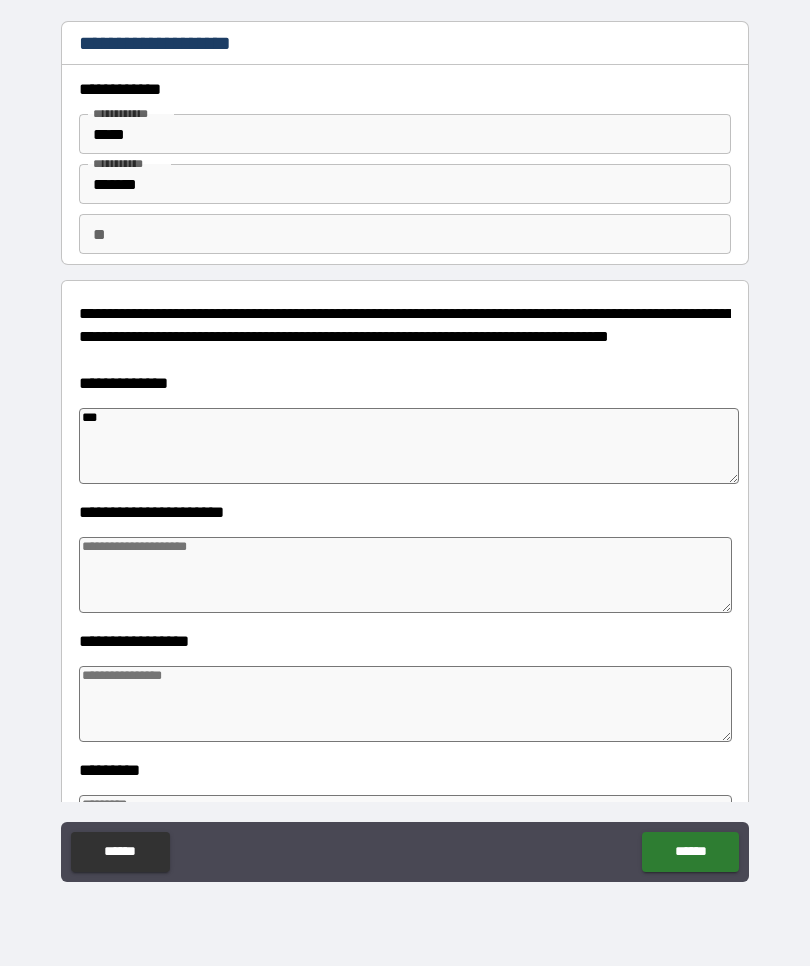 type on "****" 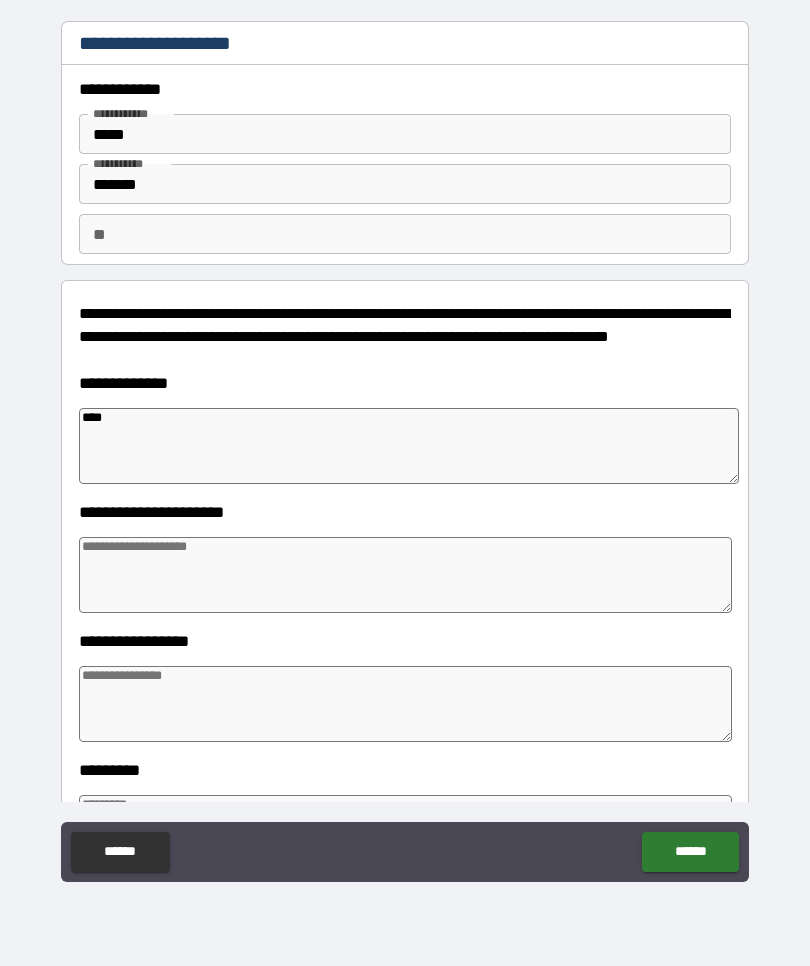type on "*" 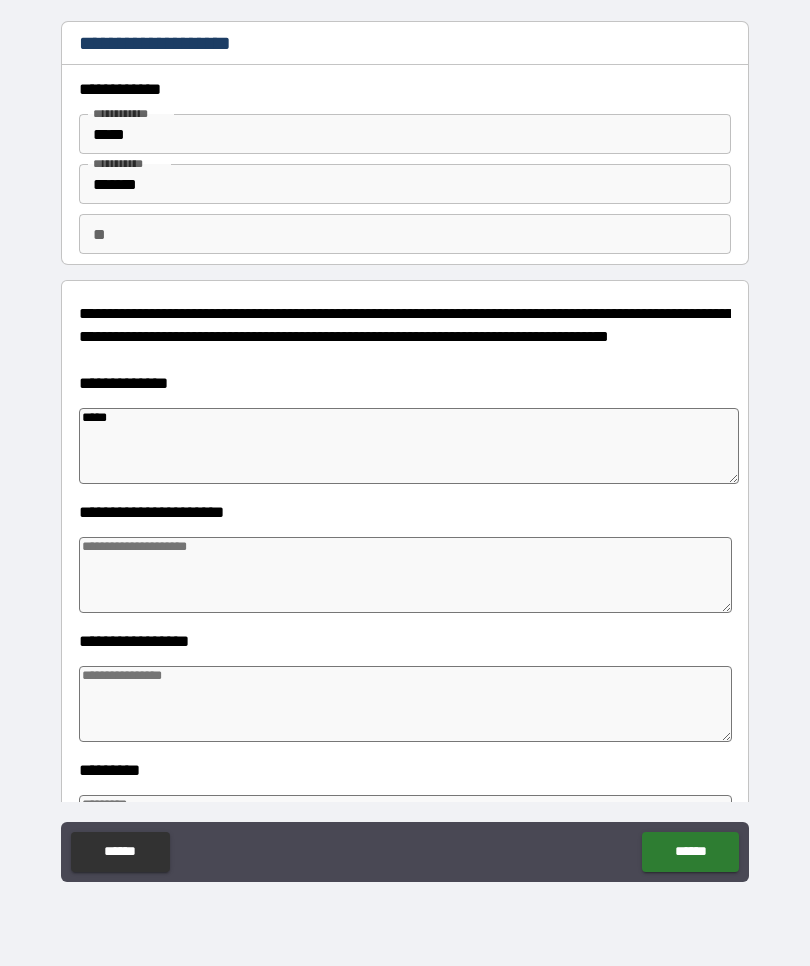 type on "*" 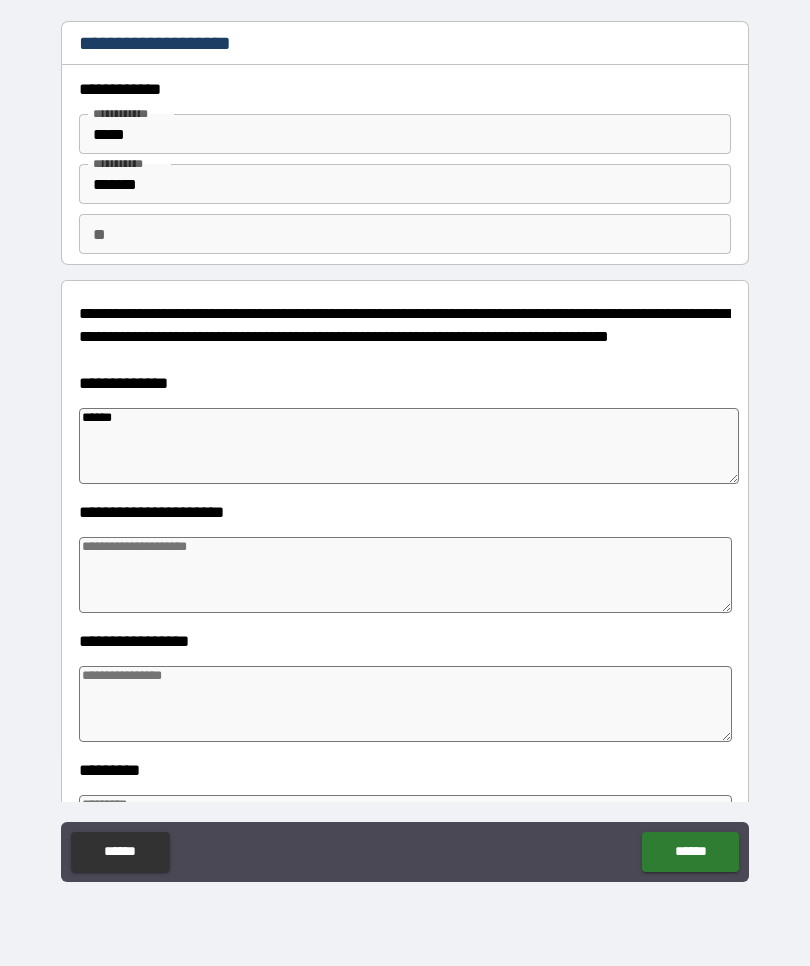 type on "*" 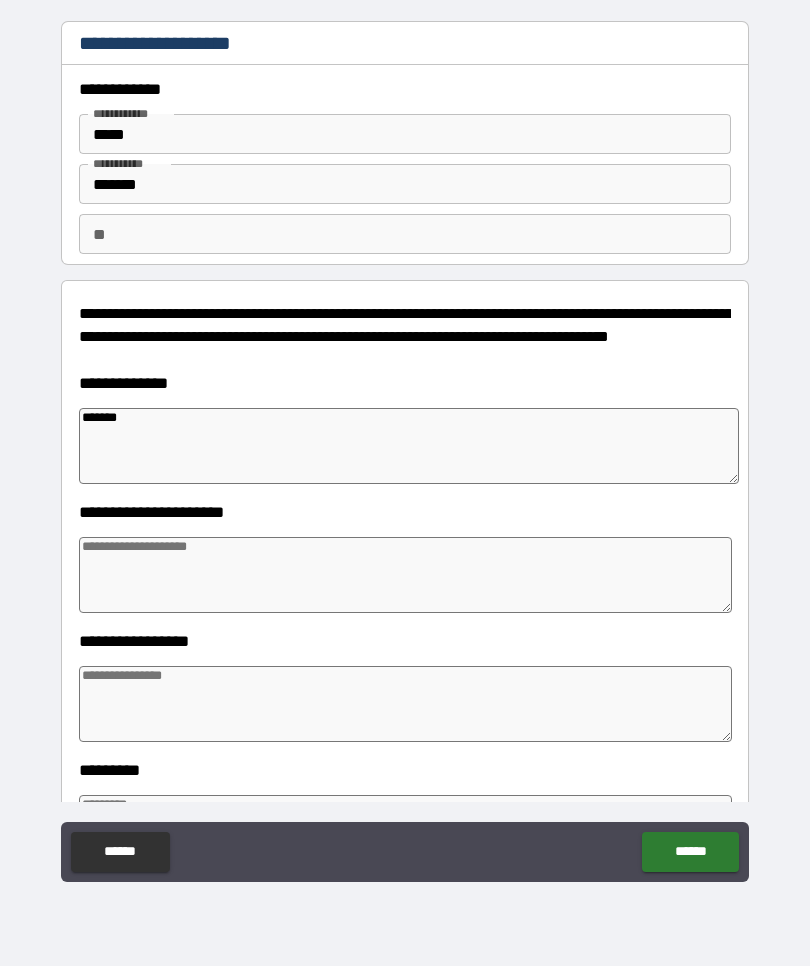 type on "*" 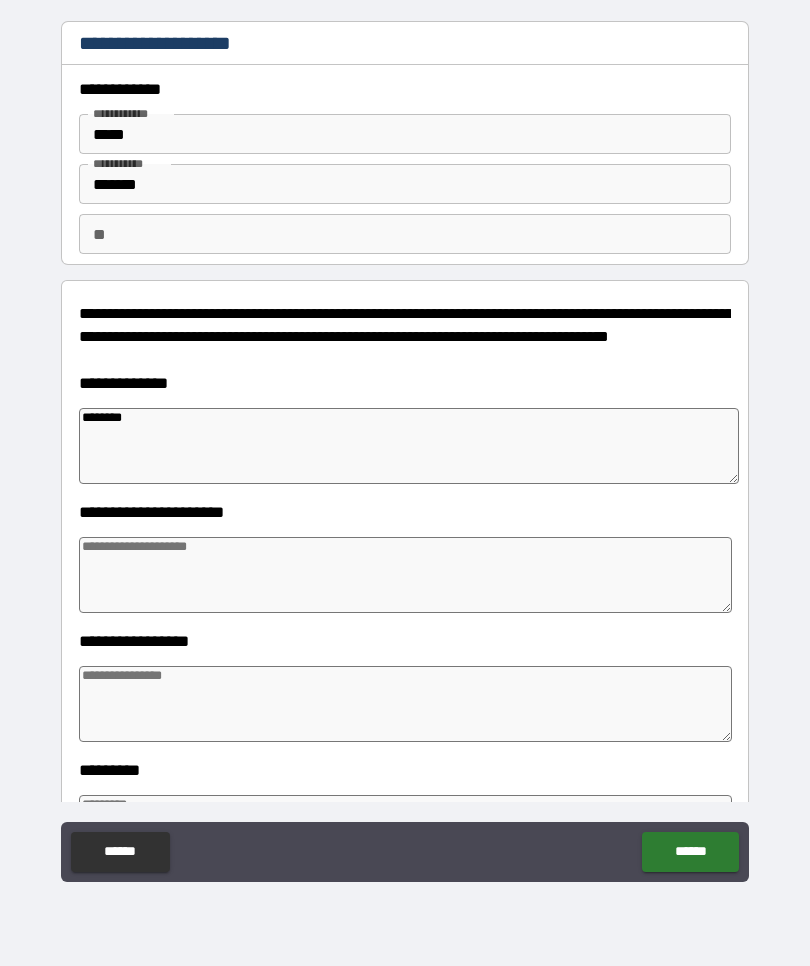 type on "*" 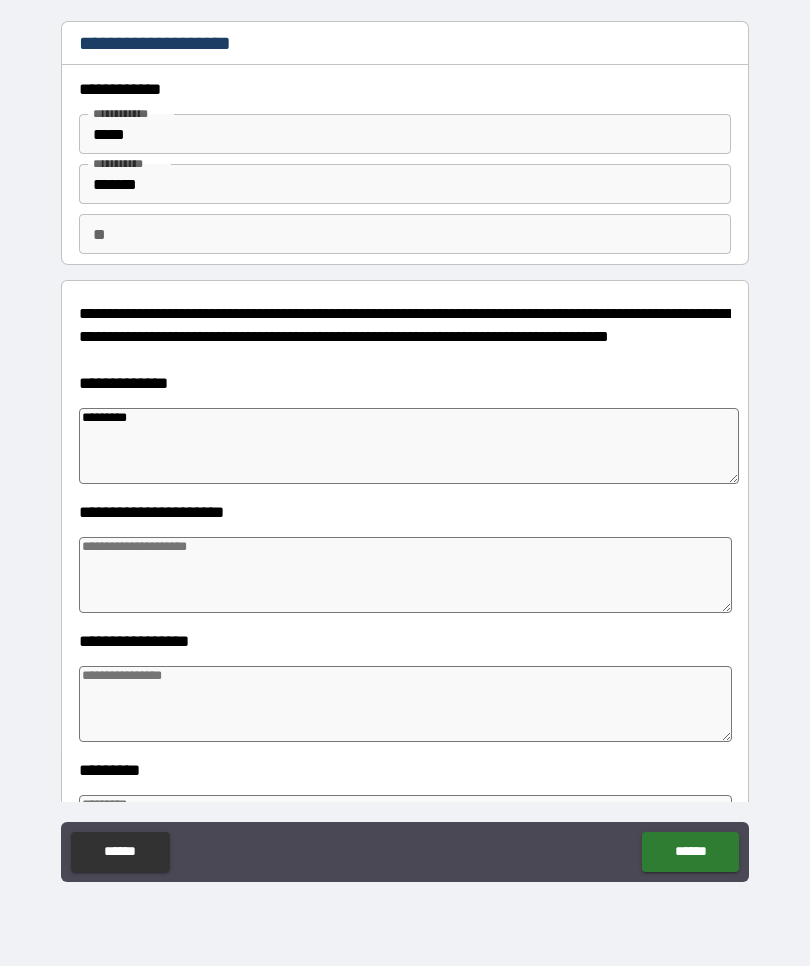 type on "*" 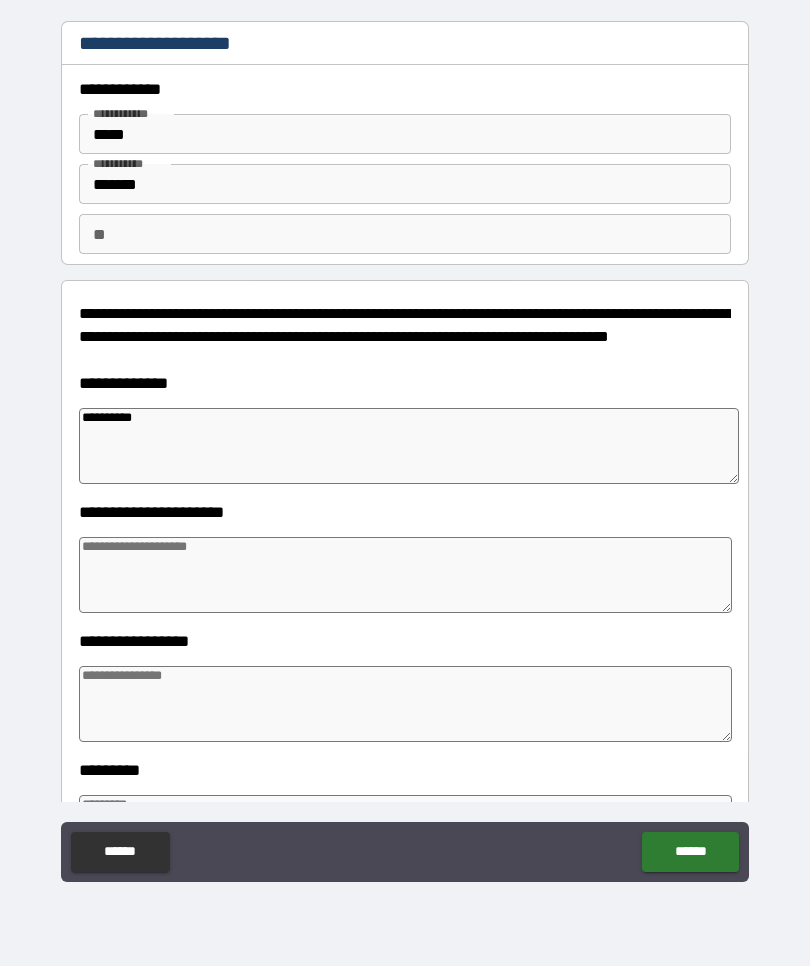 type on "*" 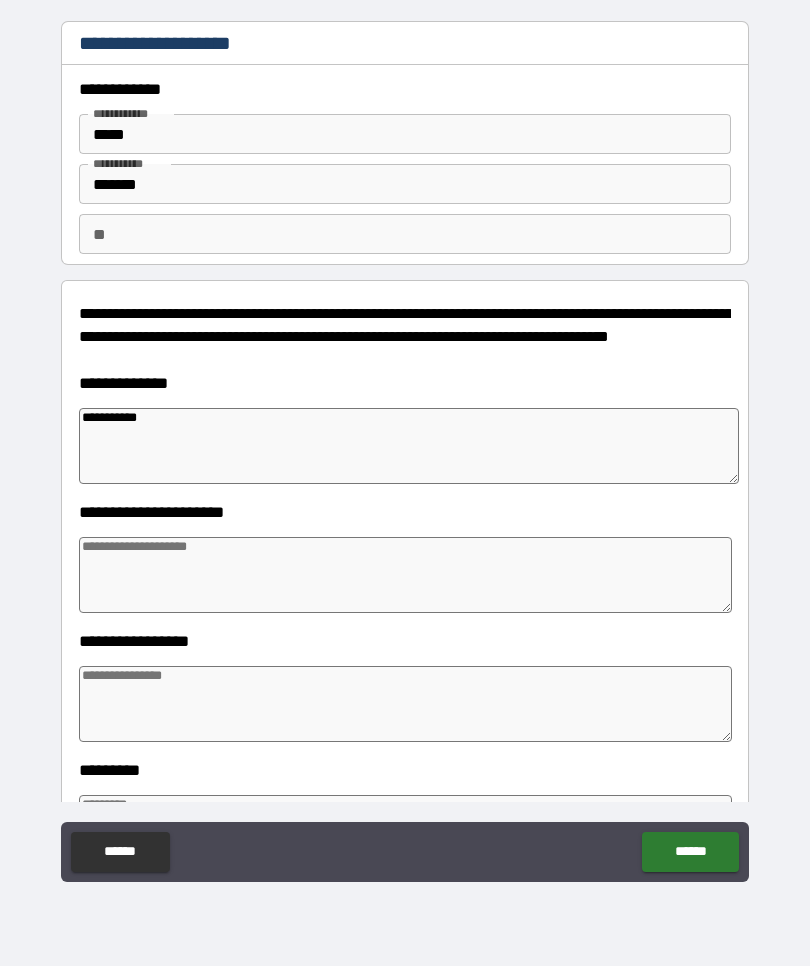type on "*" 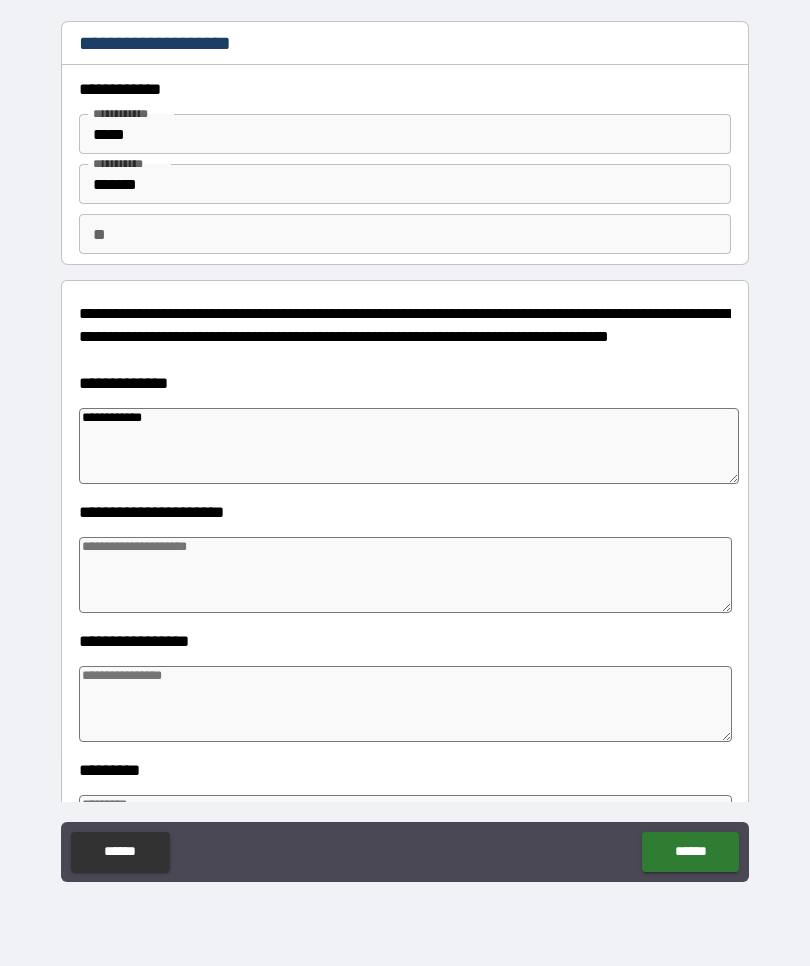 type on "*" 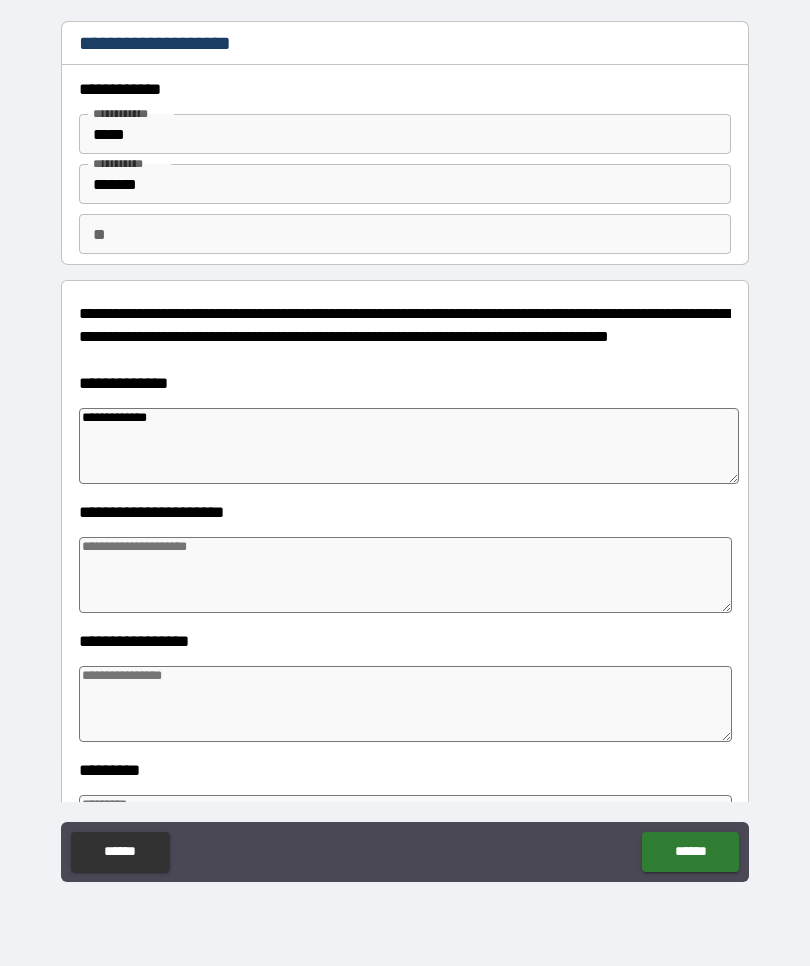 type on "*" 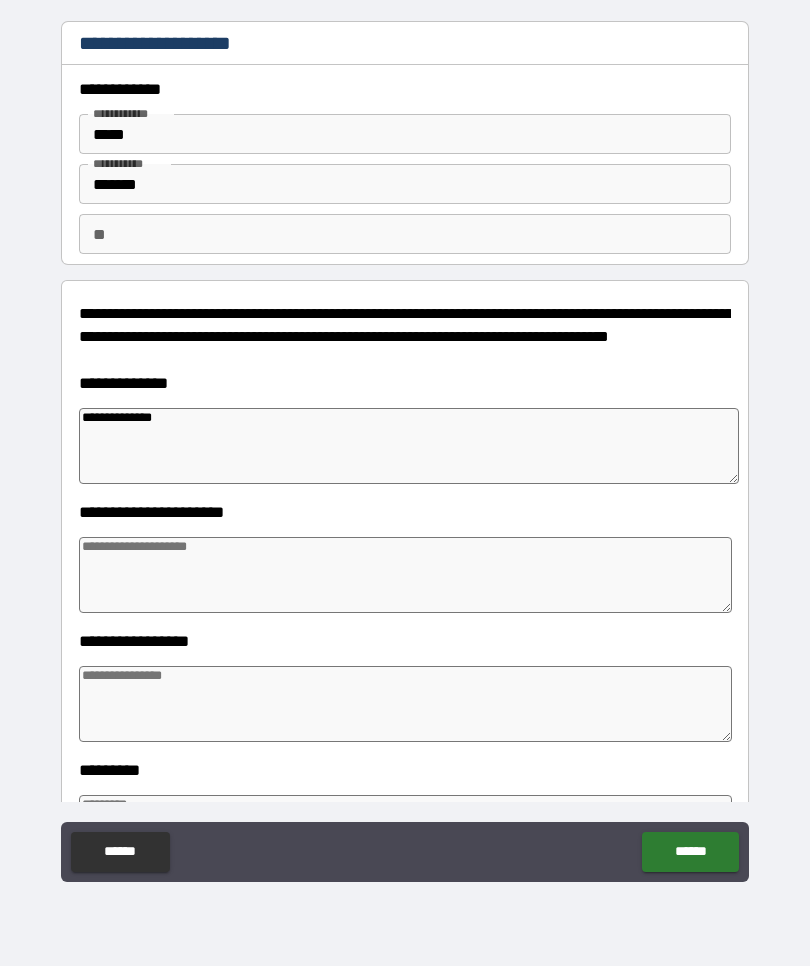 type on "*" 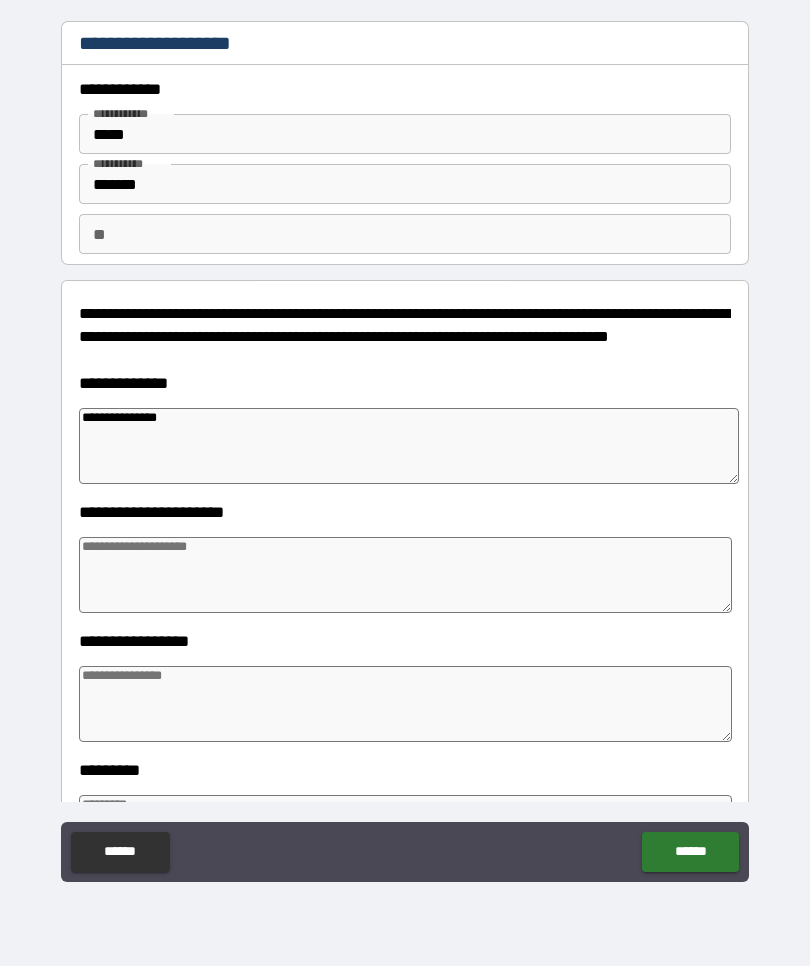 type on "**********" 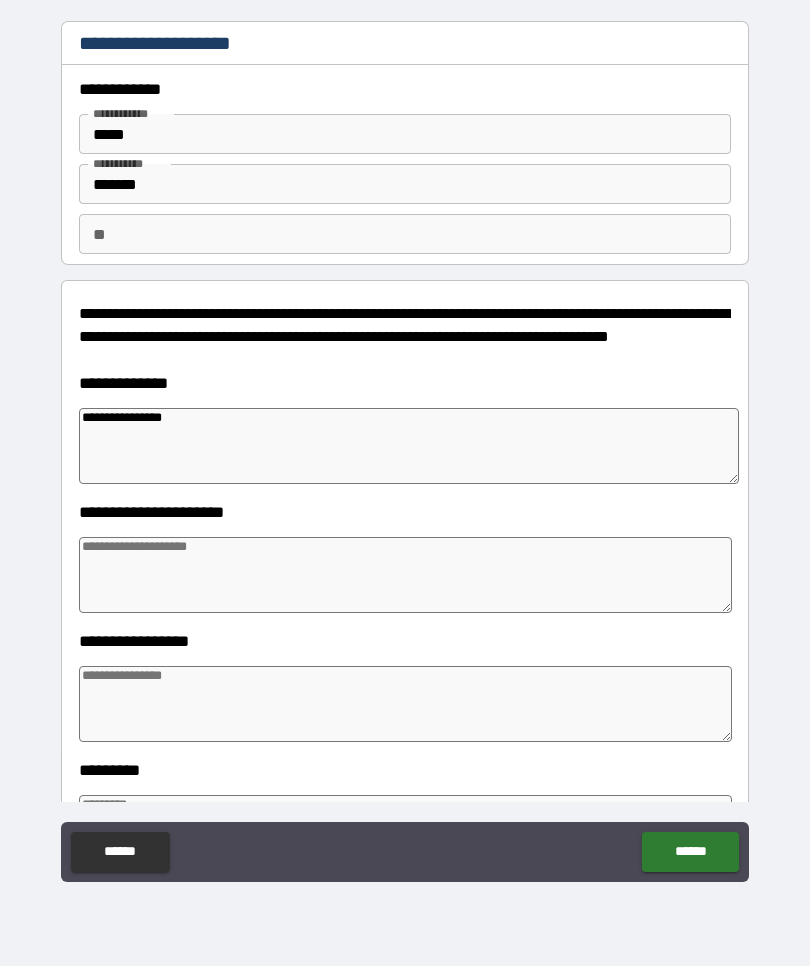 type on "*" 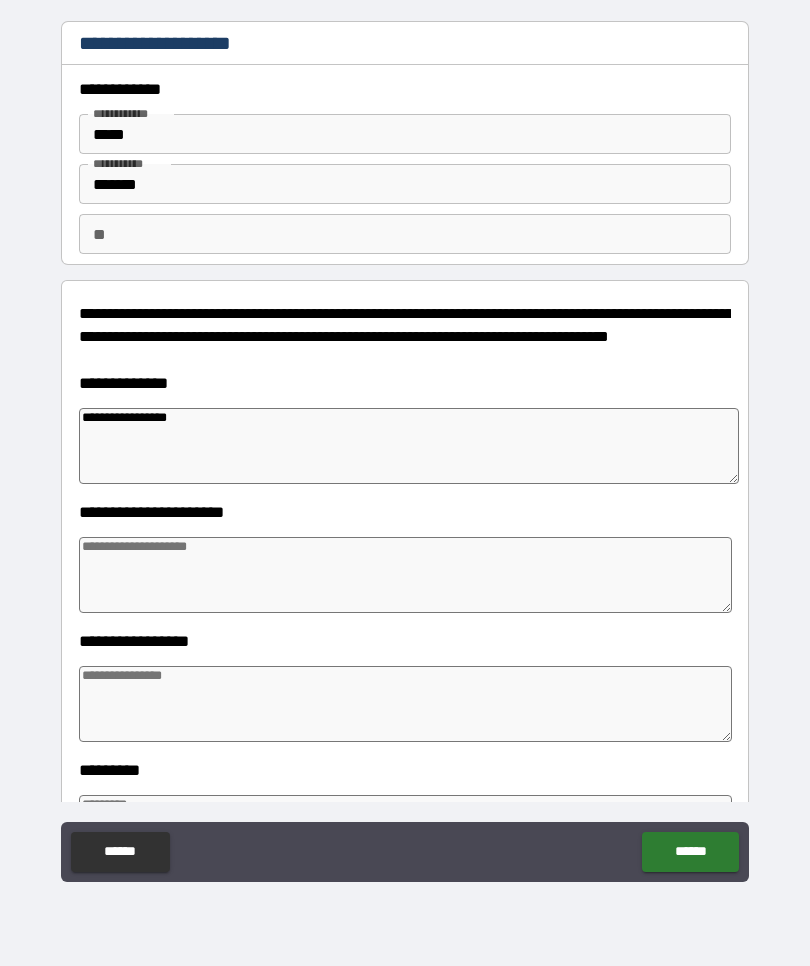 type on "*" 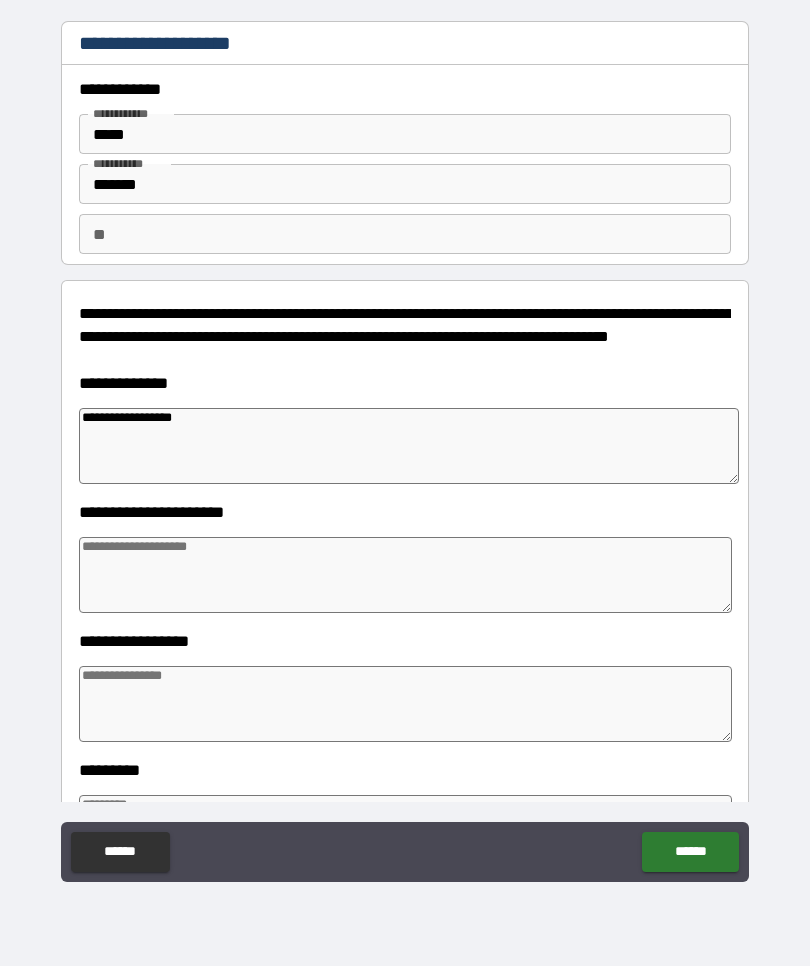 type on "**********" 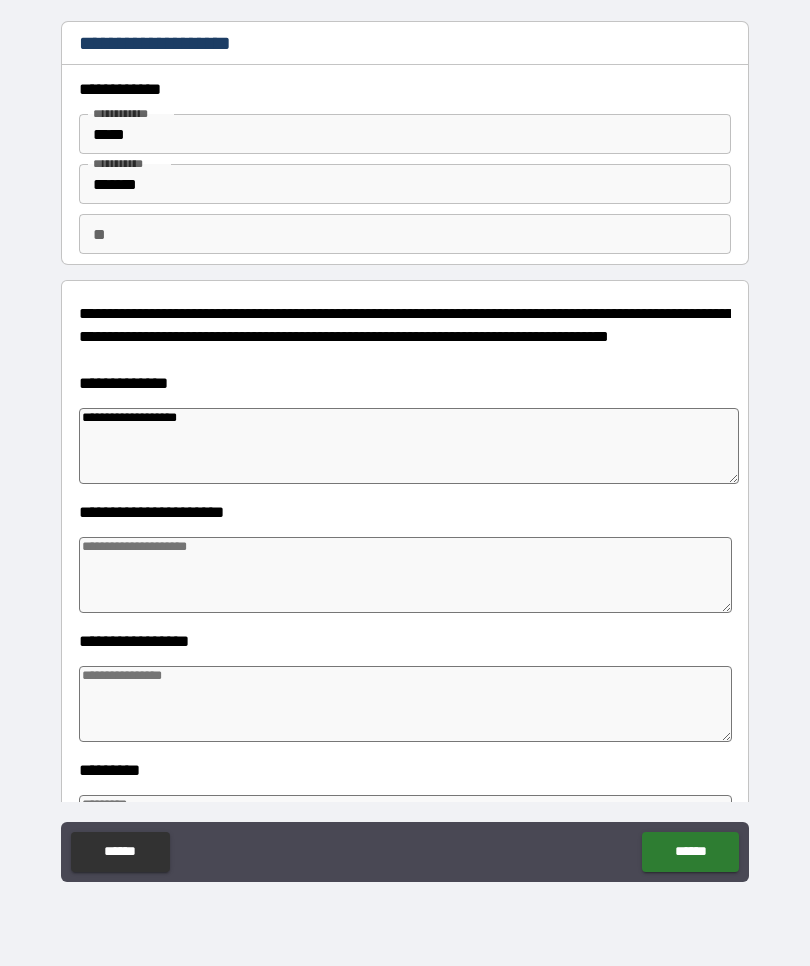 type on "*" 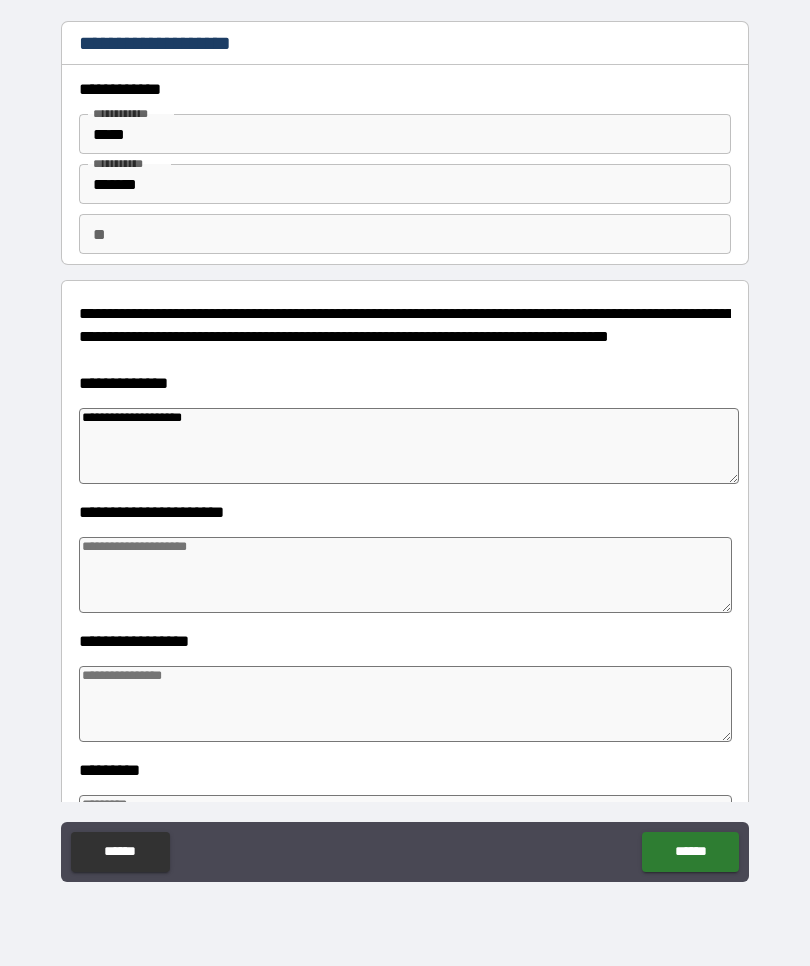 type on "*" 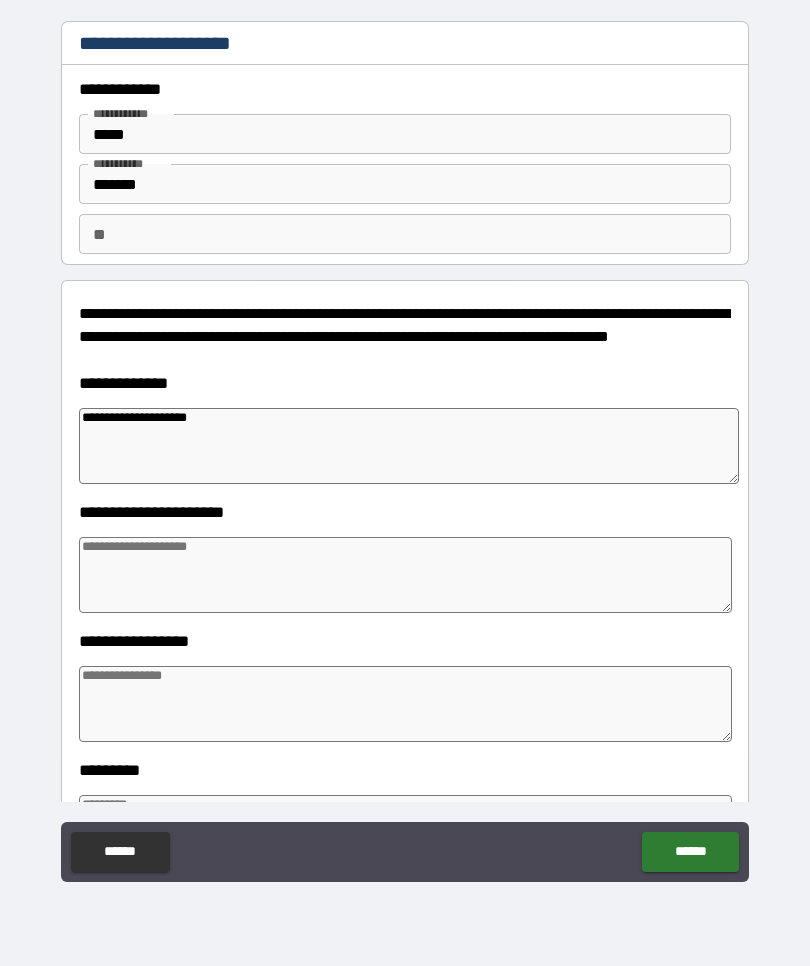 type on "*" 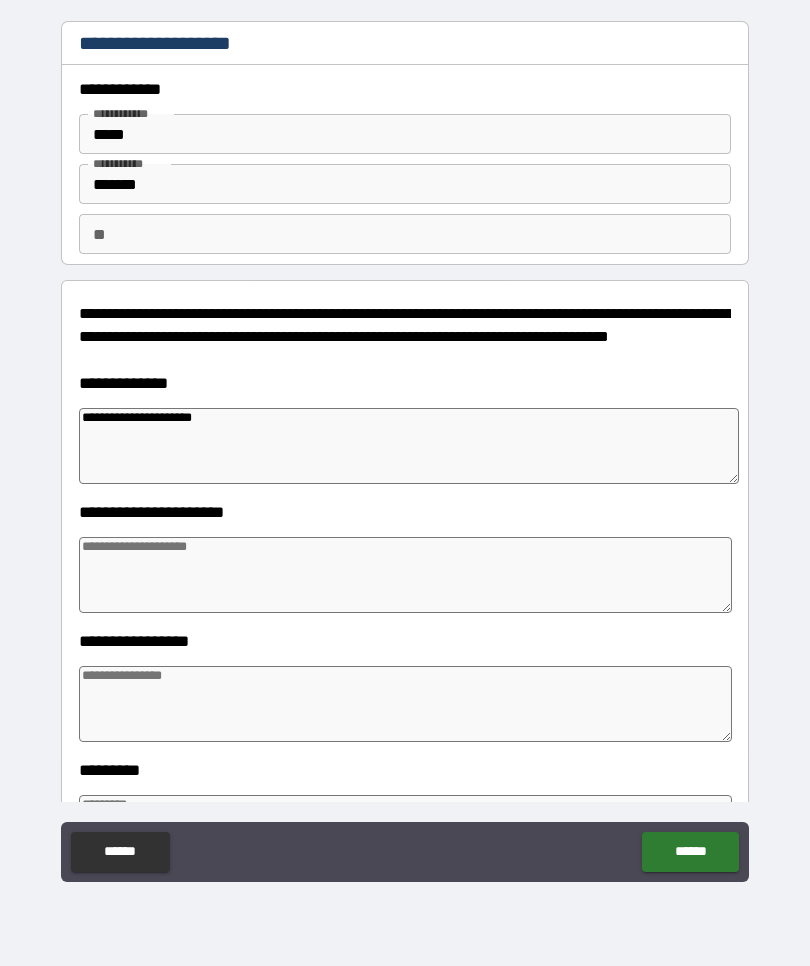 type on "*" 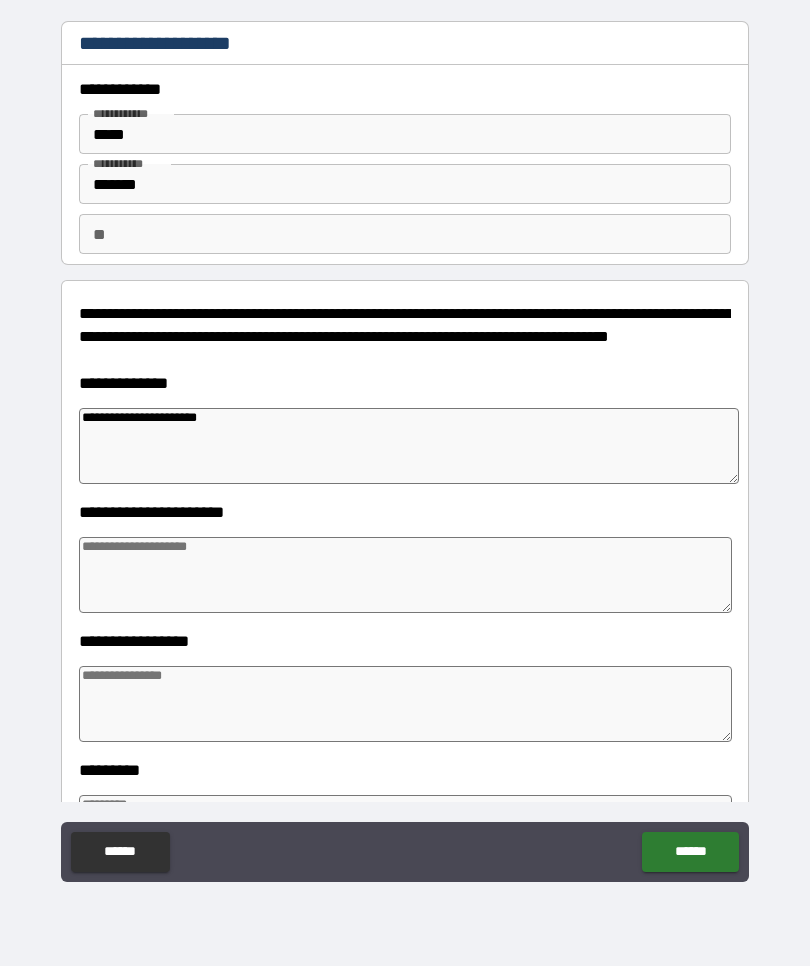 type on "*" 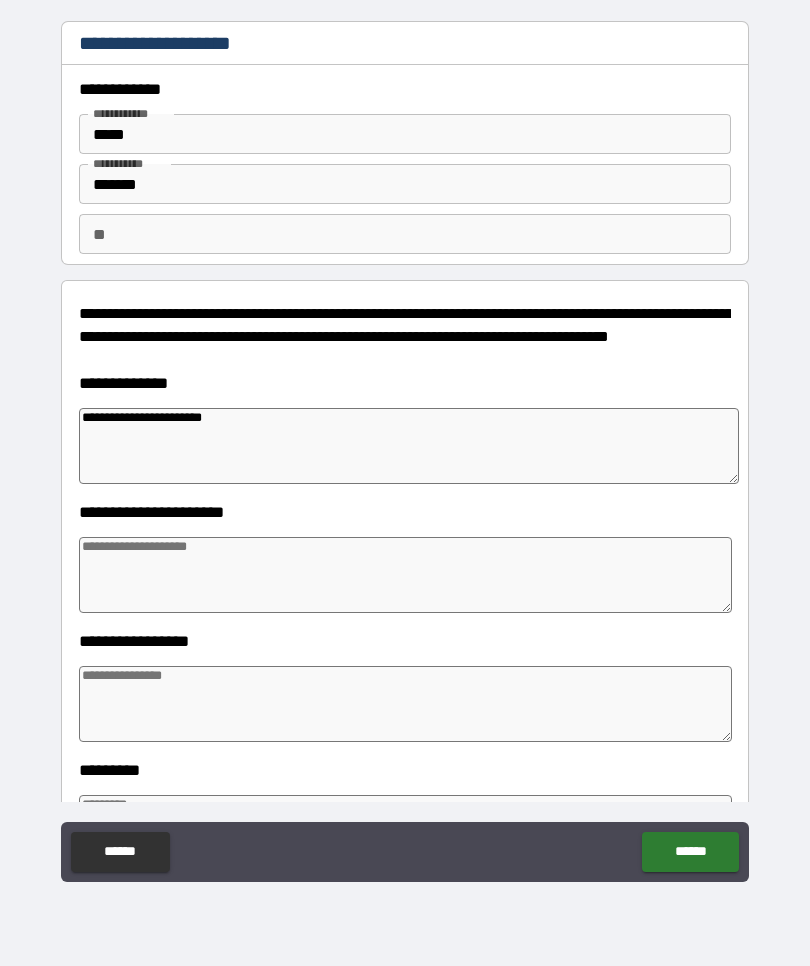 type on "*" 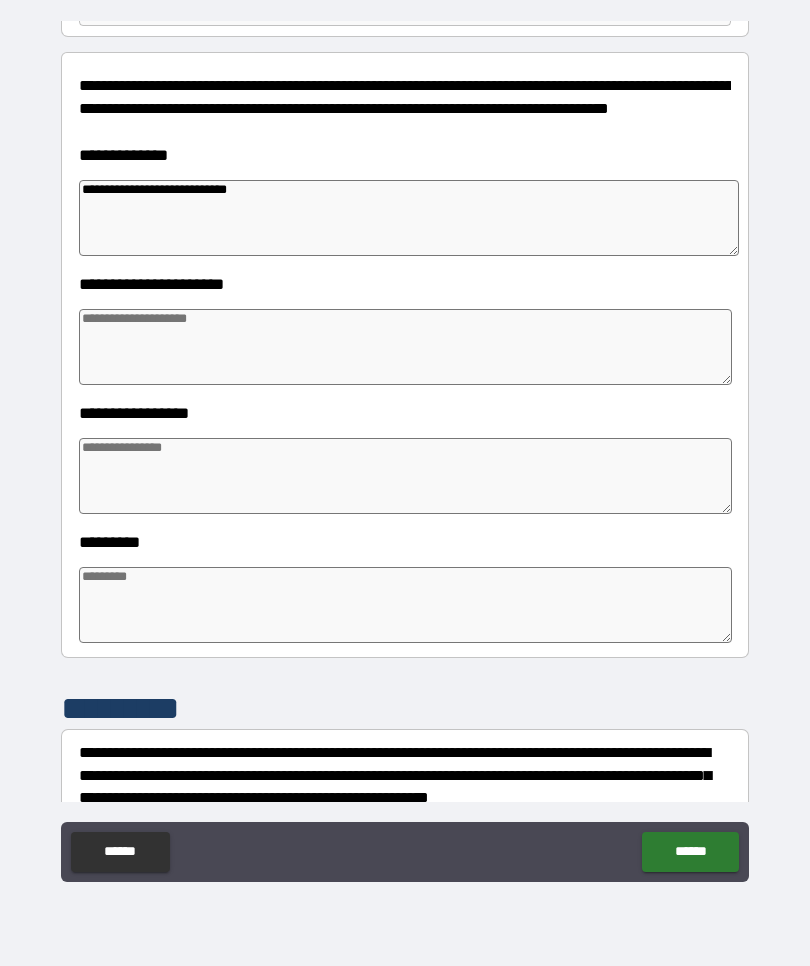scroll, scrollTop: 248, scrollLeft: 0, axis: vertical 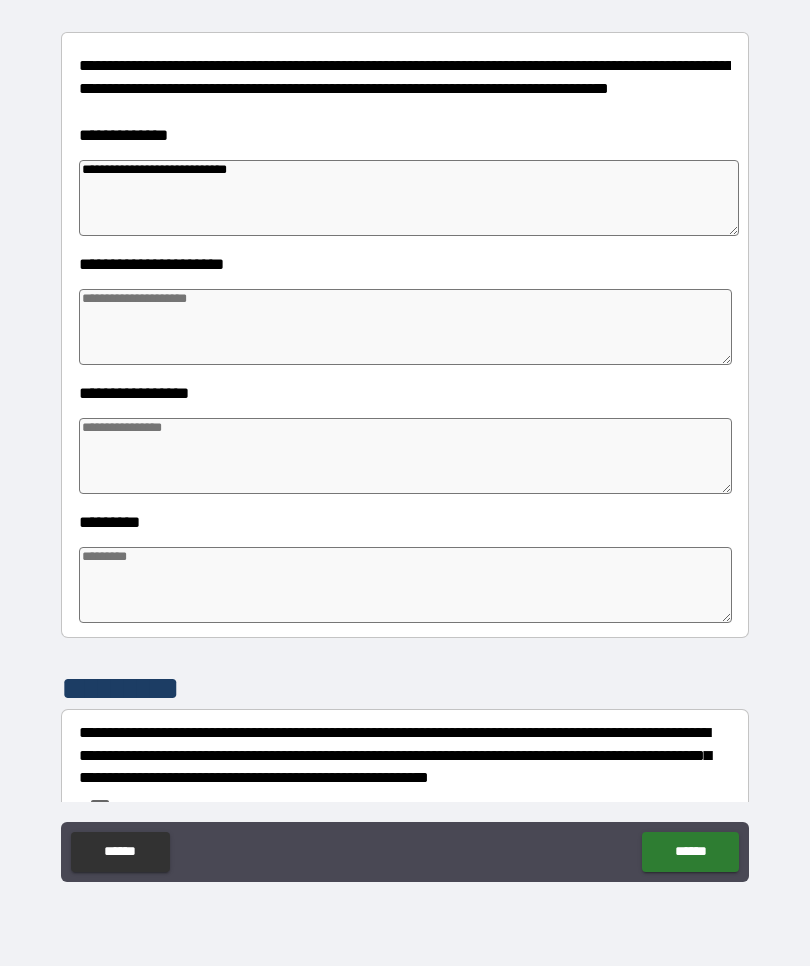 click at bounding box center (405, 327) 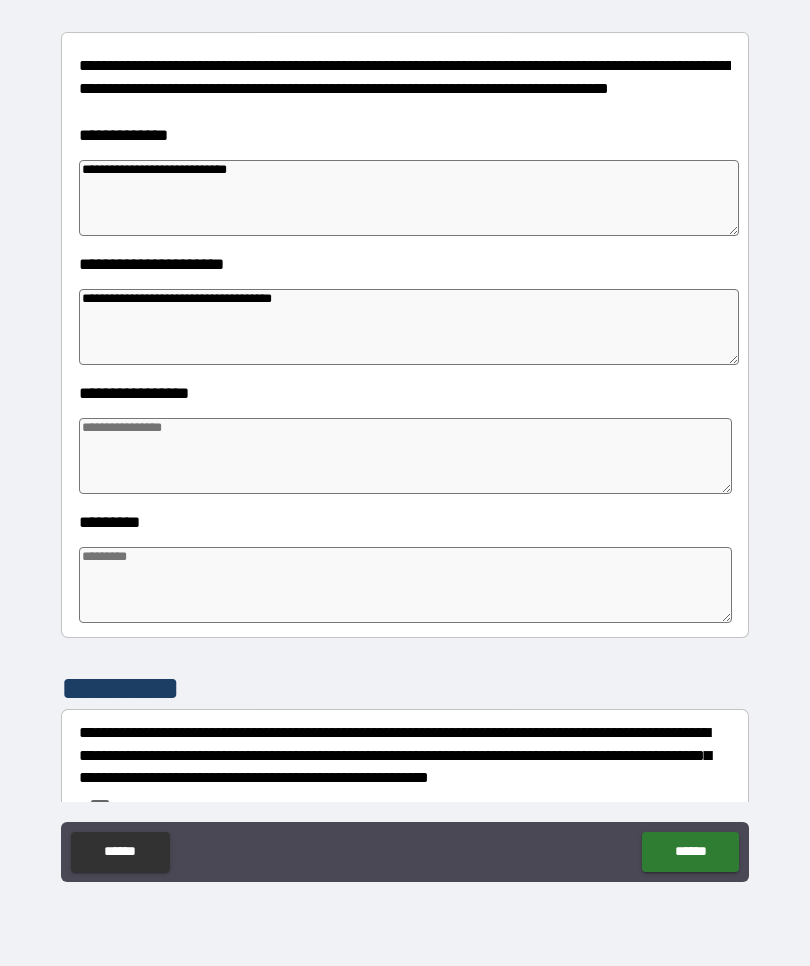 click at bounding box center [405, 456] 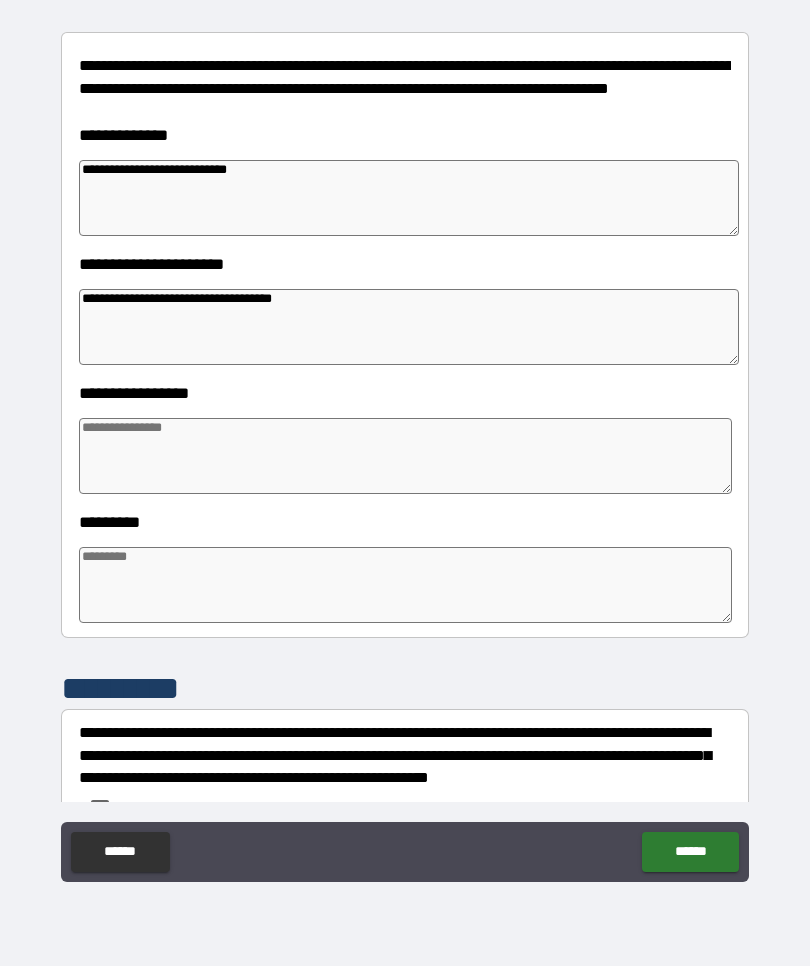paste on "**********" 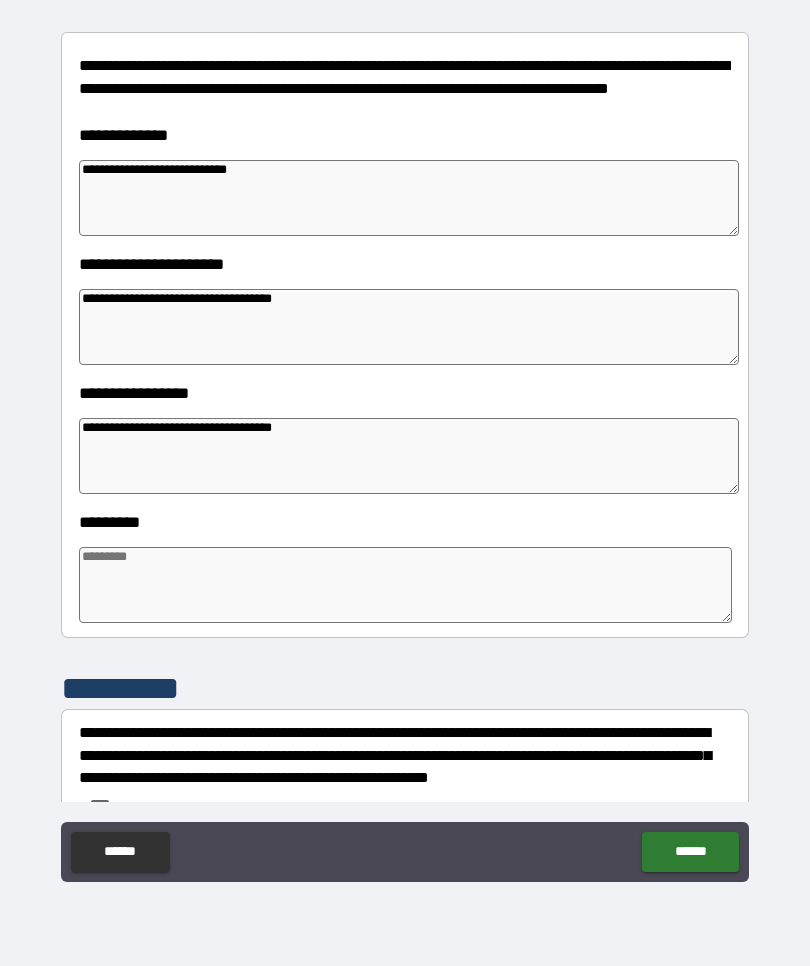 click on "**********" at bounding box center (409, 327) 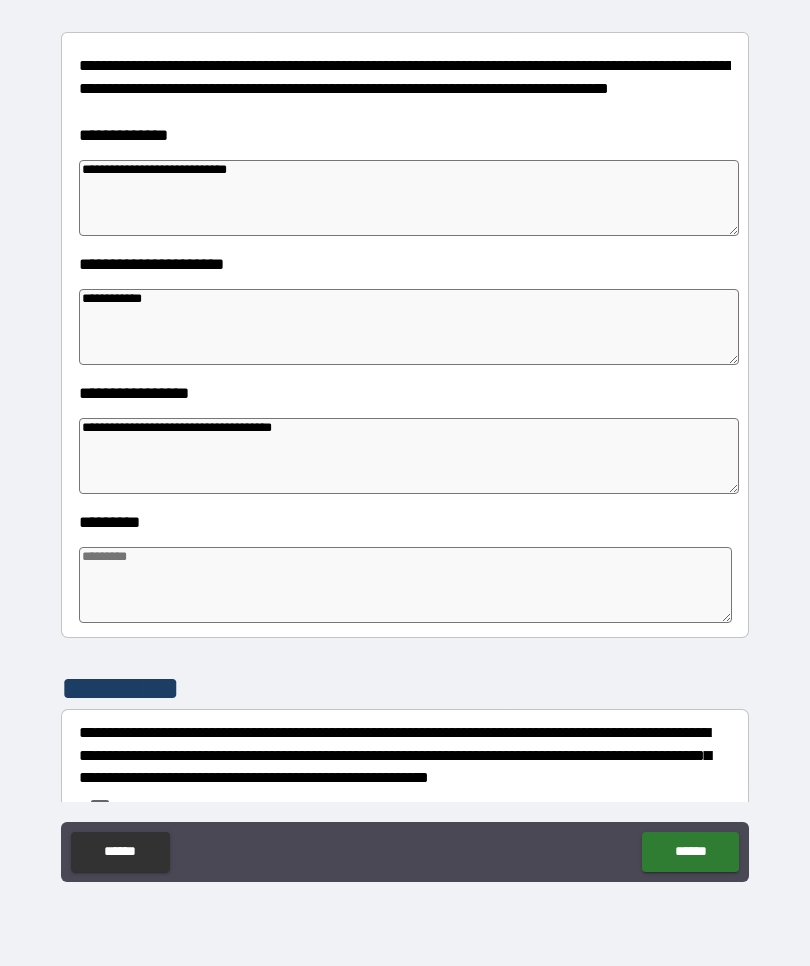 click at bounding box center (405, 585) 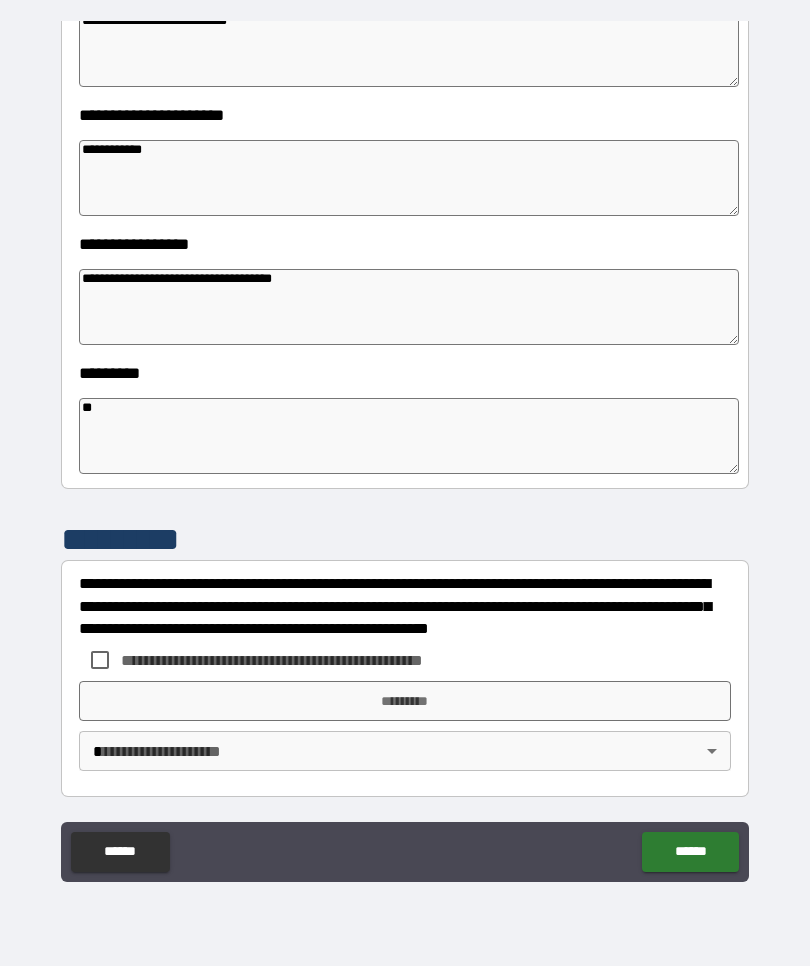 scroll, scrollTop: 397, scrollLeft: 0, axis: vertical 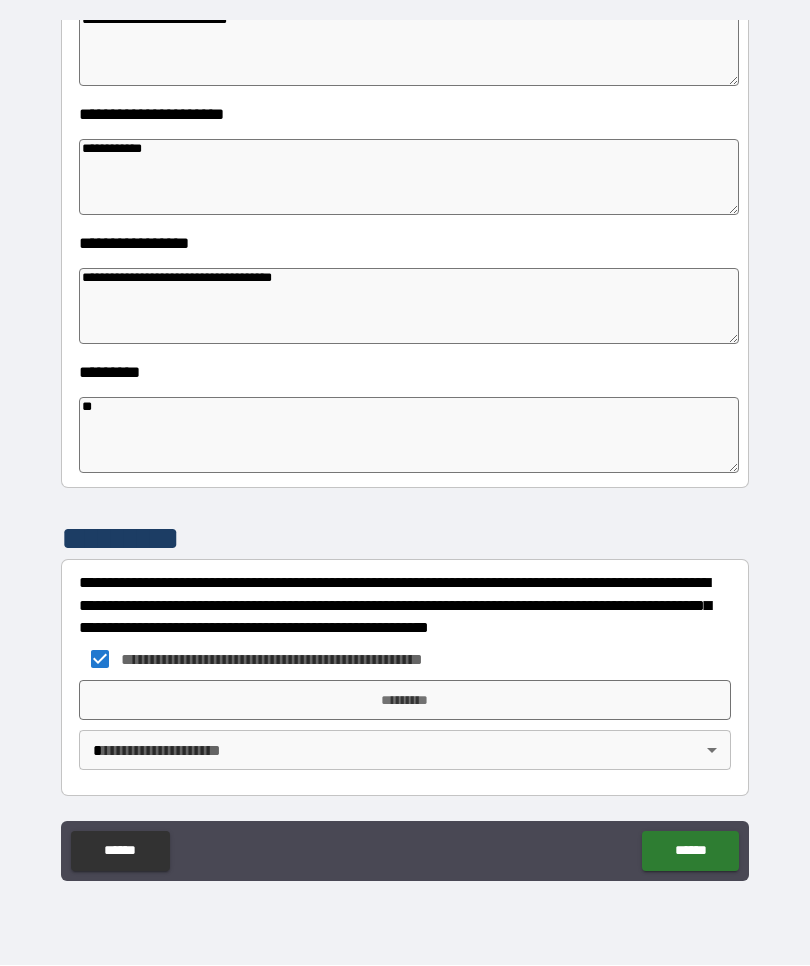 click on "**********" at bounding box center [405, 448] 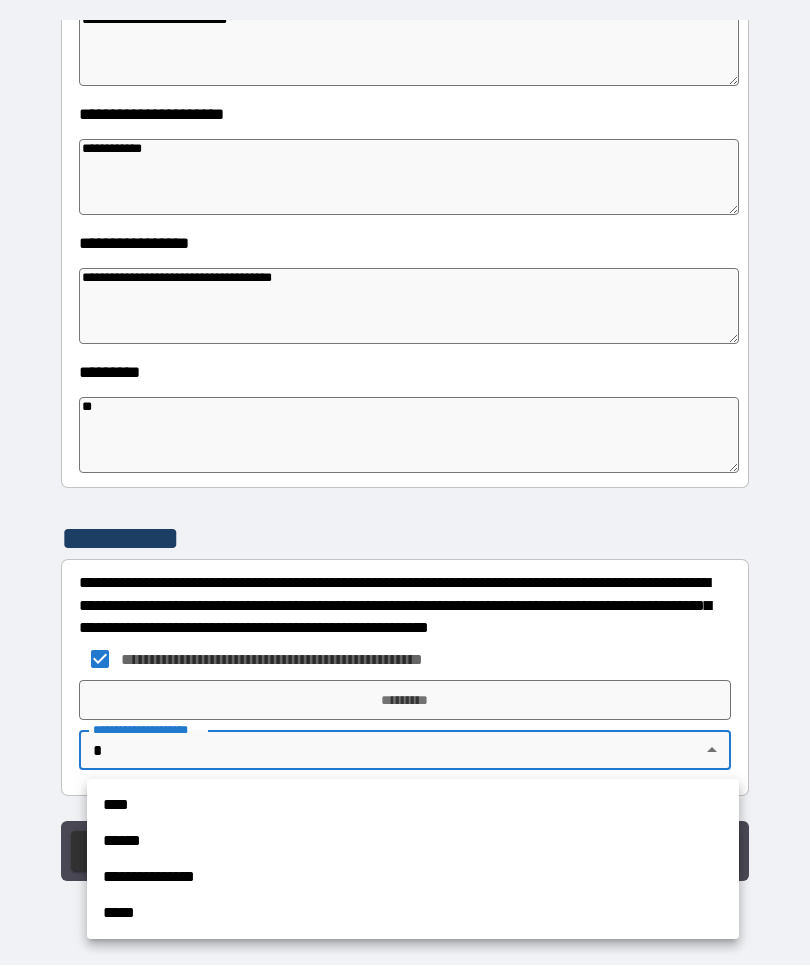 click on "****" at bounding box center [413, 806] 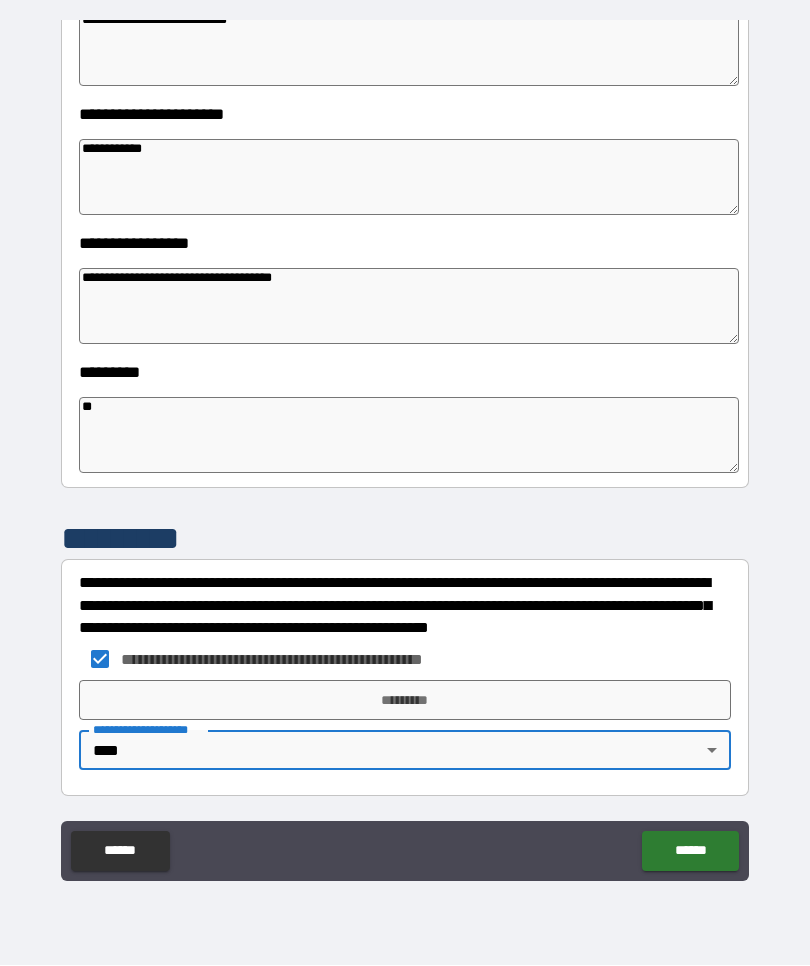 click on "*********" at bounding box center [405, 701] 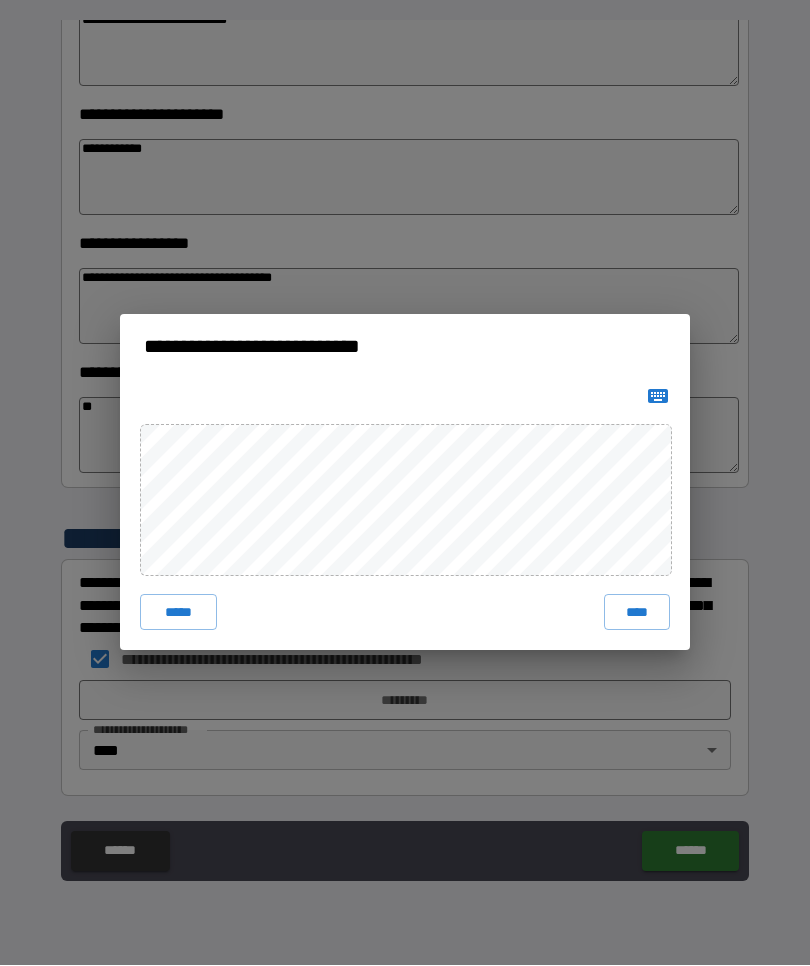 click on "****" at bounding box center (637, 613) 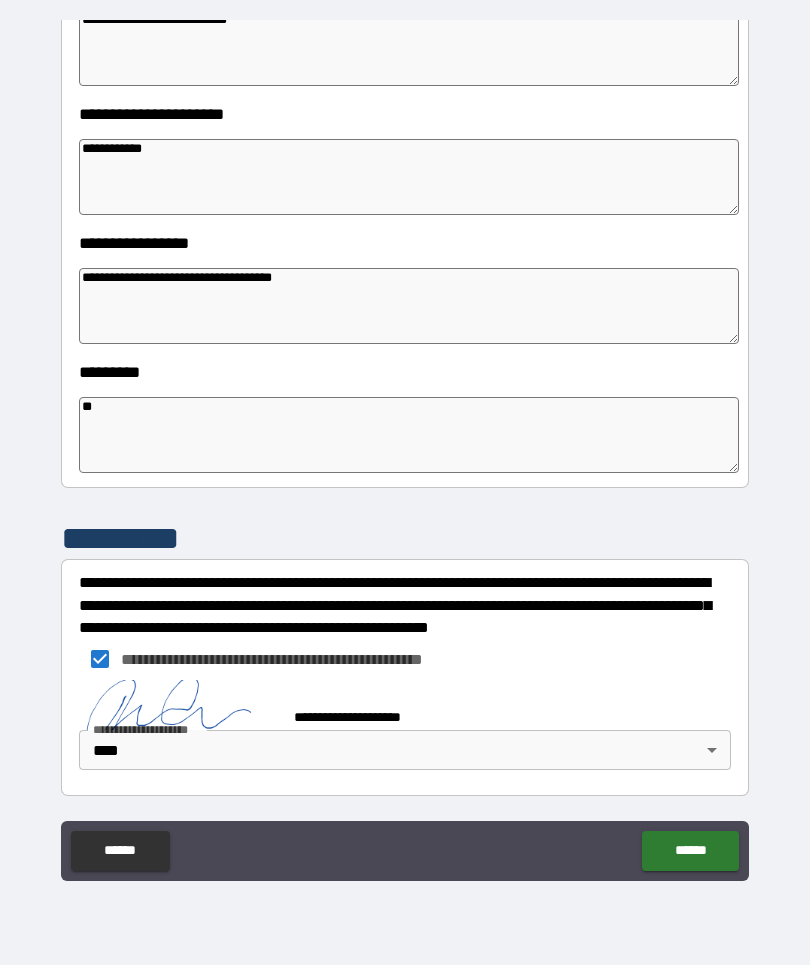 scroll, scrollTop: 387, scrollLeft: 0, axis: vertical 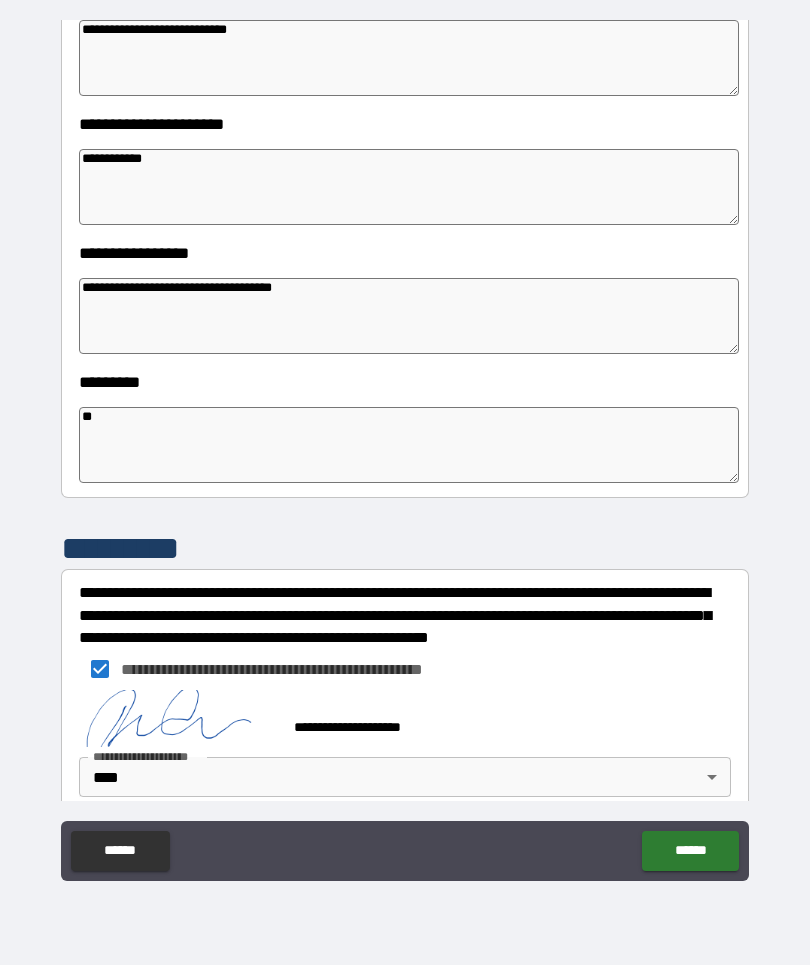 click on "******" at bounding box center [690, 852] 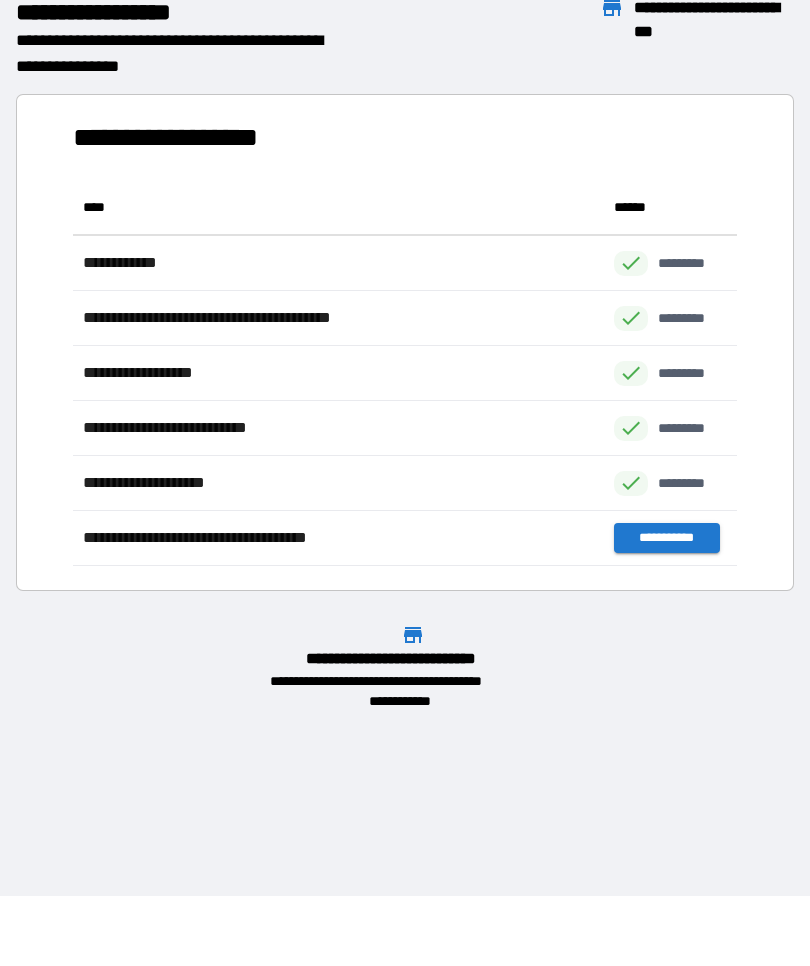 scroll, scrollTop: 386, scrollLeft: 664, axis: both 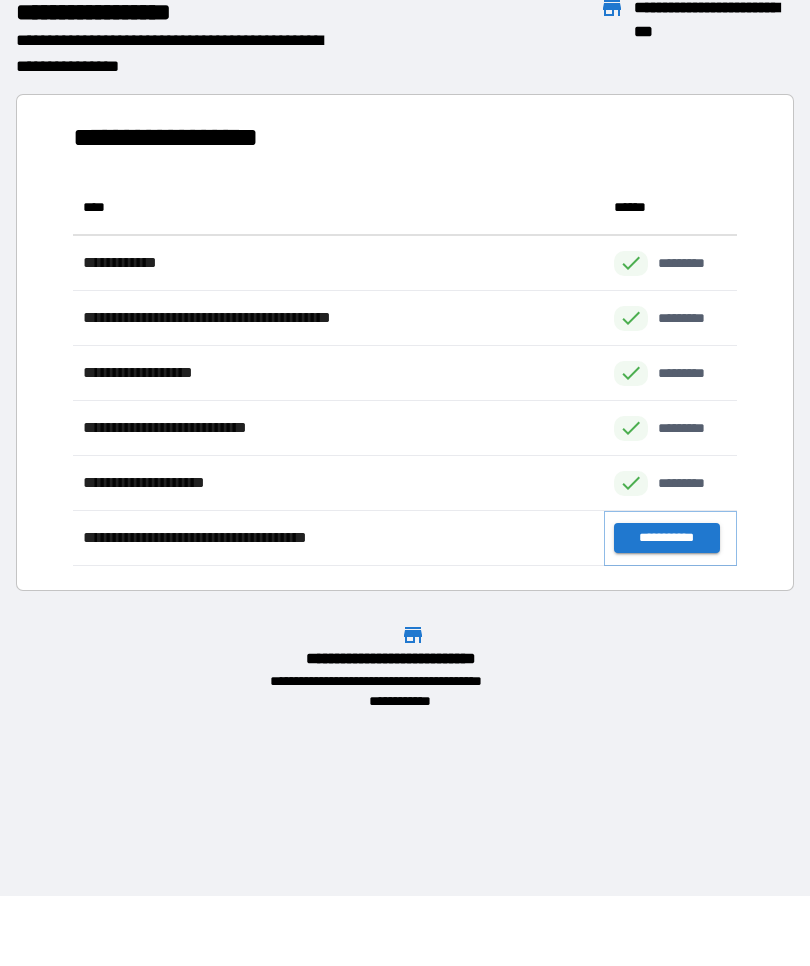 click on "**********" at bounding box center [666, 539] 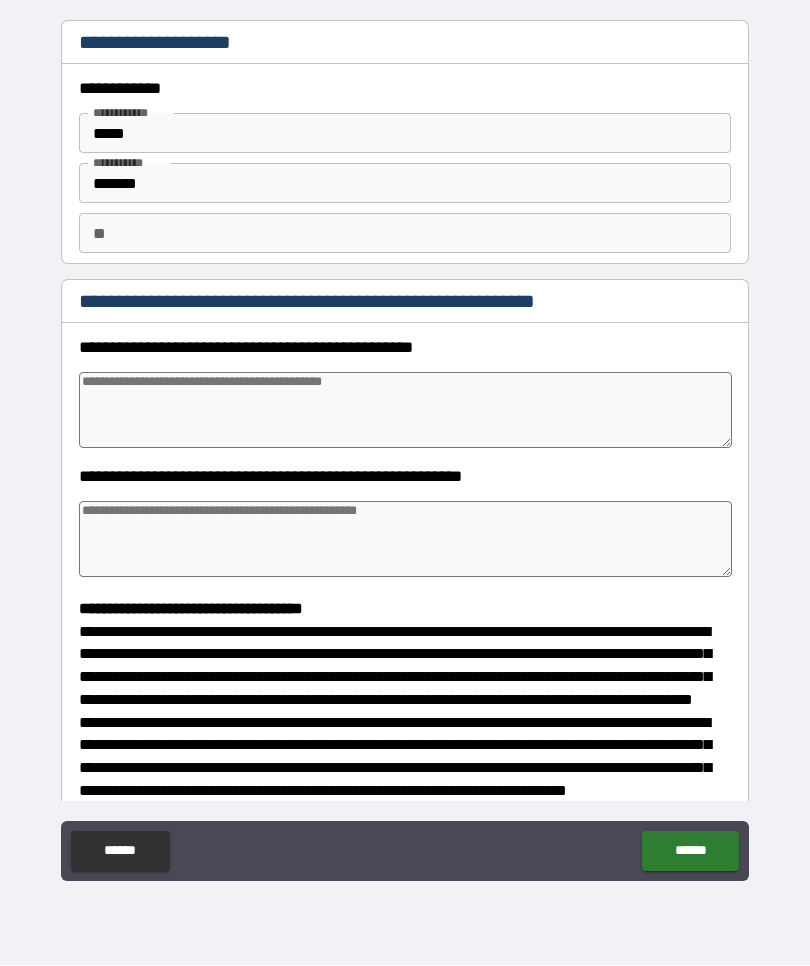 click at bounding box center (405, 411) 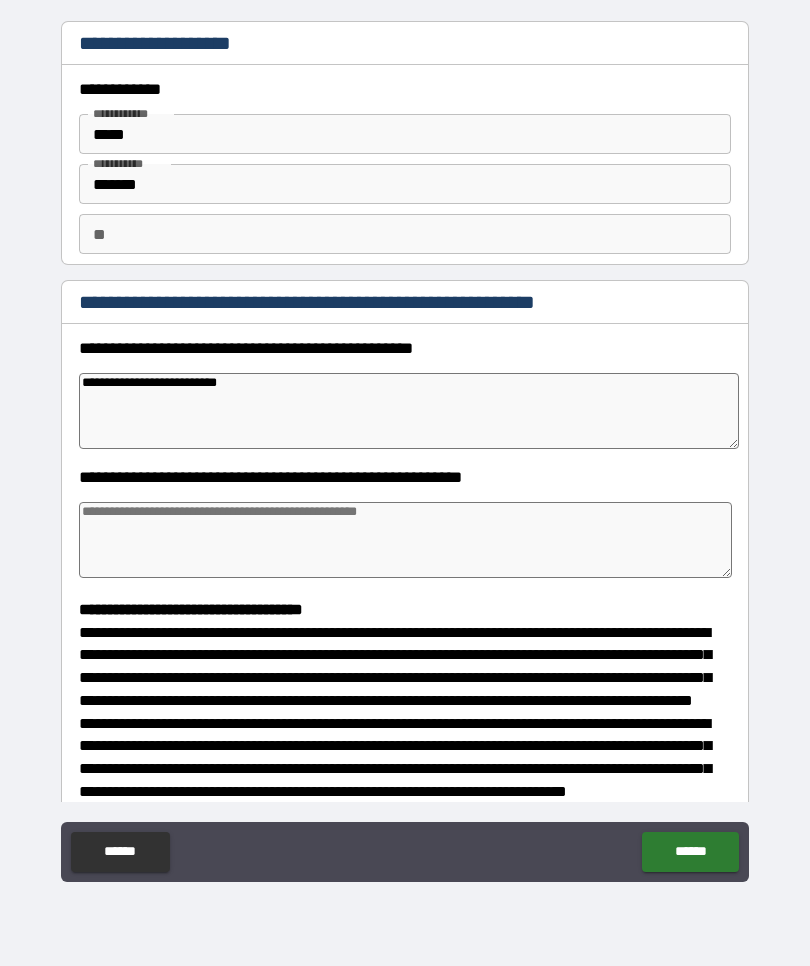 click at bounding box center [405, 540] 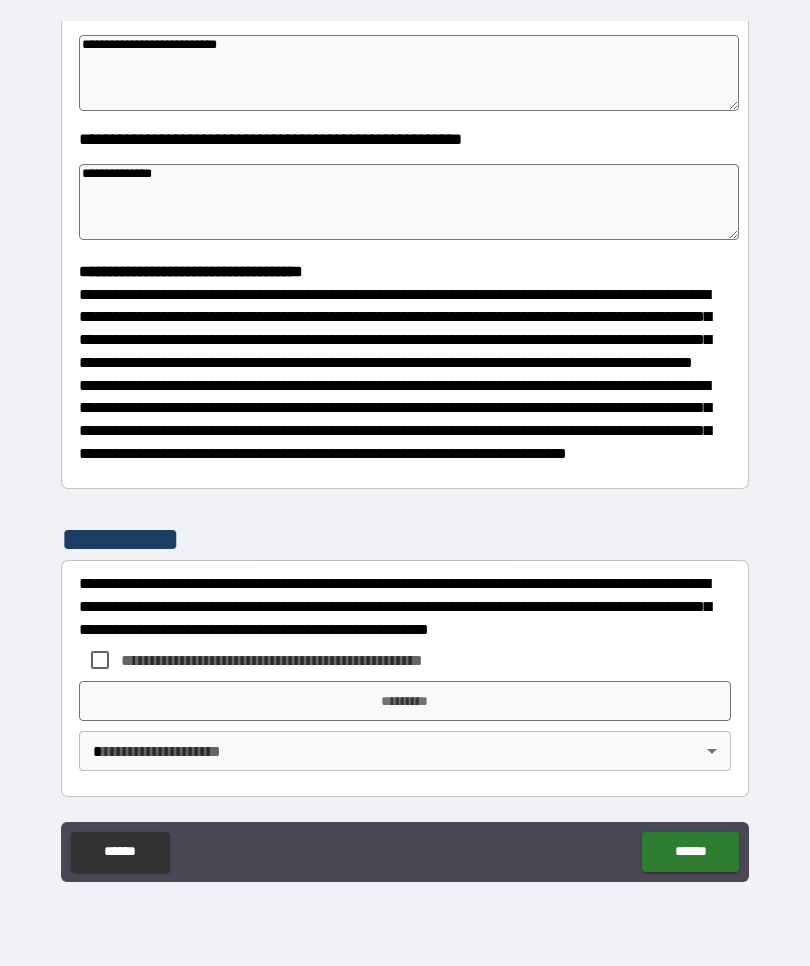 scroll, scrollTop: 375, scrollLeft: 0, axis: vertical 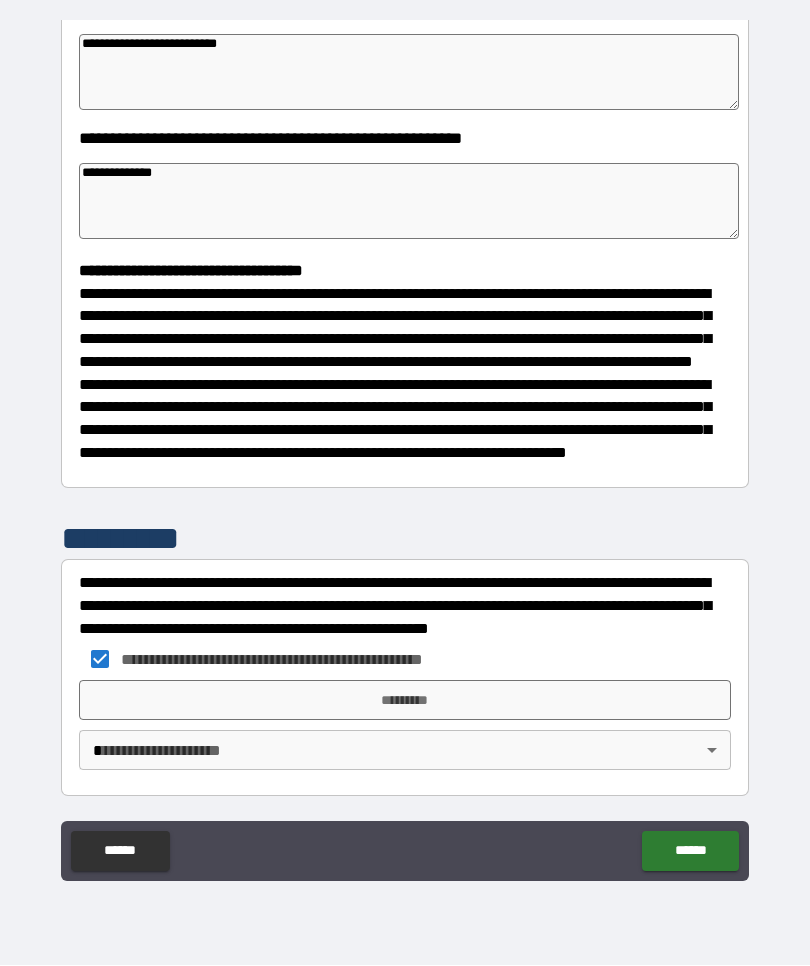 click on "**********" at bounding box center (405, 448) 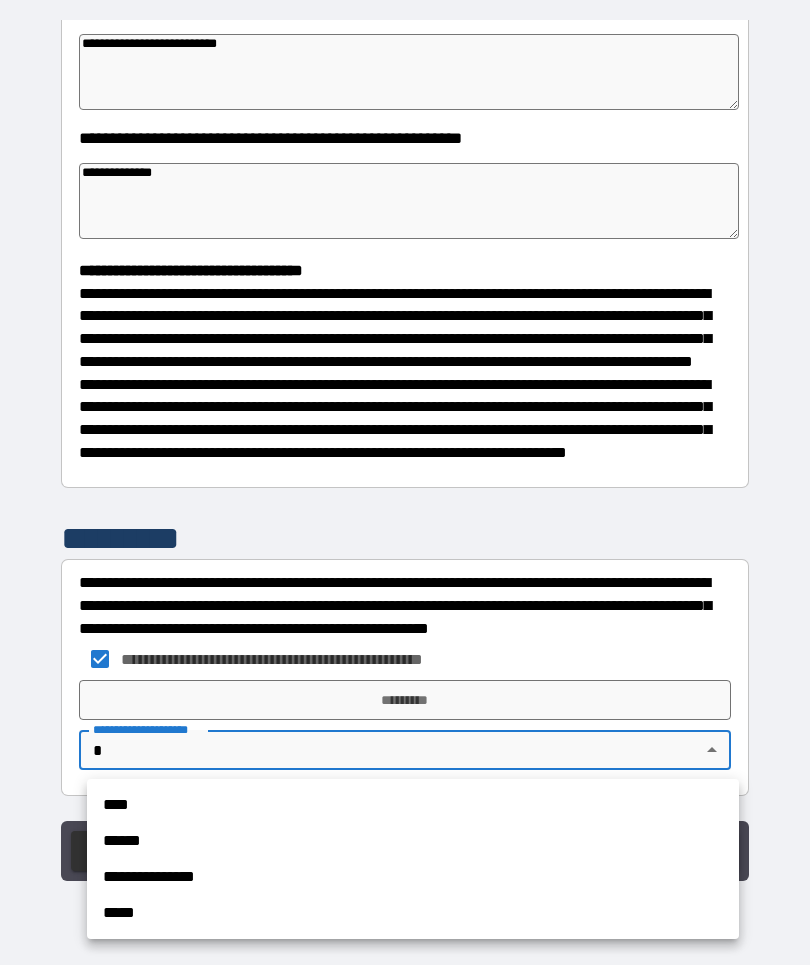 click on "****" at bounding box center (413, 806) 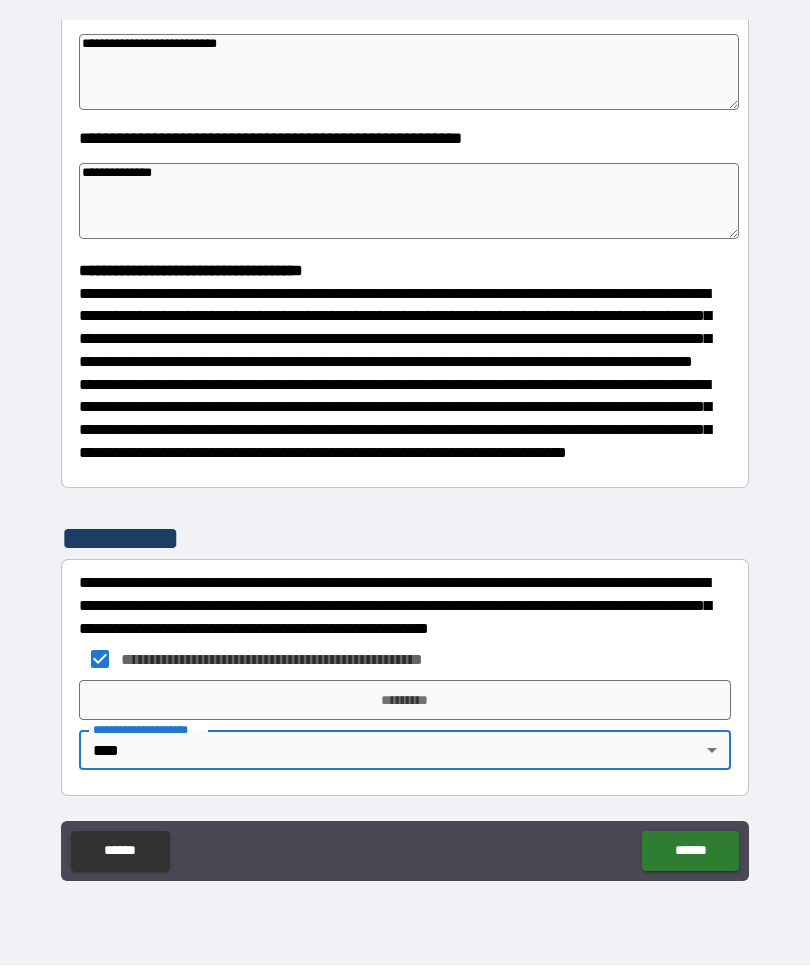 click on "*********" at bounding box center (405, 701) 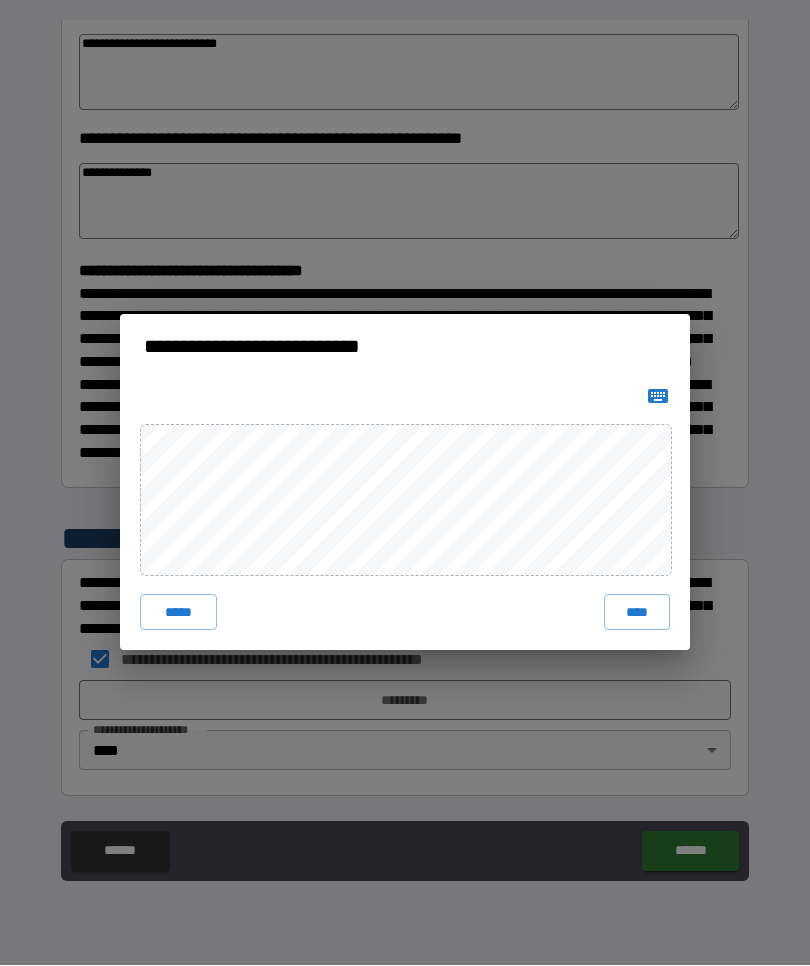 click on "****" at bounding box center [637, 613] 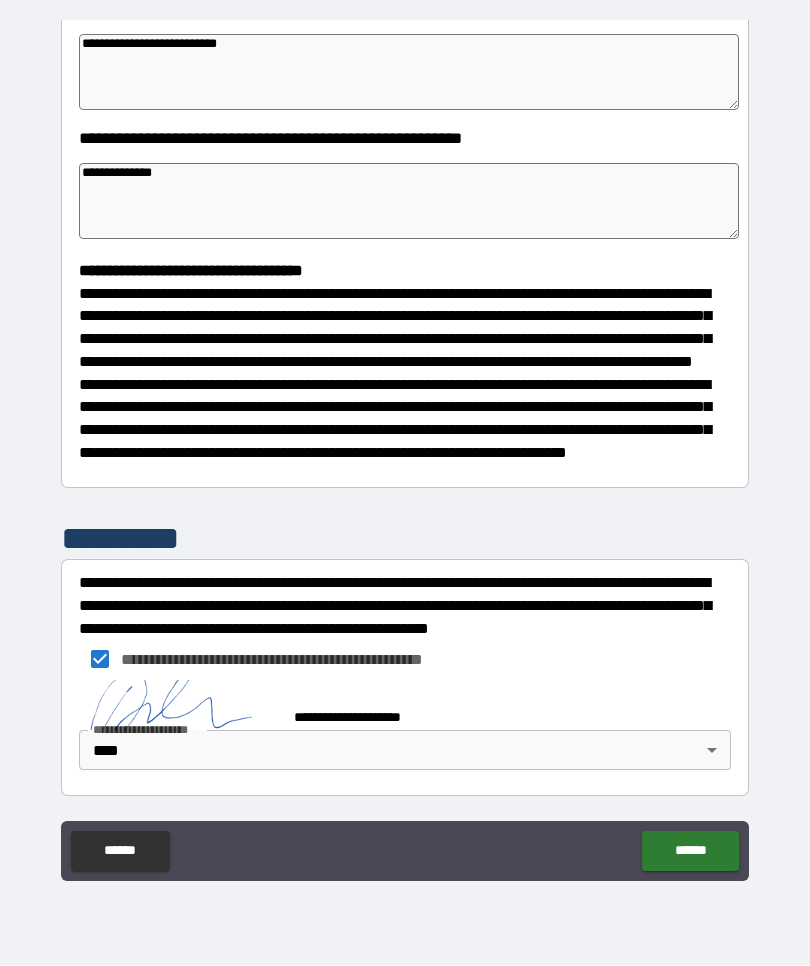 scroll, scrollTop: 365, scrollLeft: 0, axis: vertical 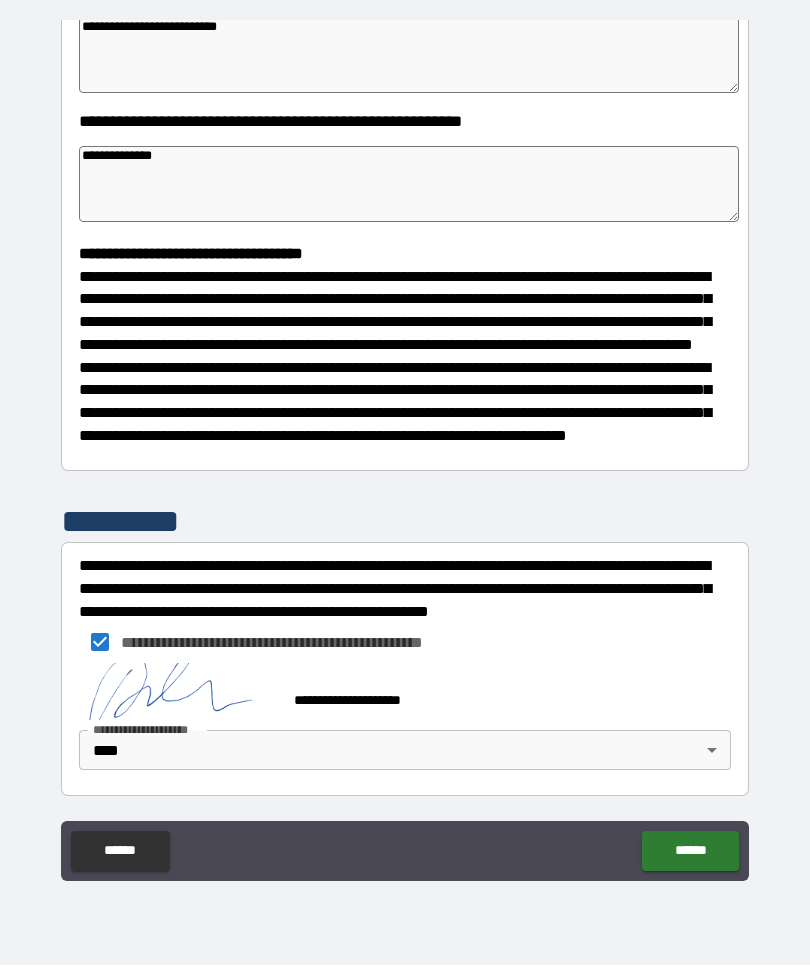 click on "******" at bounding box center (690, 852) 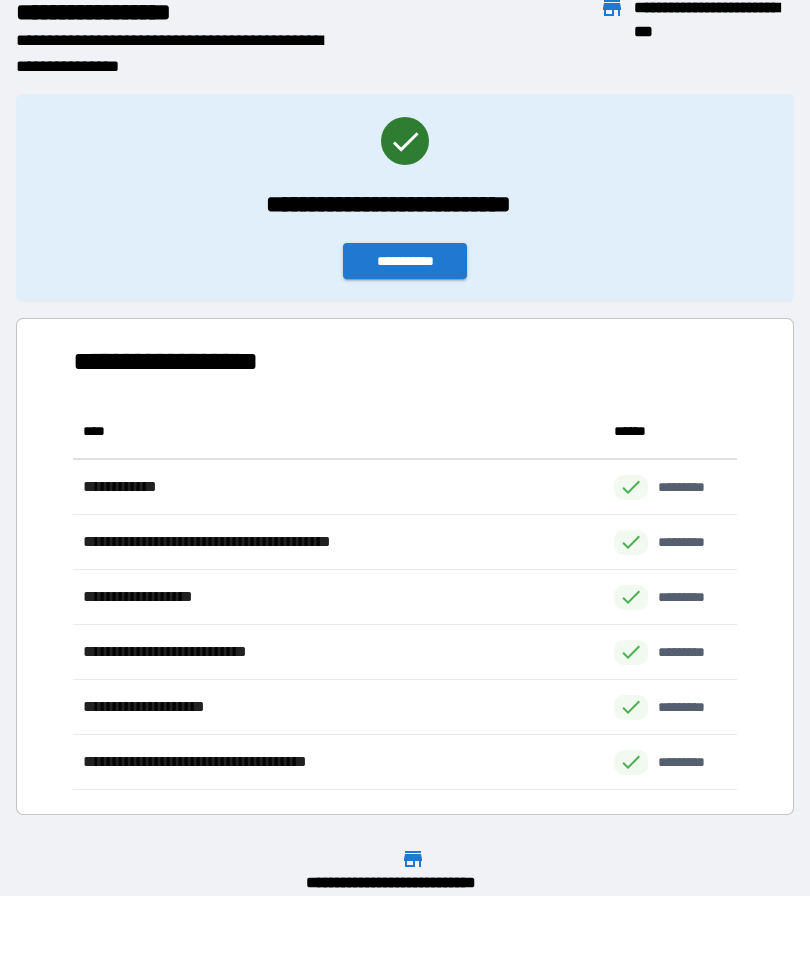 scroll, scrollTop: 1, scrollLeft: 1, axis: both 